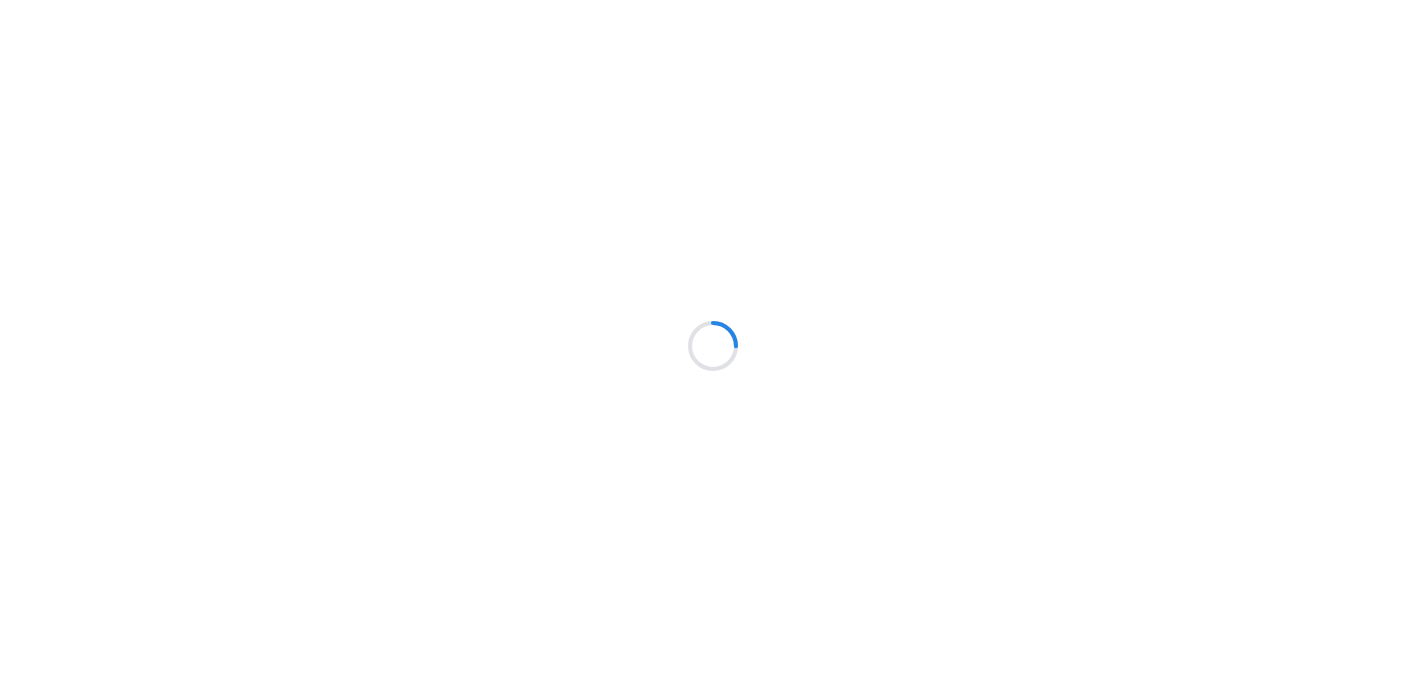 scroll, scrollTop: 0, scrollLeft: 0, axis: both 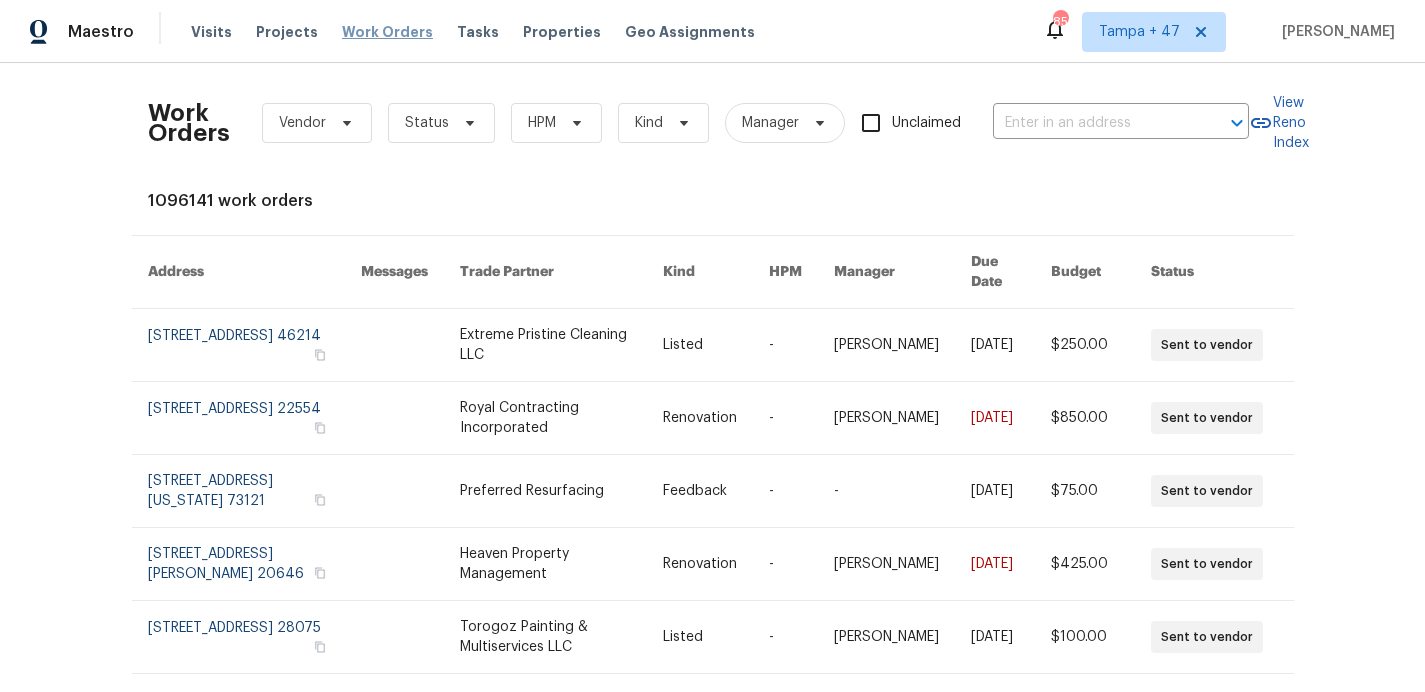 click on "Work Orders" at bounding box center [387, 32] 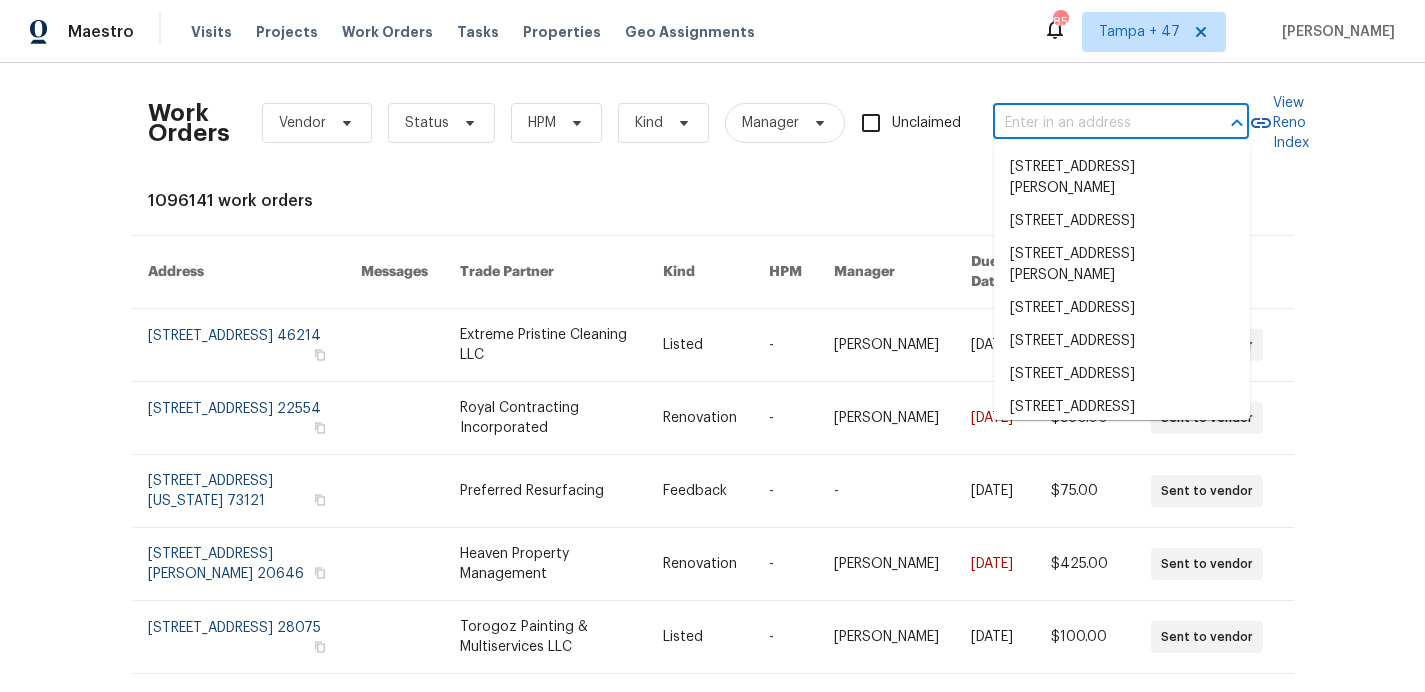 click at bounding box center (1093, 123) 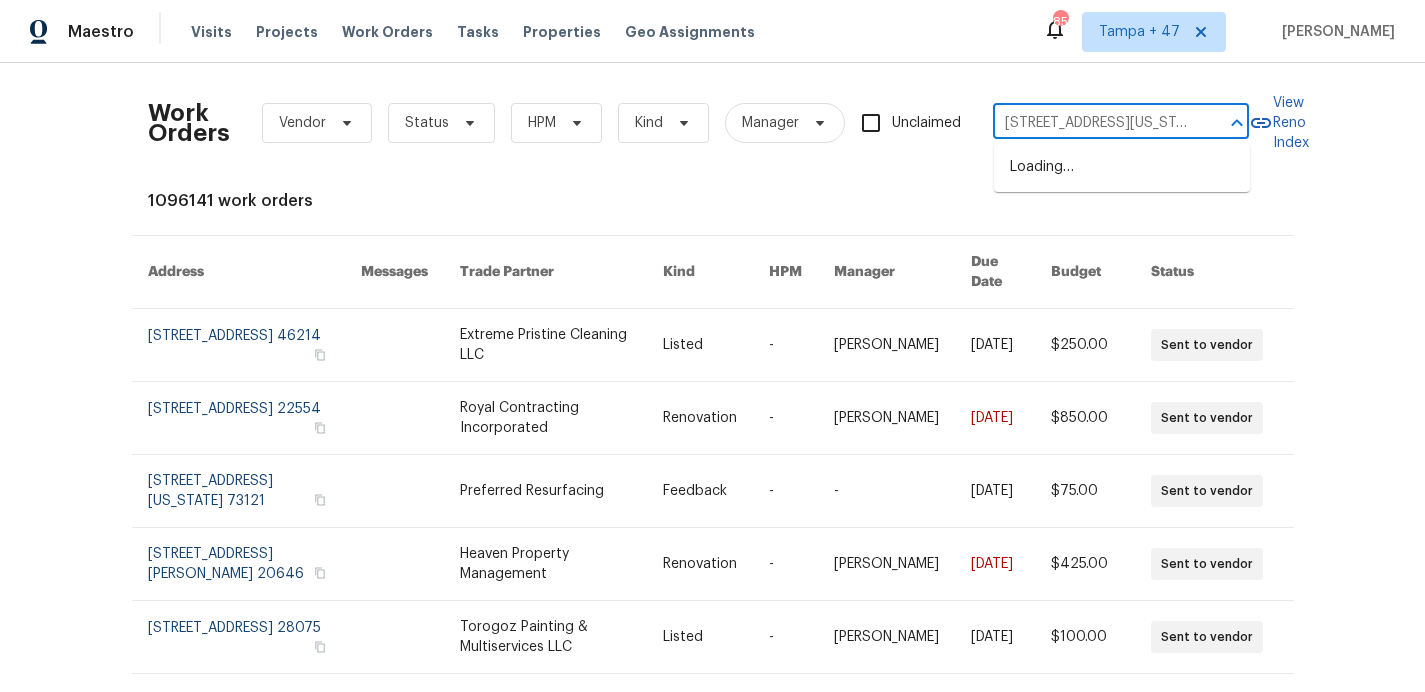 scroll, scrollTop: 0, scrollLeft: 90, axis: horizontal 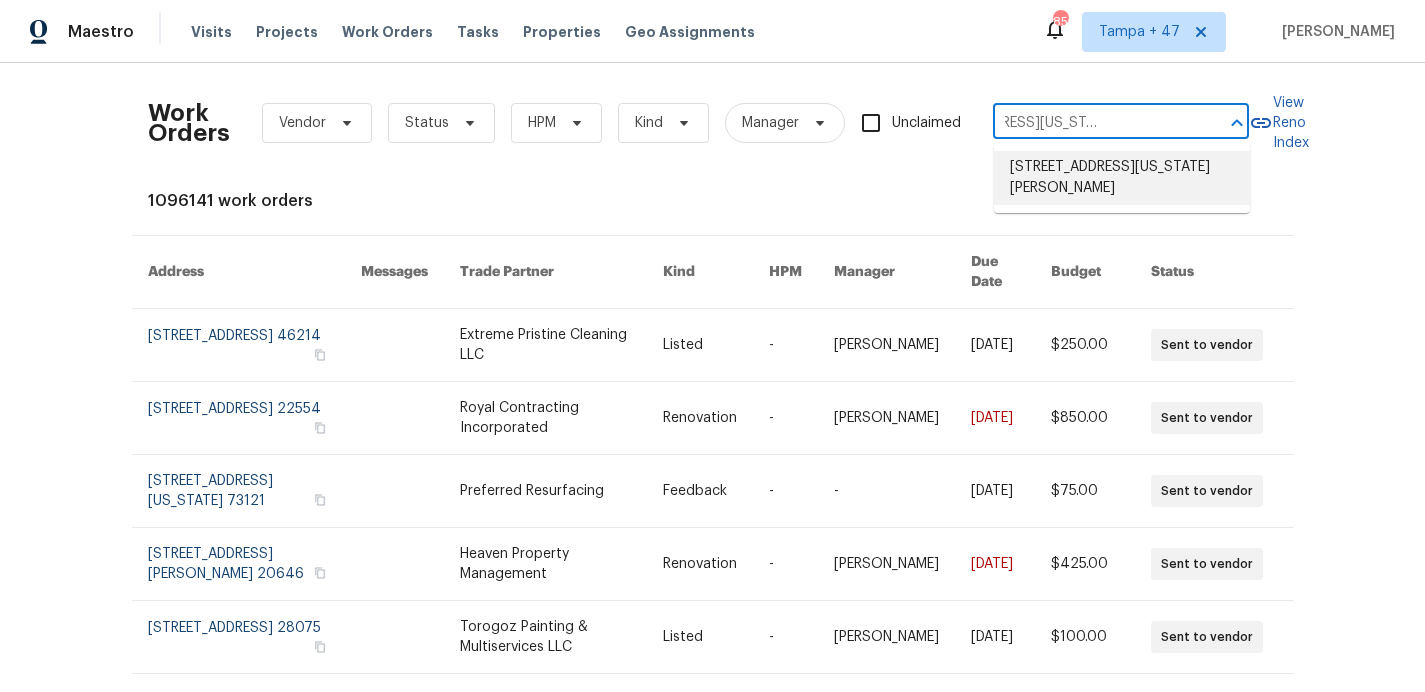 click on "145 Washington St, McDonough, GA 30253" at bounding box center (1122, 178) 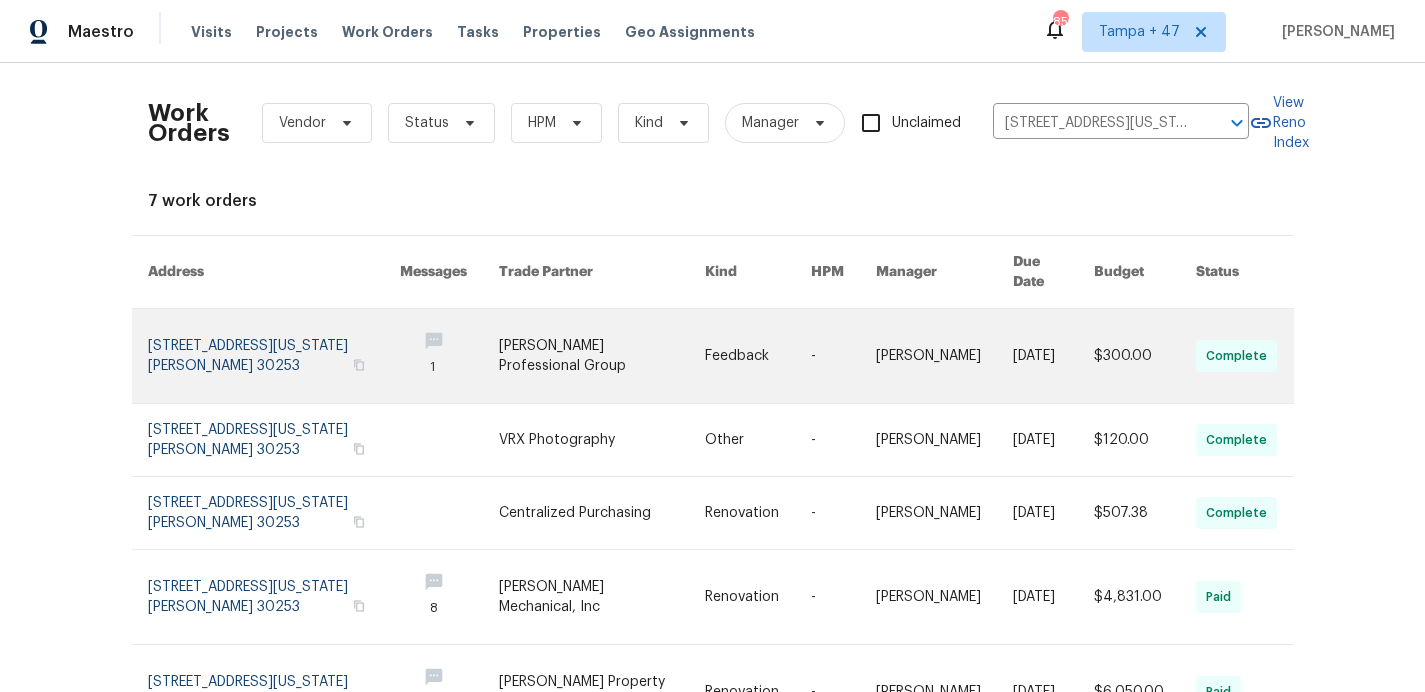 click at bounding box center (274, 356) 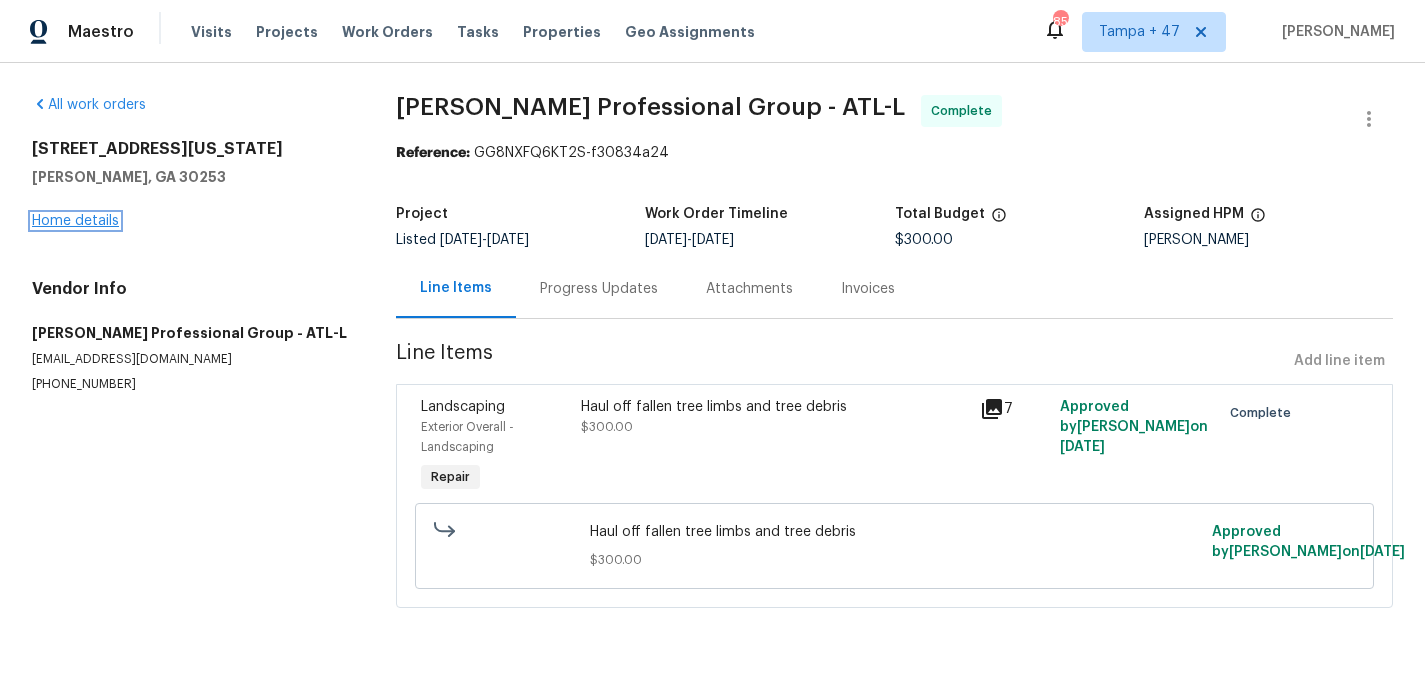 click on "Home details" at bounding box center (75, 221) 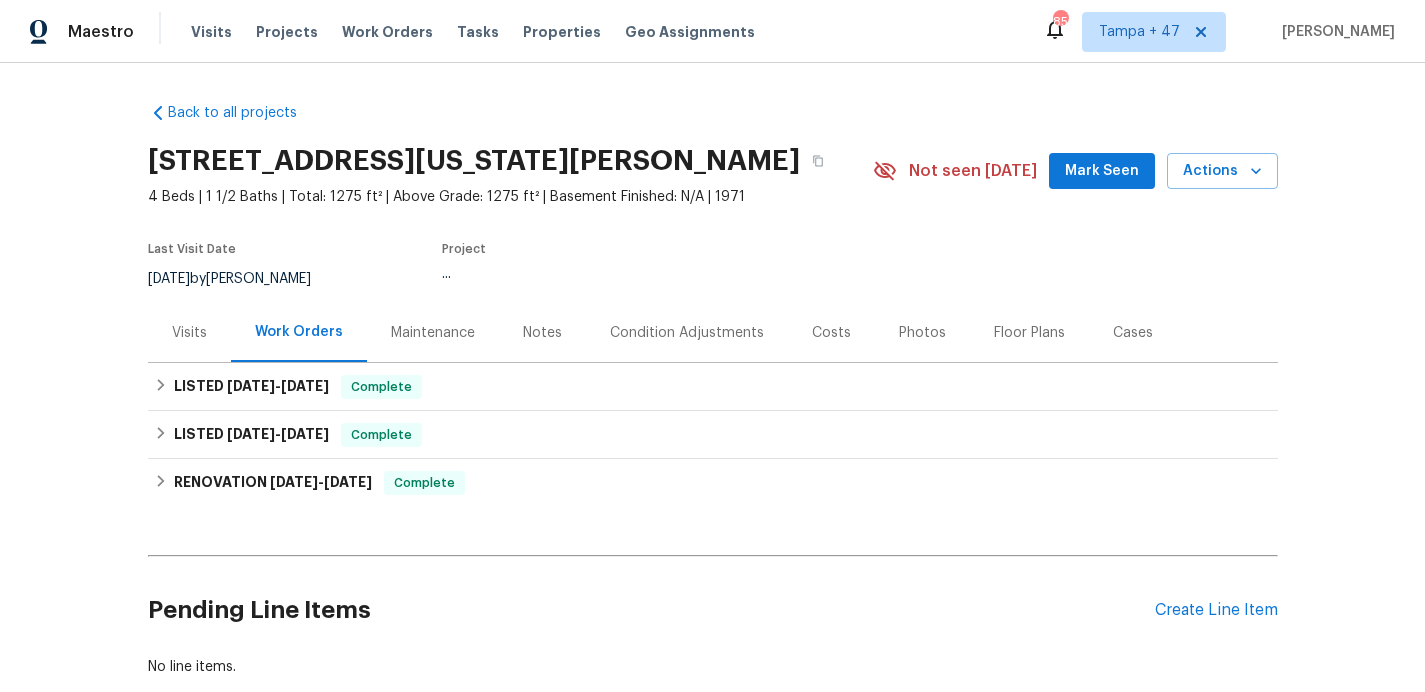 scroll, scrollTop: 102, scrollLeft: 0, axis: vertical 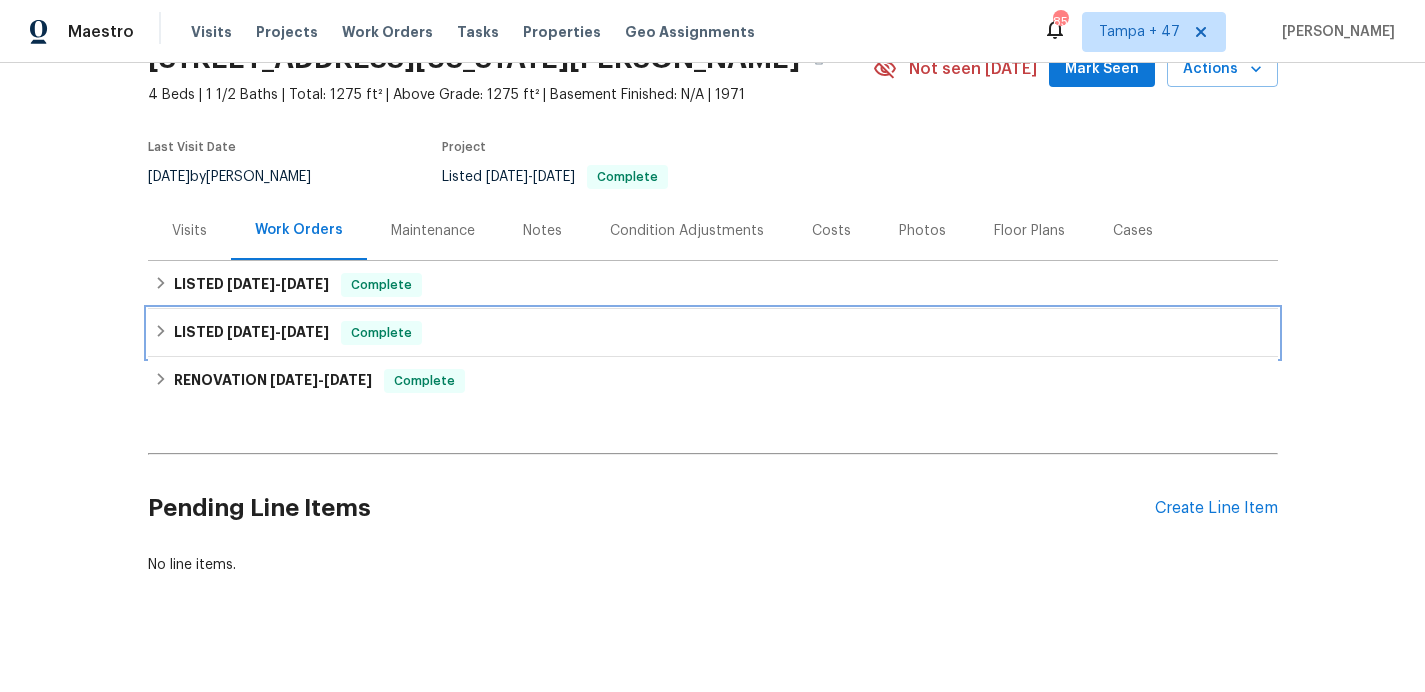 click on "LISTED   5/31/25  -  6/2/25 Complete" at bounding box center [713, 333] 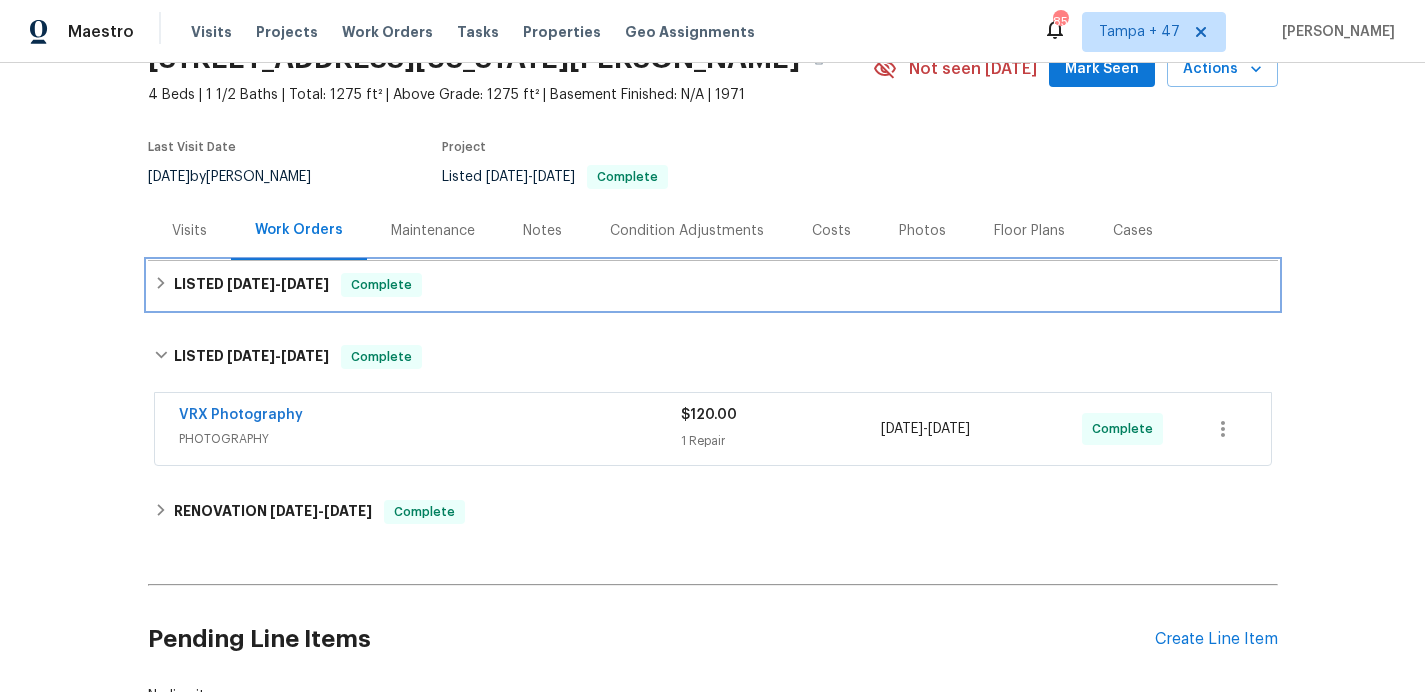 click on "LISTED   7/14/25  -  7/21/25 Complete" at bounding box center [713, 285] 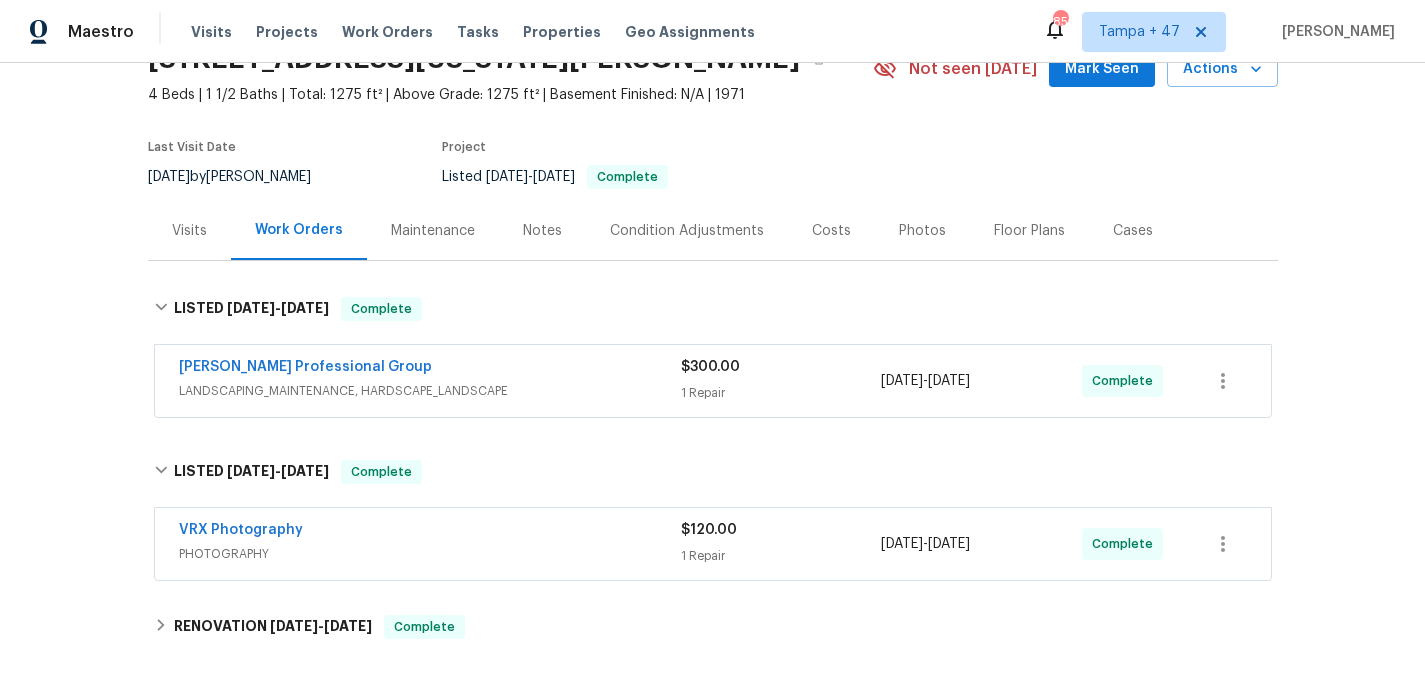 click on "Ramsey's Professional Group" at bounding box center [430, 369] 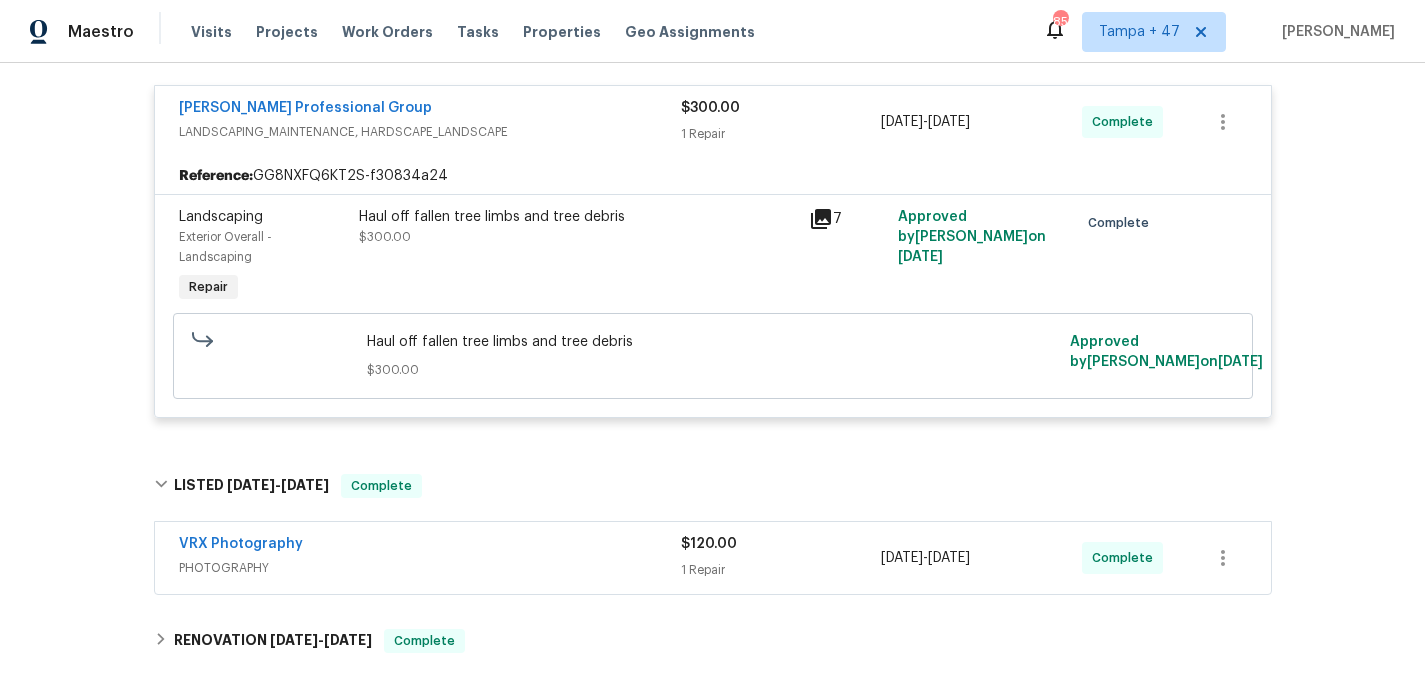 scroll, scrollTop: 594, scrollLeft: 0, axis: vertical 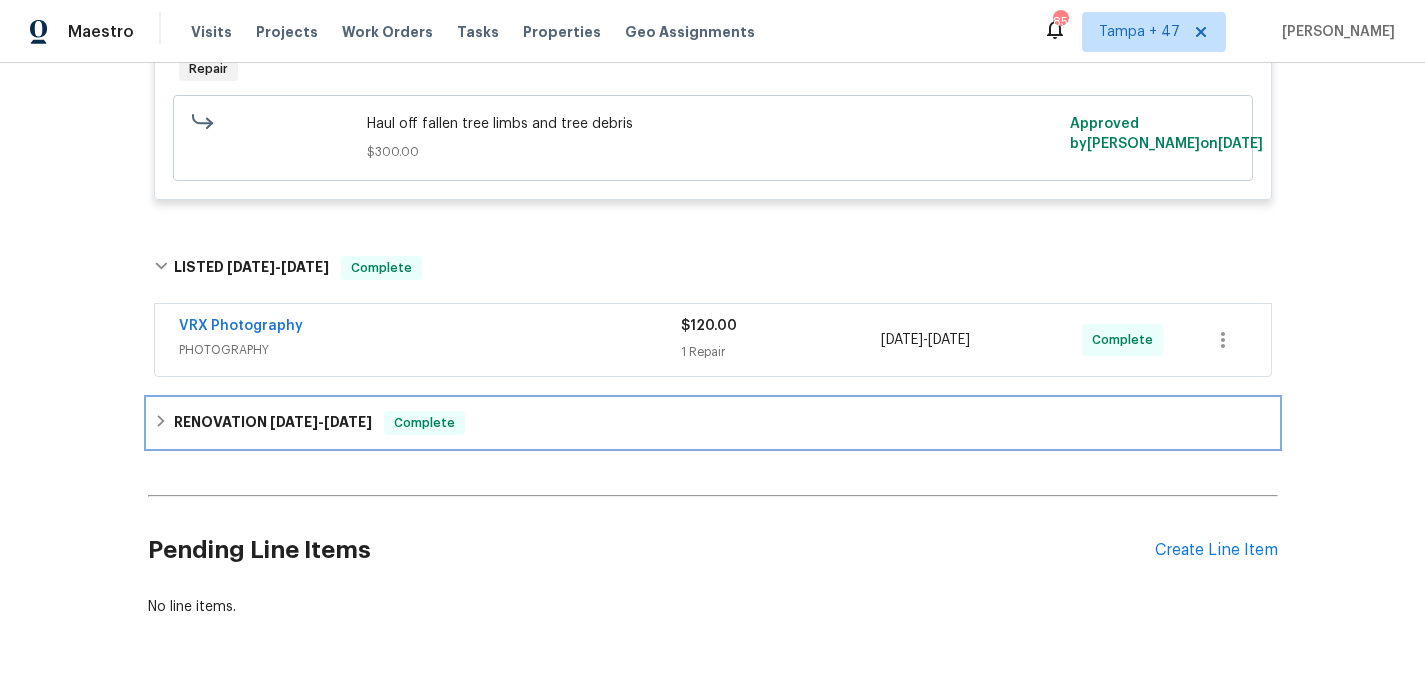 click on "RENOVATION   5/19/25  -  5/26/25 Complete" at bounding box center [713, 423] 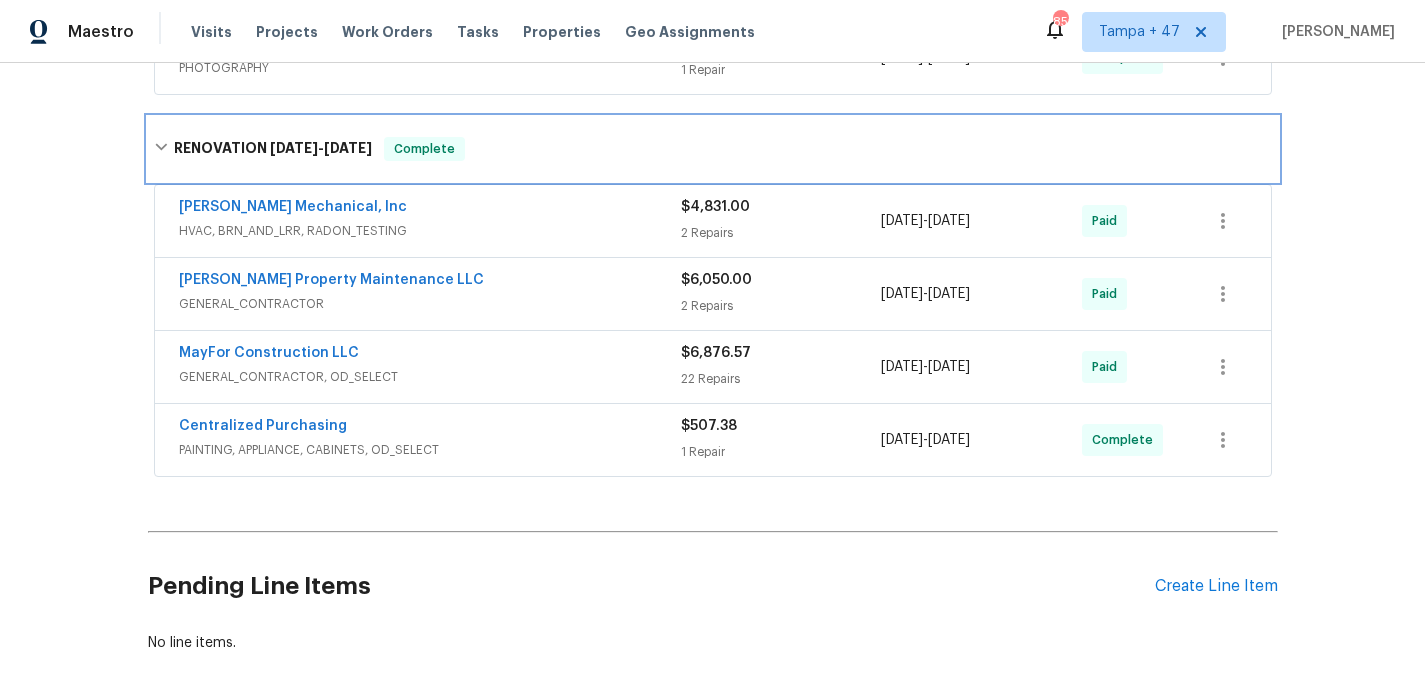 scroll, scrollTop: 880, scrollLeft: 0, axis: vertical 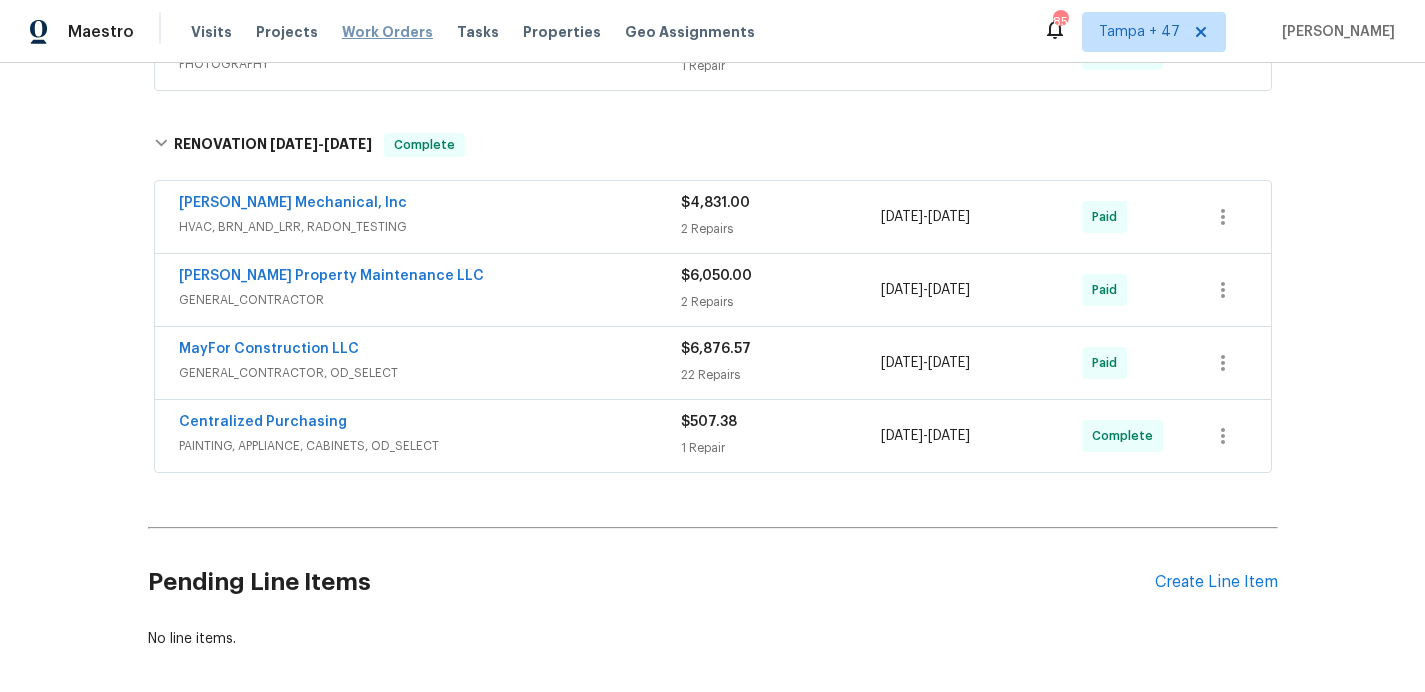 click on "Work Orders" at bounding box center (387, 32) 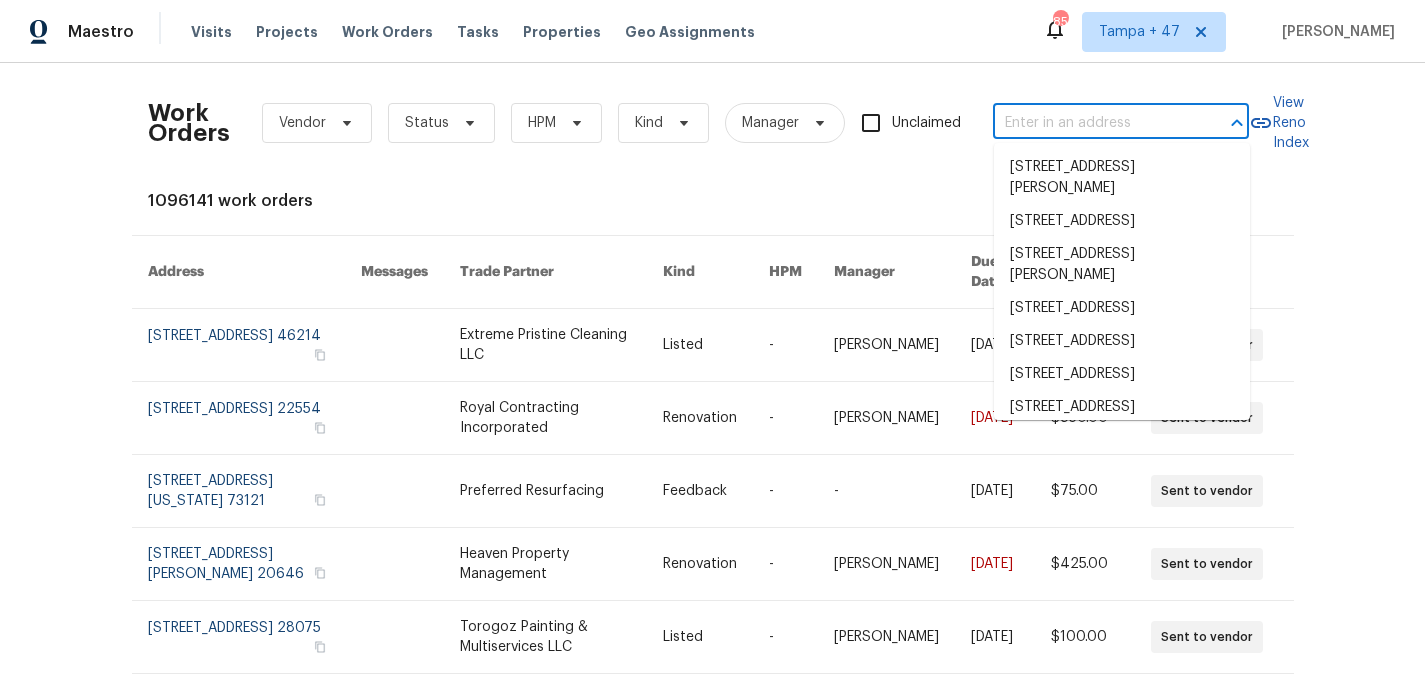 click at bounding box center (1093, 123) 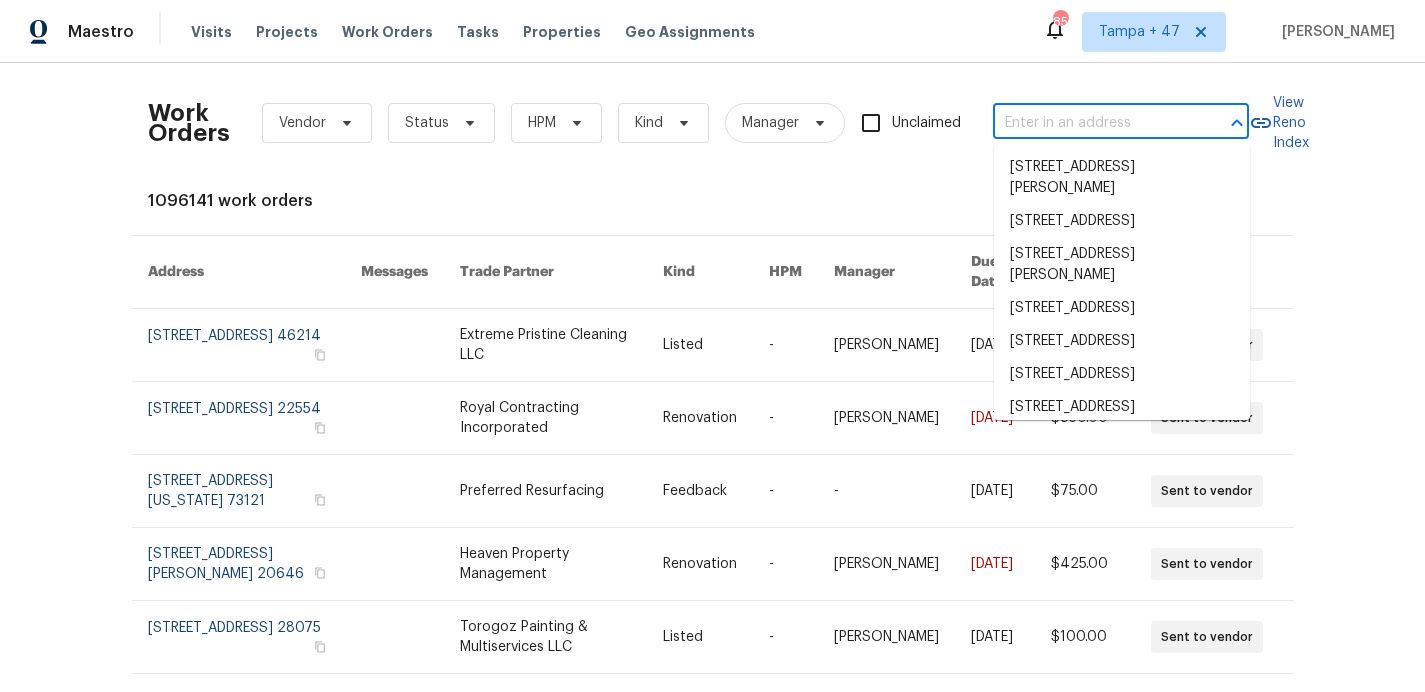 type on "3833 Spring Mill Way Maineville, OH 45039" 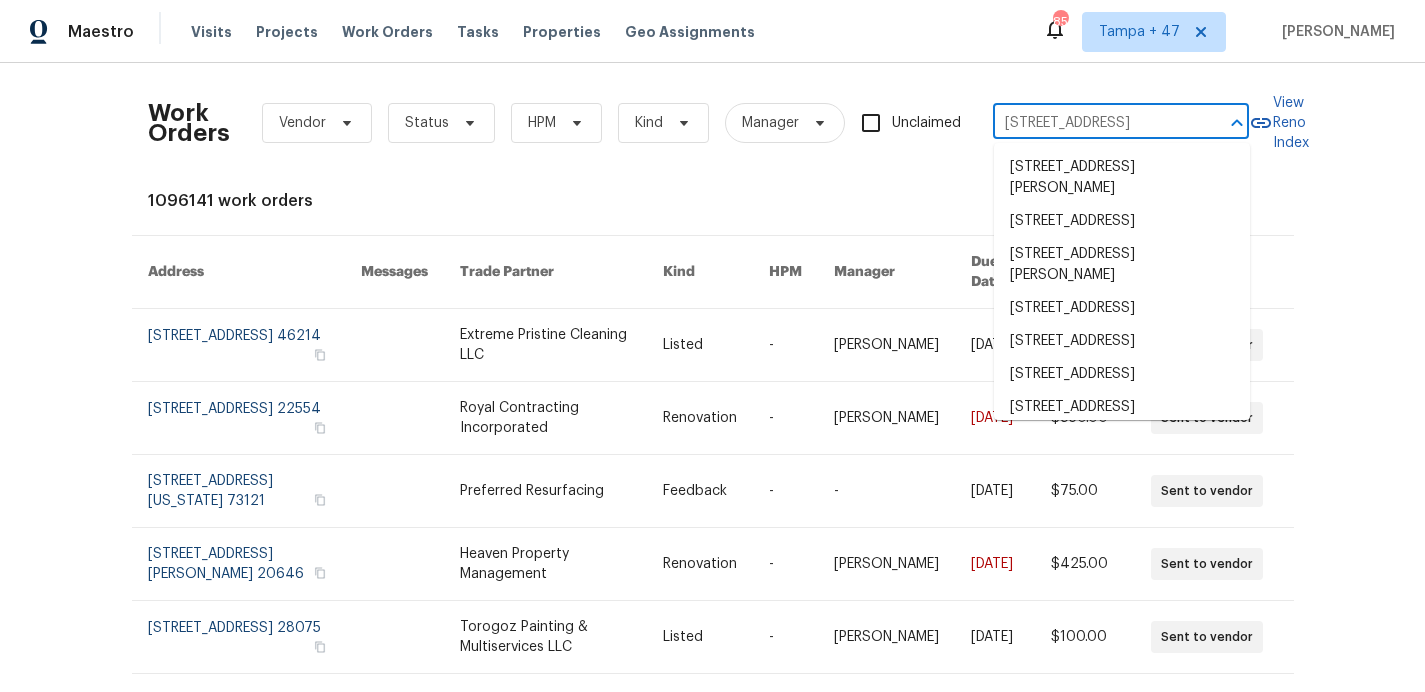 scroll, scrollTop: 0, scrollLeft: 96, axis: horizontal 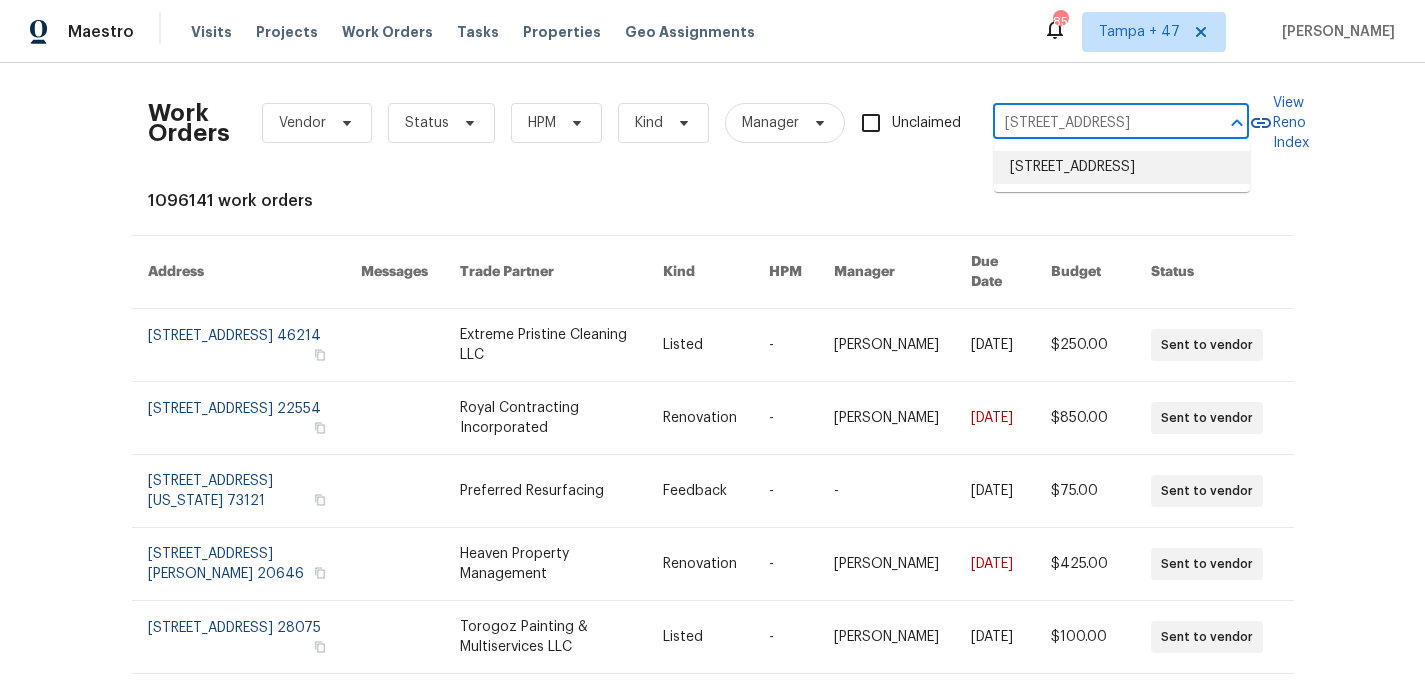 click on "3833 Spring Mill Way, Maineville, OH 45039" at bounding box center [1122, 167] 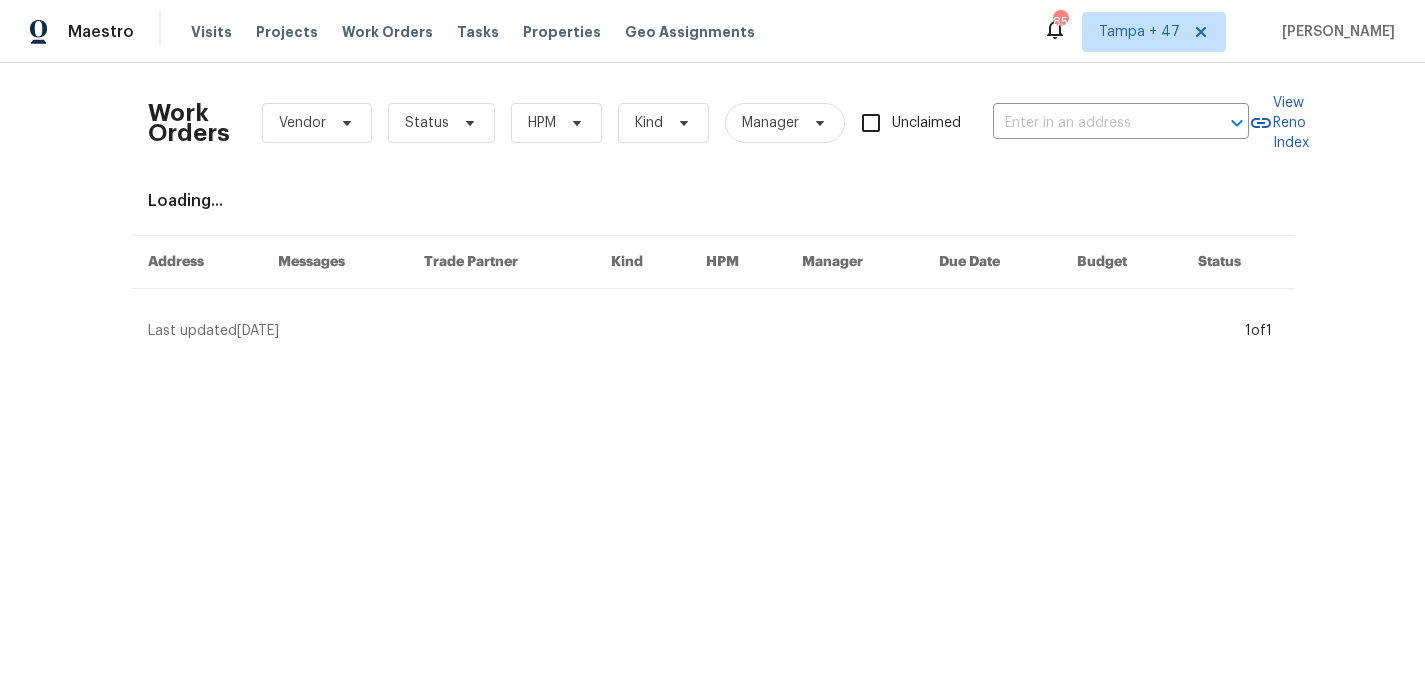 type on "3833 Spring Mill Way, Maineville, OH 45039" 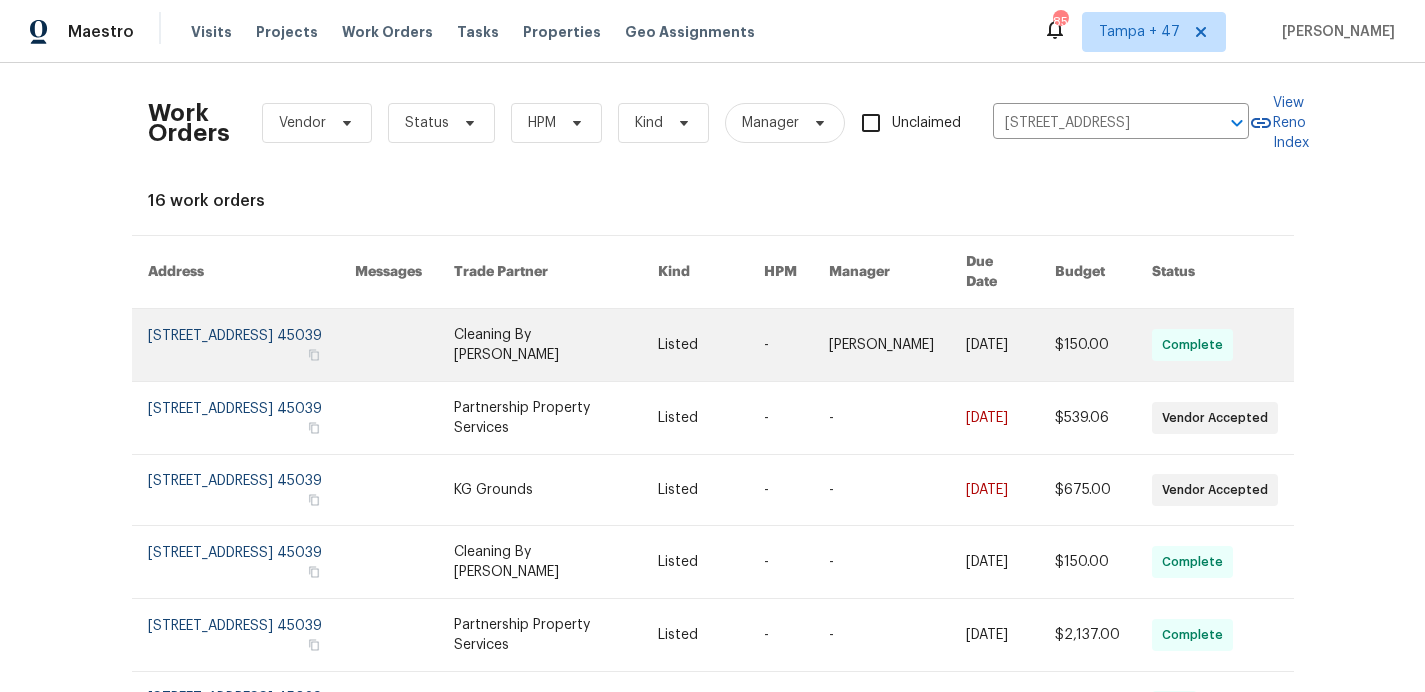 click at bounding box center (251, 345) 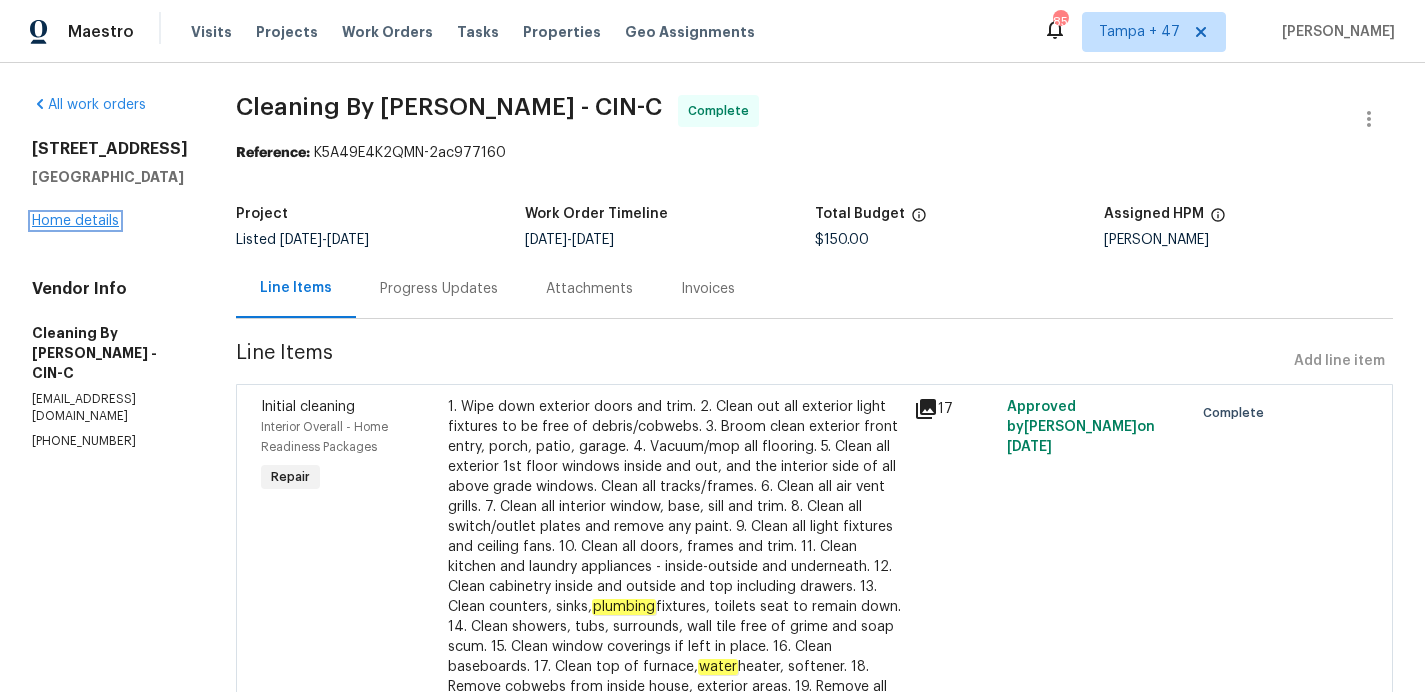 click on "Home details" at bounding box center [75, 221] 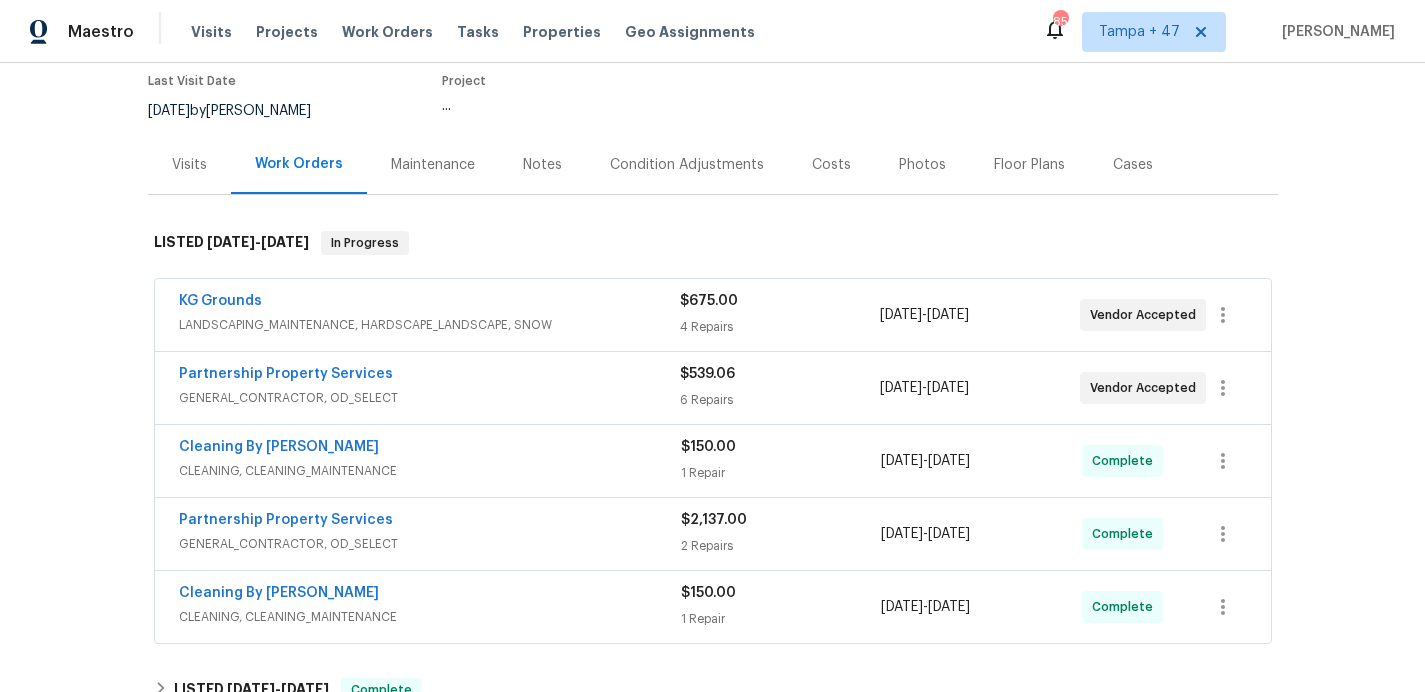 scroll, scrollTop: 333, scrollLeft: 0, axis: vertical 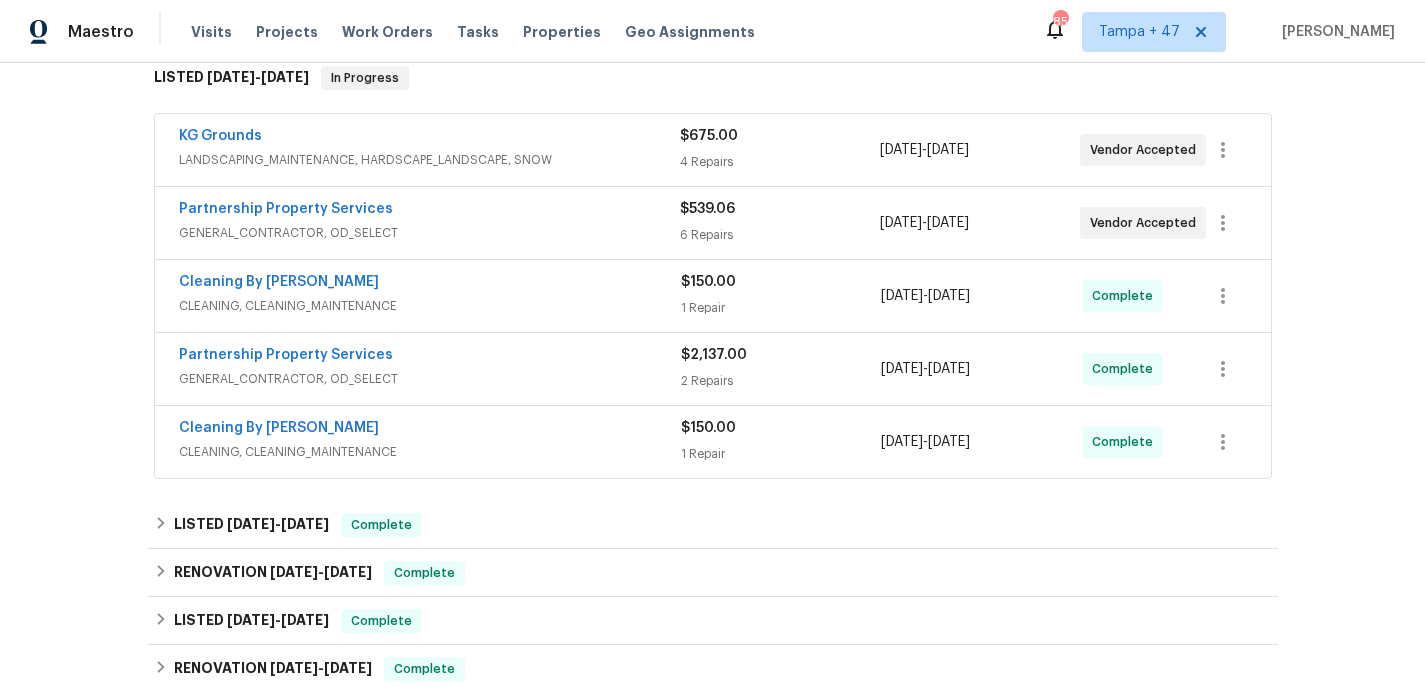 click on "Cleaning By Carrie" at bounding box center (430, 430) 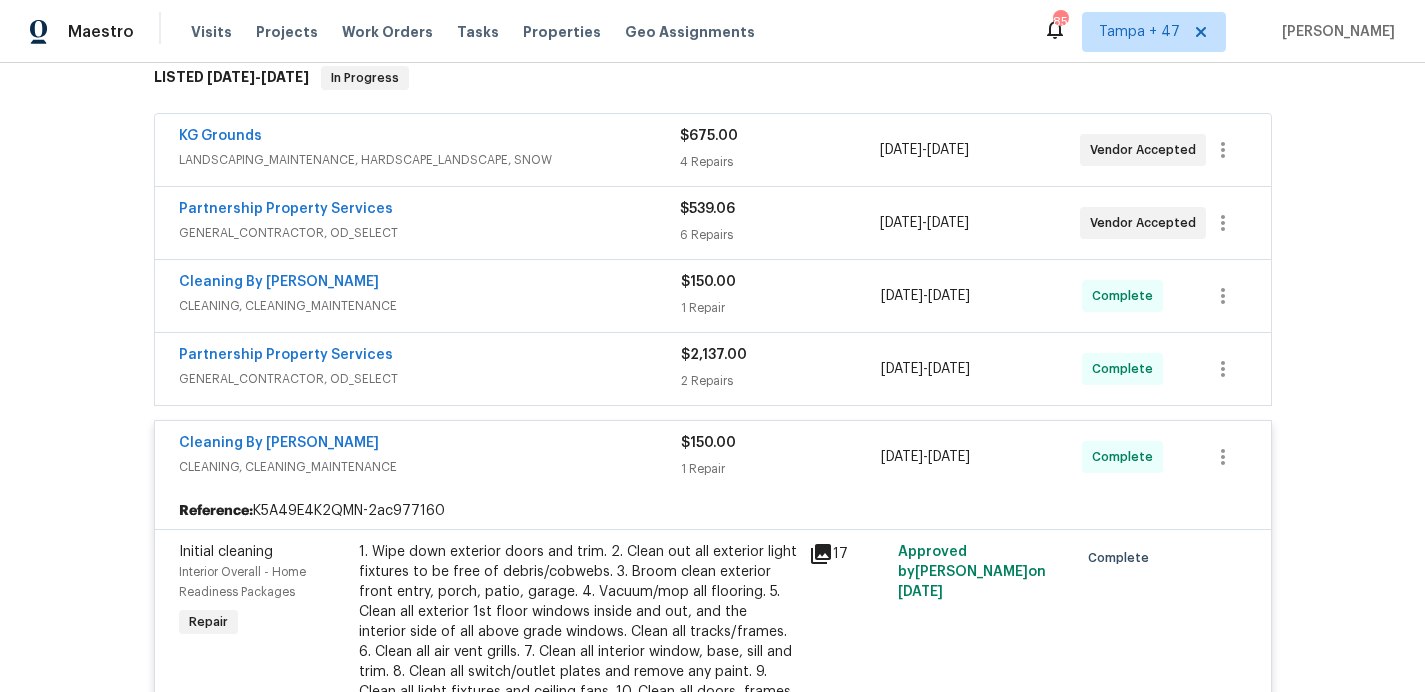 click on "GENERAL_CONTRACTOR, OD_SELECT" at bounding box center [430, 379] 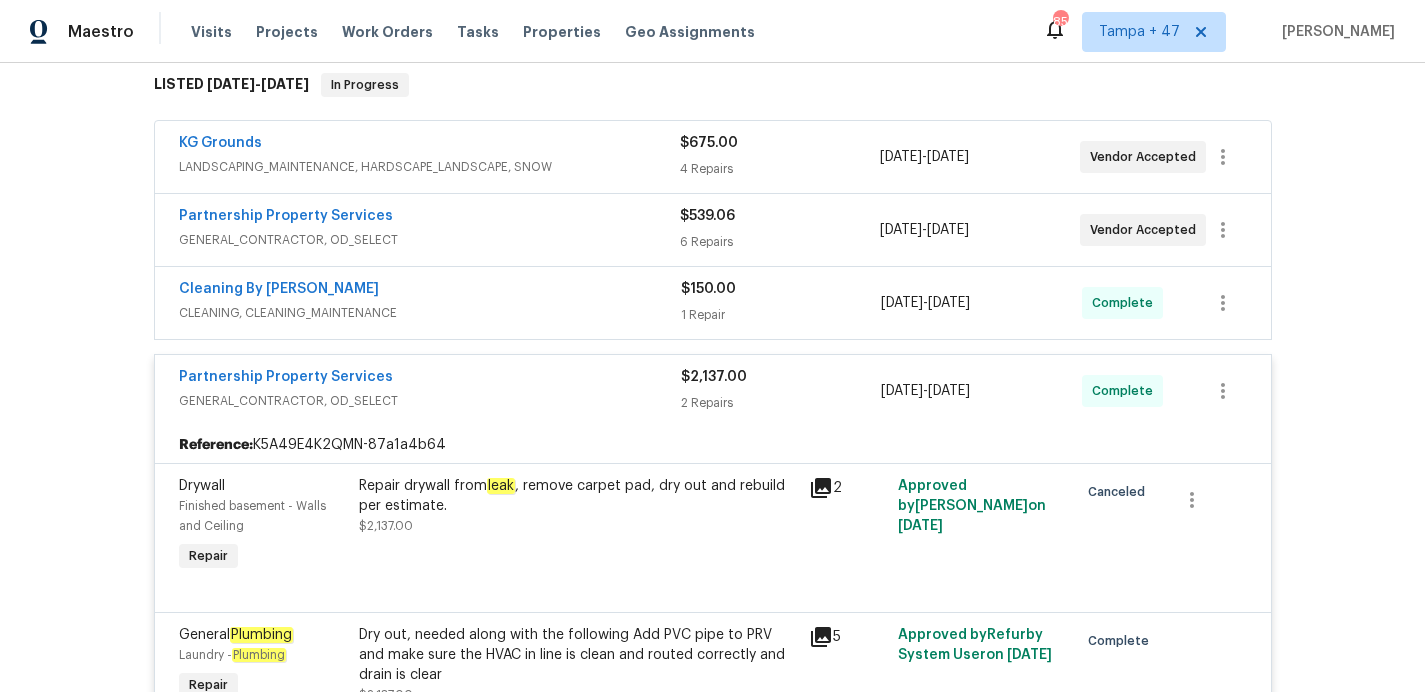 scroll, scrollTop: 325, scrollLeft: 0, axis: vertical 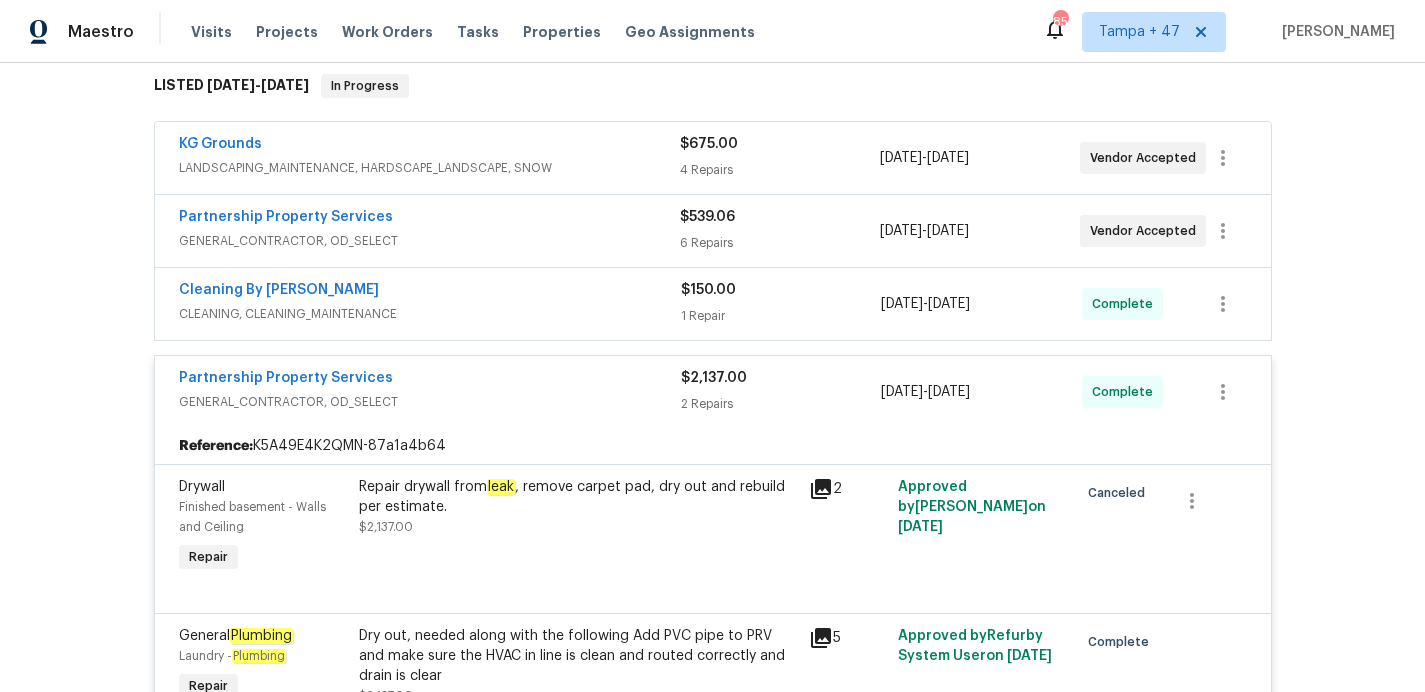 click on "Cleaning By Carrie" at bounding box center [430, 292] 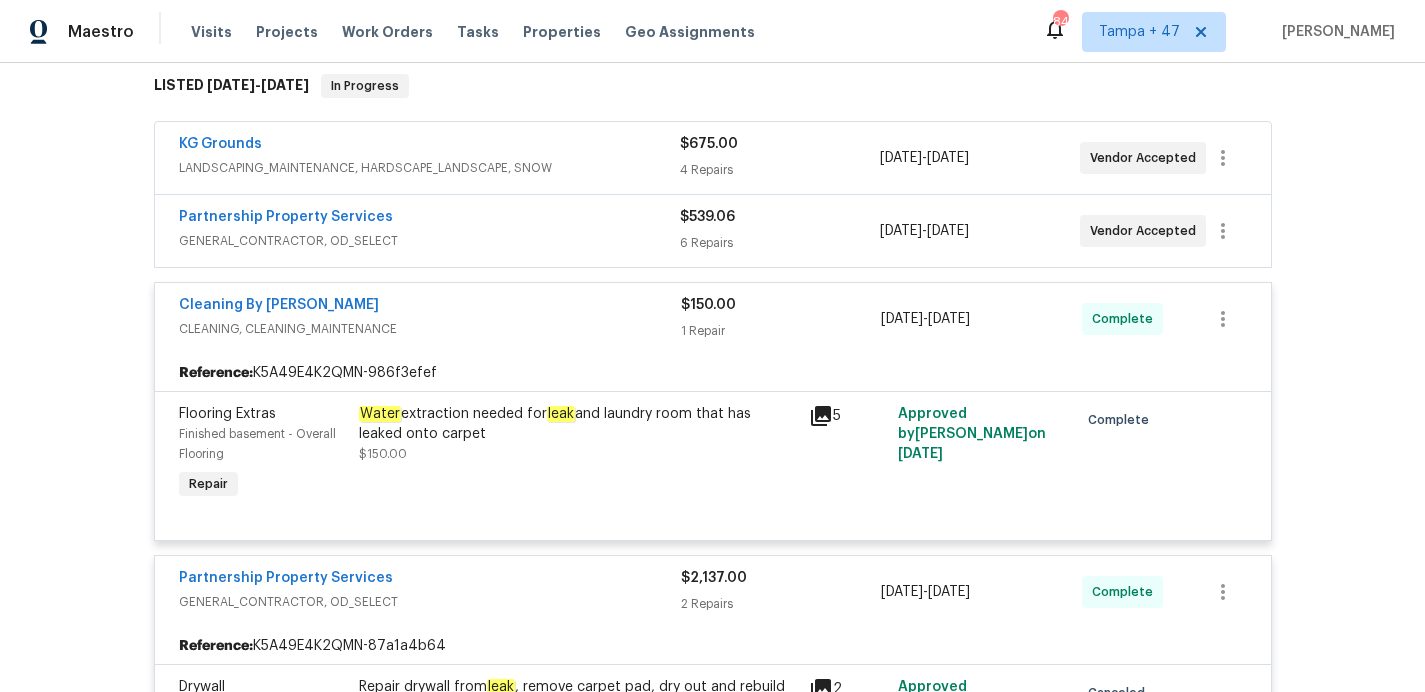 click on "GENERAL_CONTRACTOR, OD_SELECT" at bounding box center [429, 241] 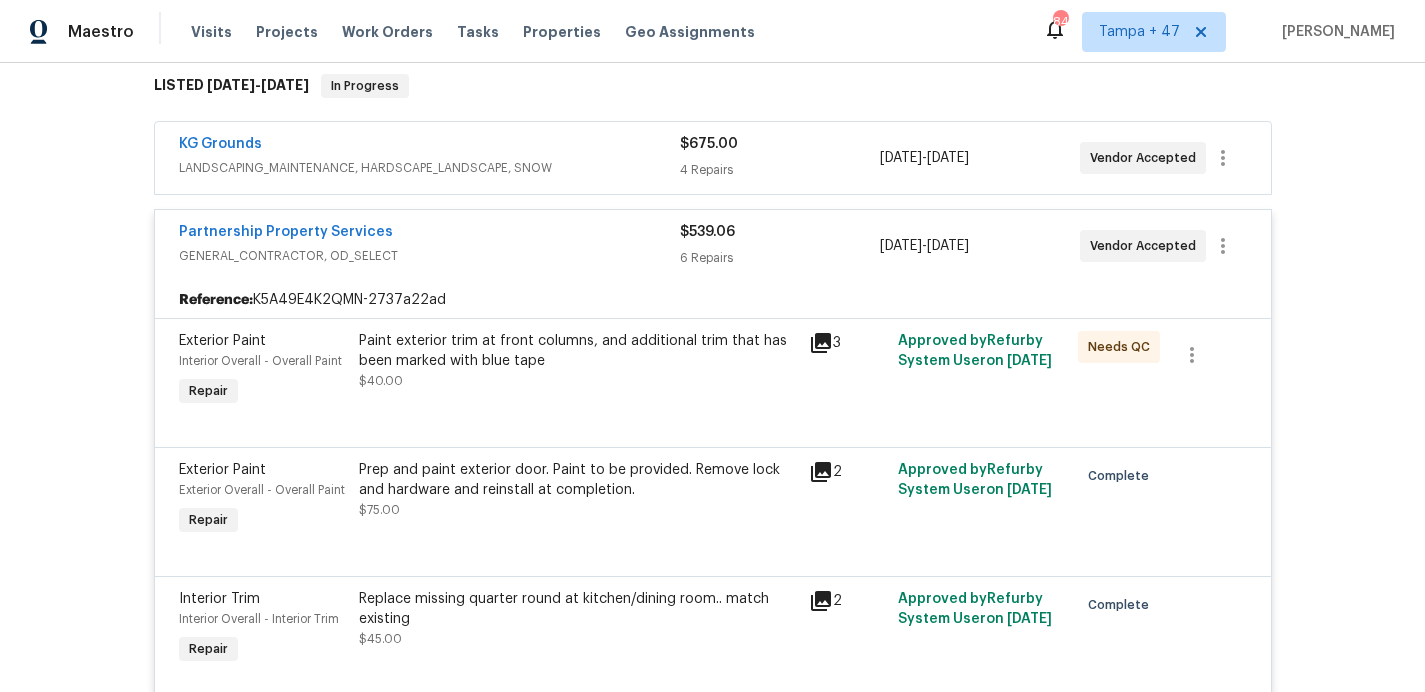 click on "LANDSCAPING_MAINTENANCE, HARDSCAPE_LANDSCAPE, SNOW" at bounding box center [429, 168] 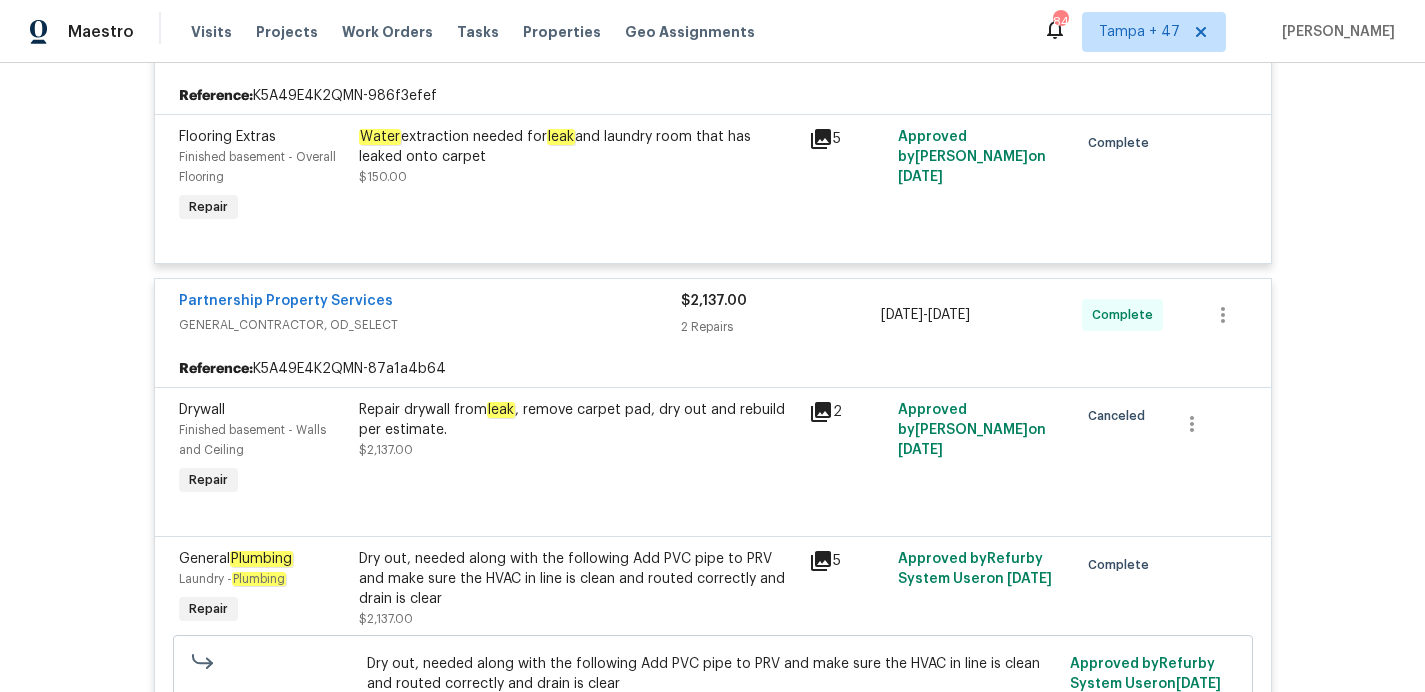 scroll, scrollTop: 2281, scrollLeft: 0, axis: vertical 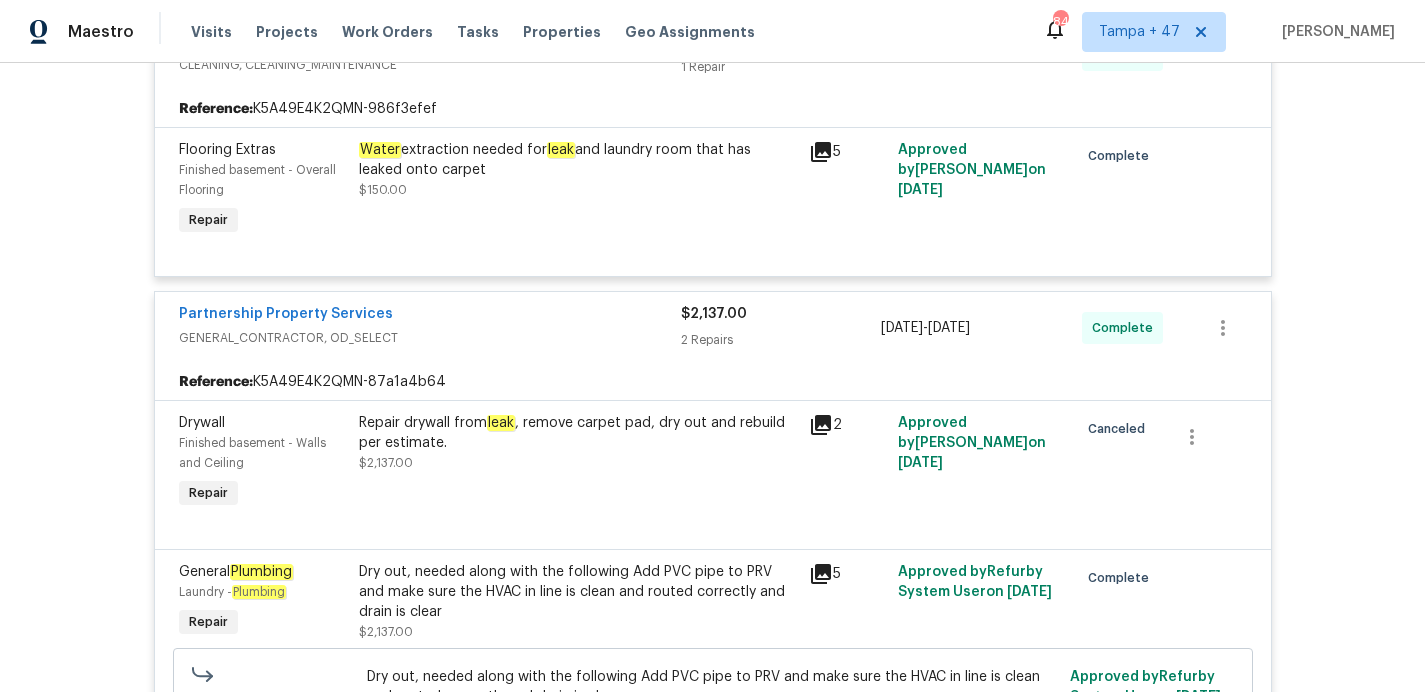 click on "Repair drywall from  leak , remove carpet pad, dry out and rebuild per estimate. $2,137.00" at bounding box center (578, 463) 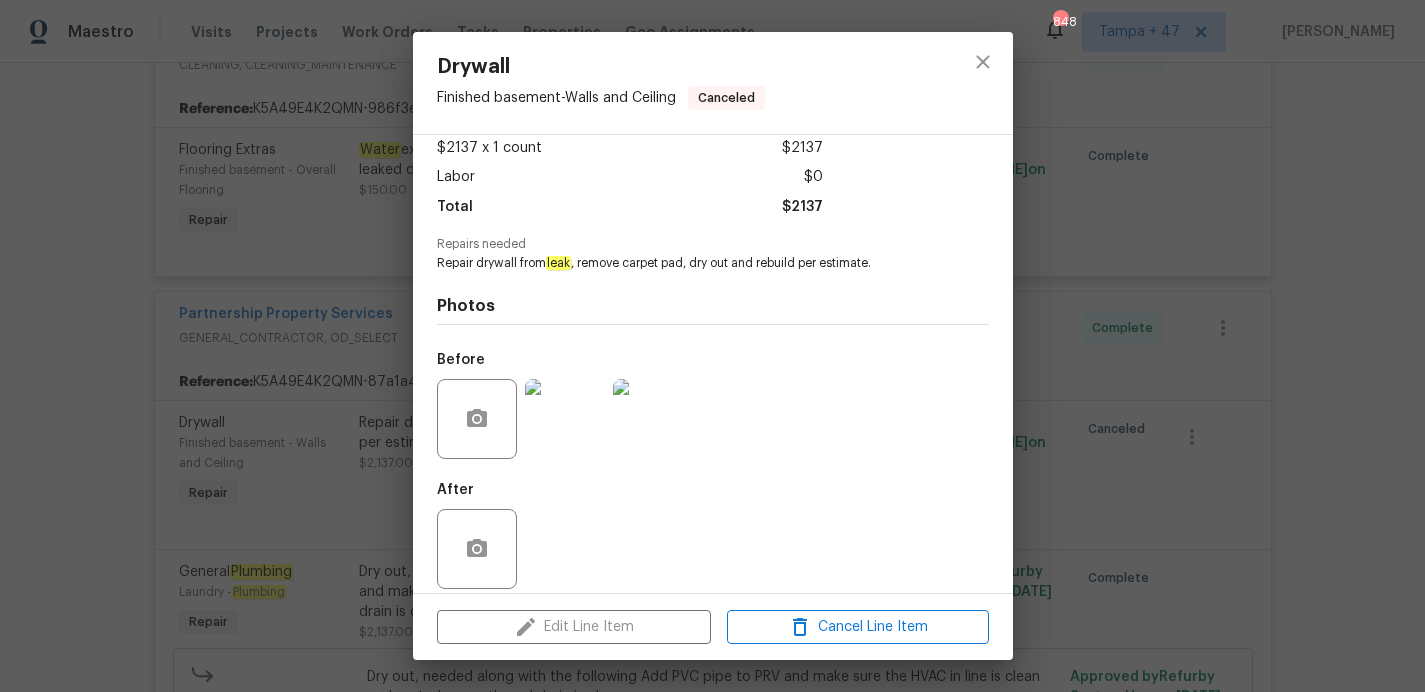 scroll, scrollTop: 129, scrollLeft: 0, axis: vertical 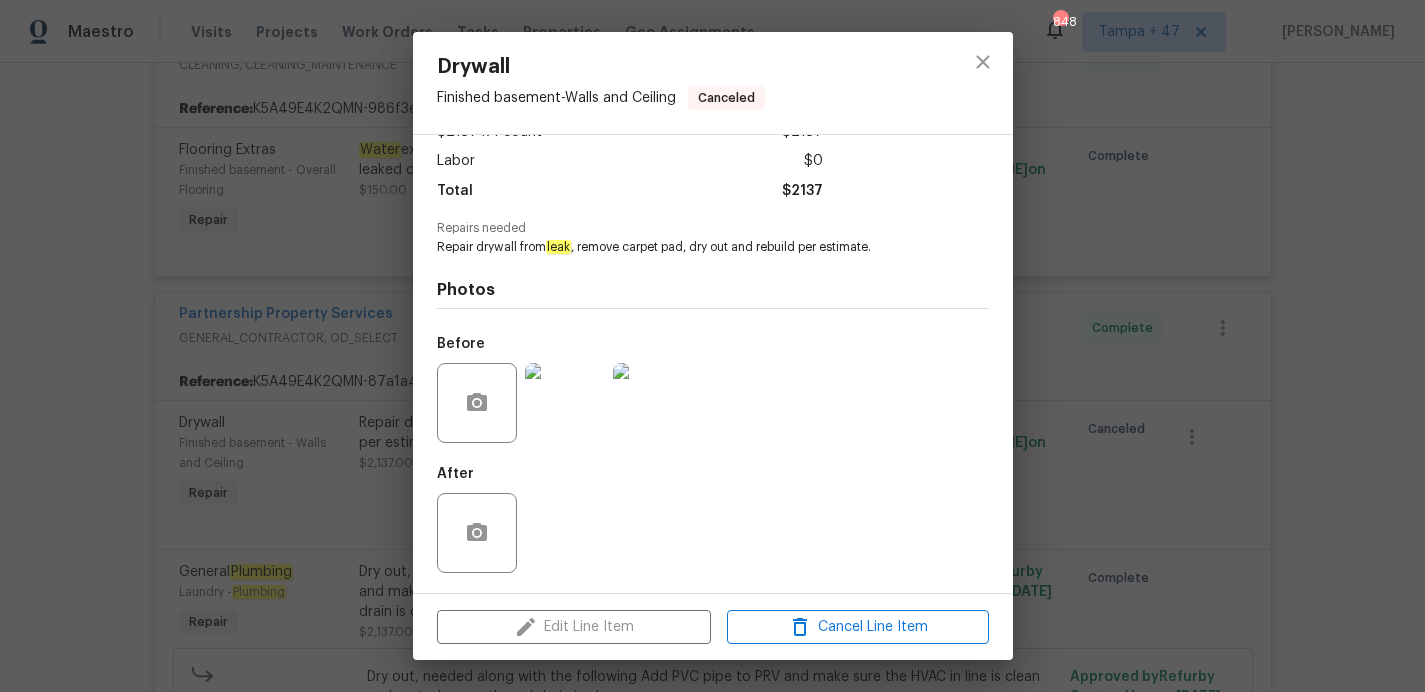 click on "Drywall Finished basement  -  Walls and Ceiling Canceled Vendor Partnership Property Services Account Category Repairs Cost $2137 x 1 count $2137 Labor $0 Total $2137 Repairs needed Repair drywall from  leak , remove carpet pad, dry out and rebuild per estimate. Photos Before After  Edit Line Item  Cancel Line Item" at bounding box center [712, 346] 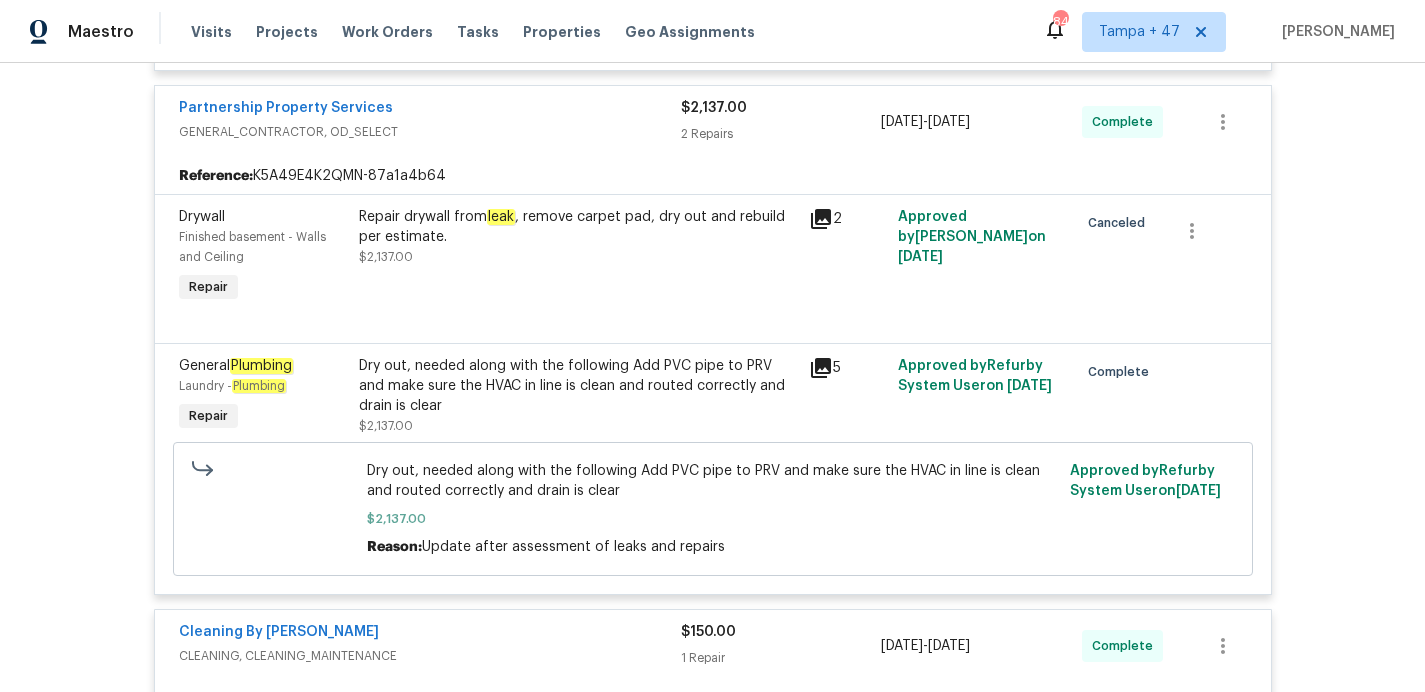 scroll, scrollTop: 2571, scrollLeft: 0, axis: vertical 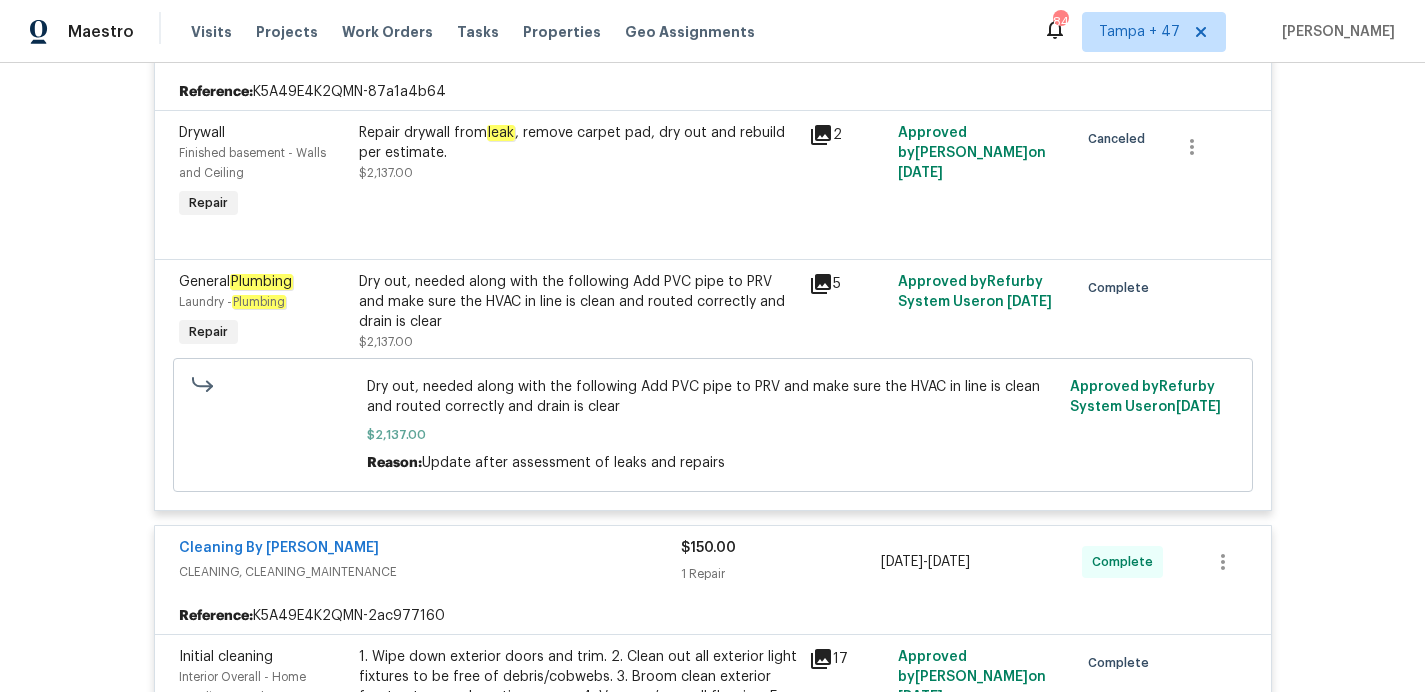 click on "Dry out, needed along with the following
Add PVC pipe to PRV and make sure the HVAC in line is clean and routed correctly and drain is clear" at bounding box center (578, 302) 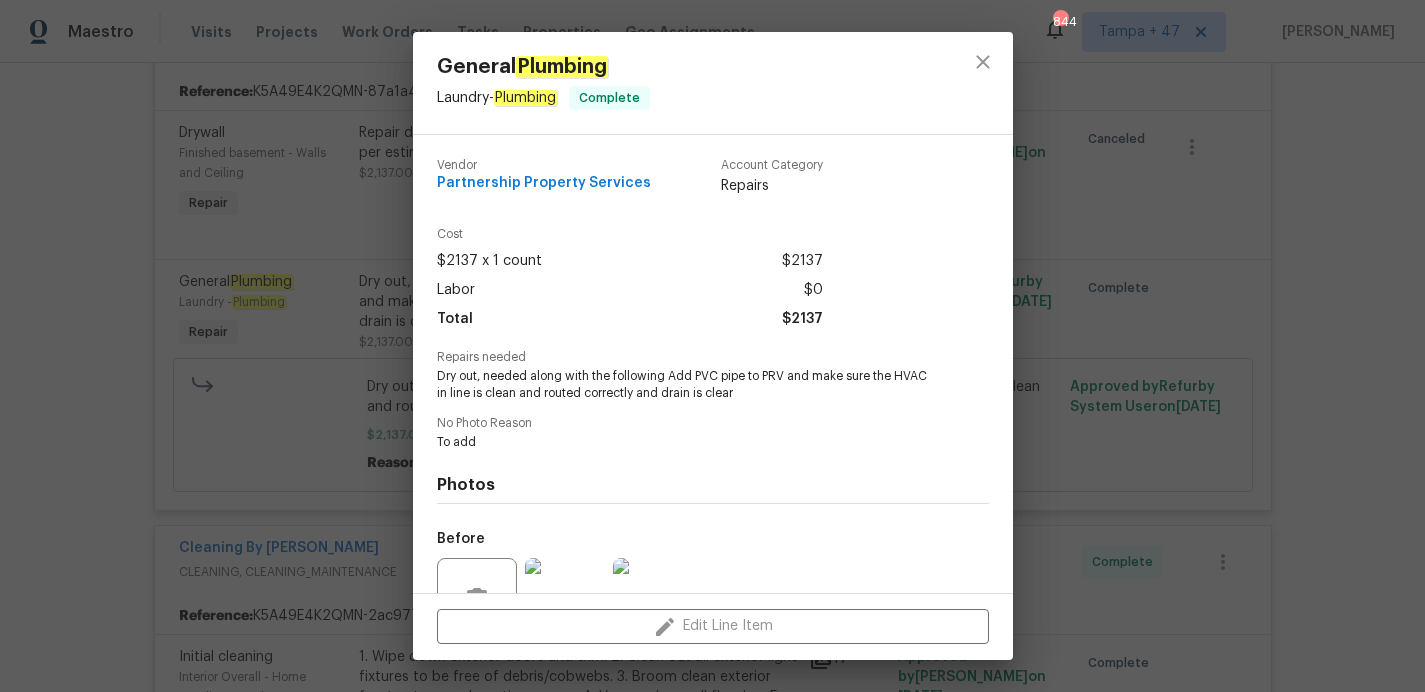 scroll, scrollTop: 195, scrollLeft: 0, axis: vertical 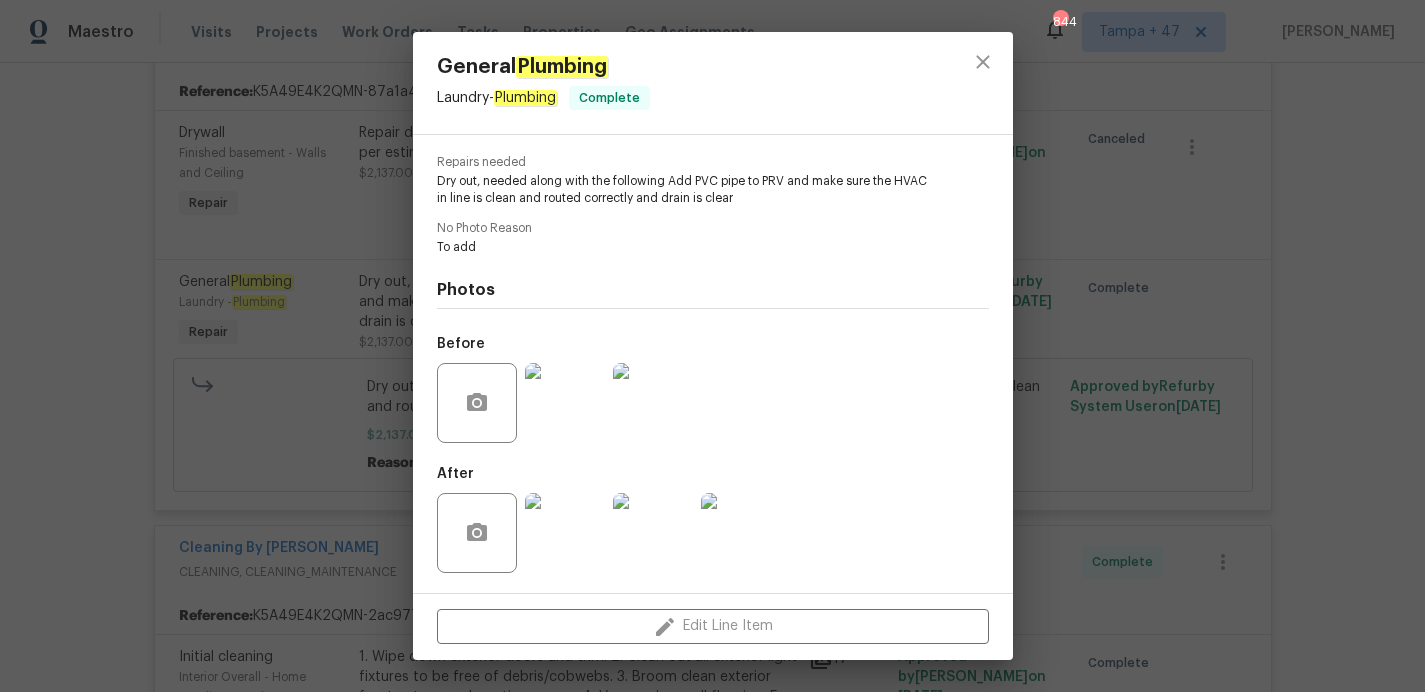 click at bounding box center [565, 533] 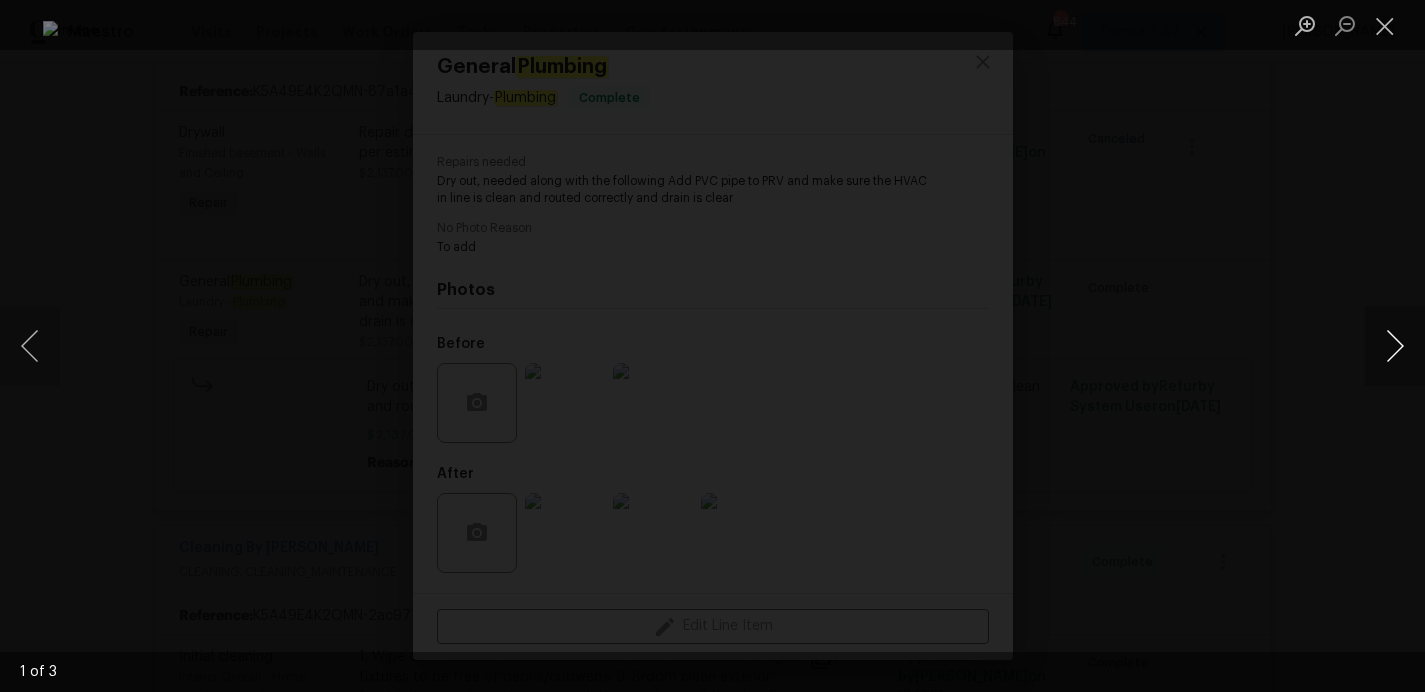 click at bounding box center (1395, 346) 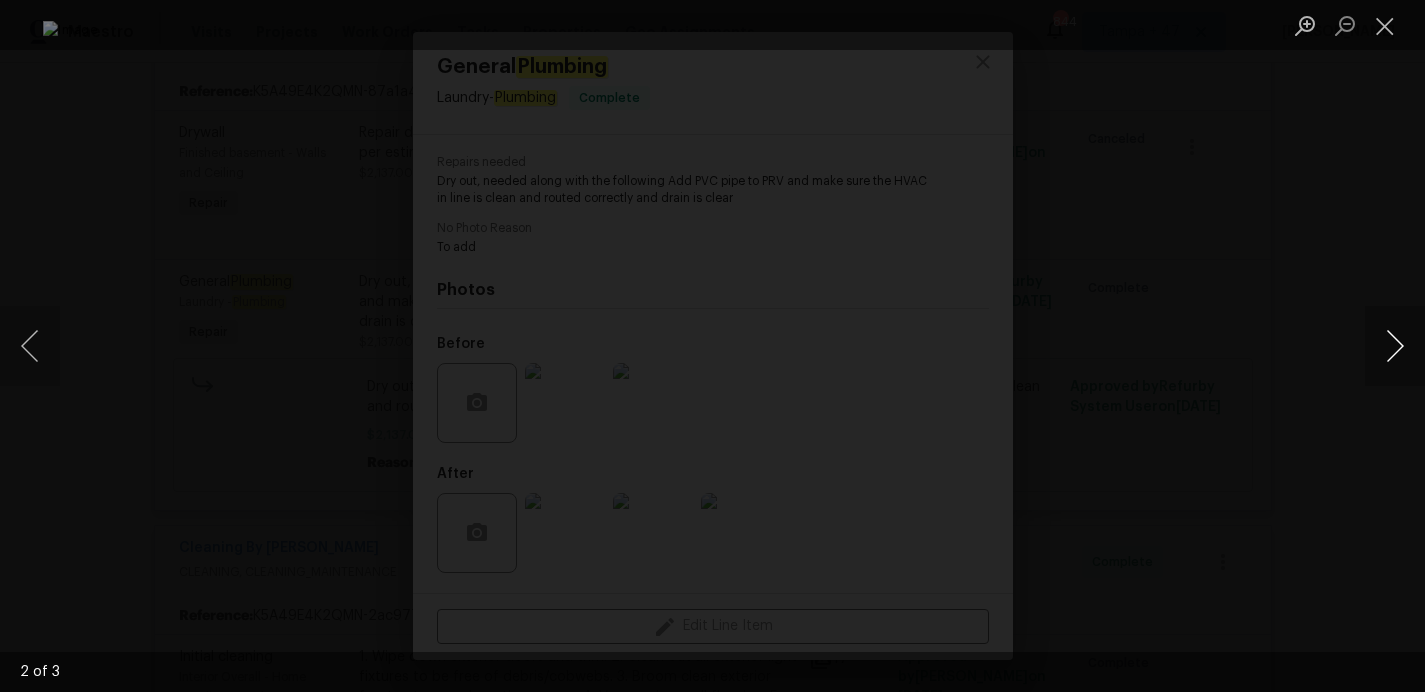 click at bounding box center (1395, 346) 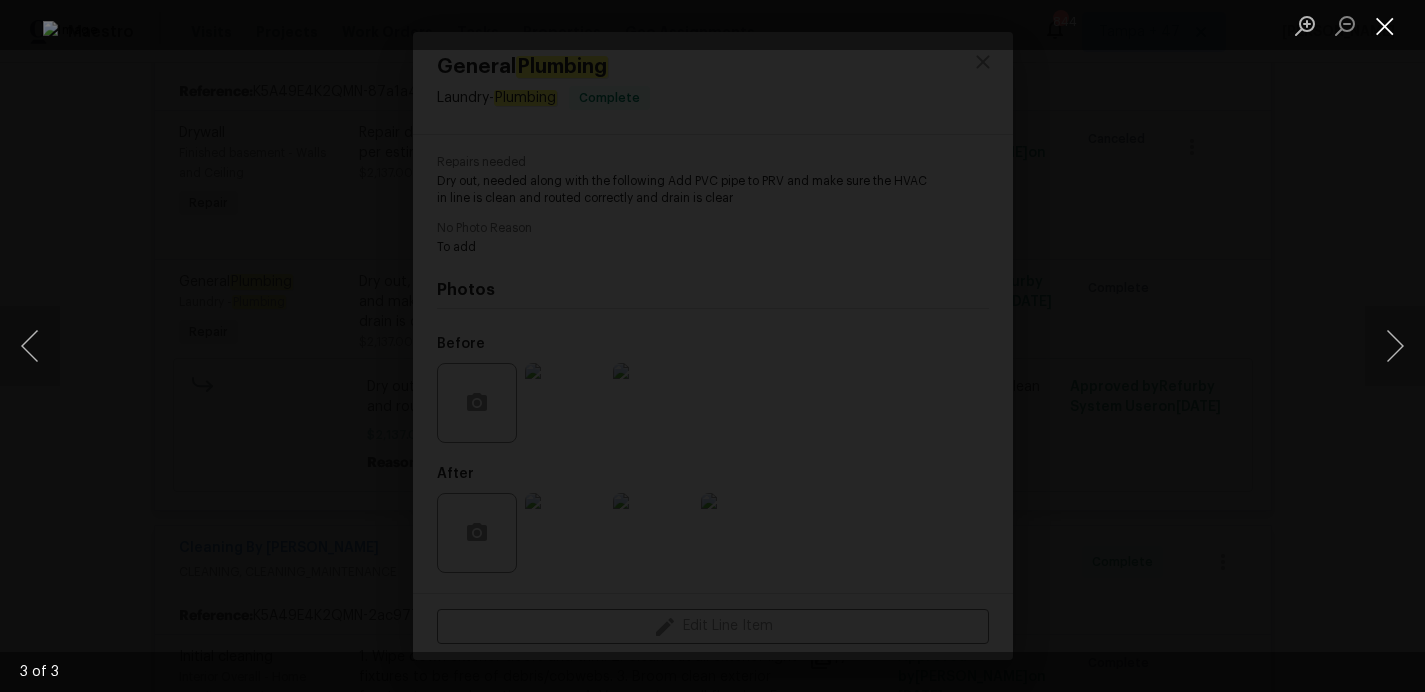 click at bounding box center (1385, 25) 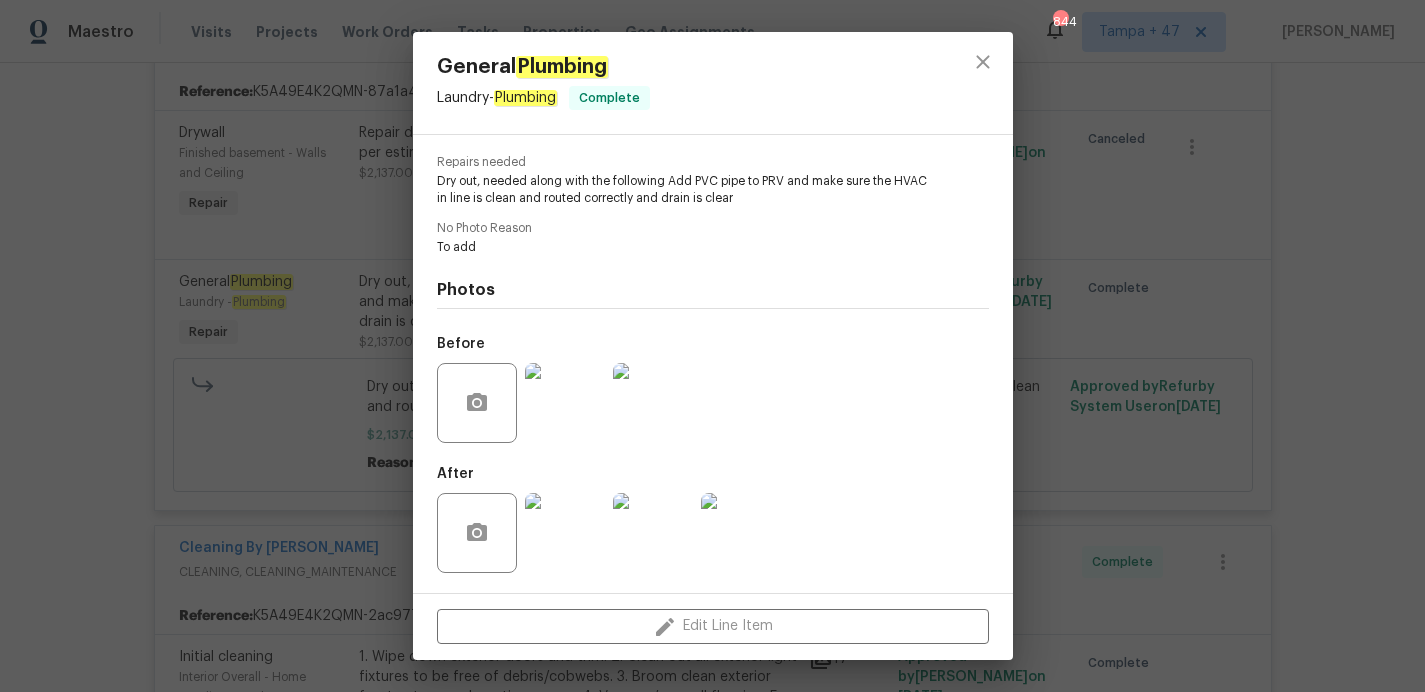 click on "General  Plumbing Laundry  -  Plumbing Complete Vendor Partnership Property Services Account Category Repairs Cost $2137 x 1 count $2137 Labor $0 Total $2137 Repairs needed Dry out, needed along with the following
Add PVC pipe to PRV and make sure the HVAC in line is clean and routed correctly and drain is clear No Photo Reason To add Photos Before After  Edit Line Item" at bounding box center (712, 346) 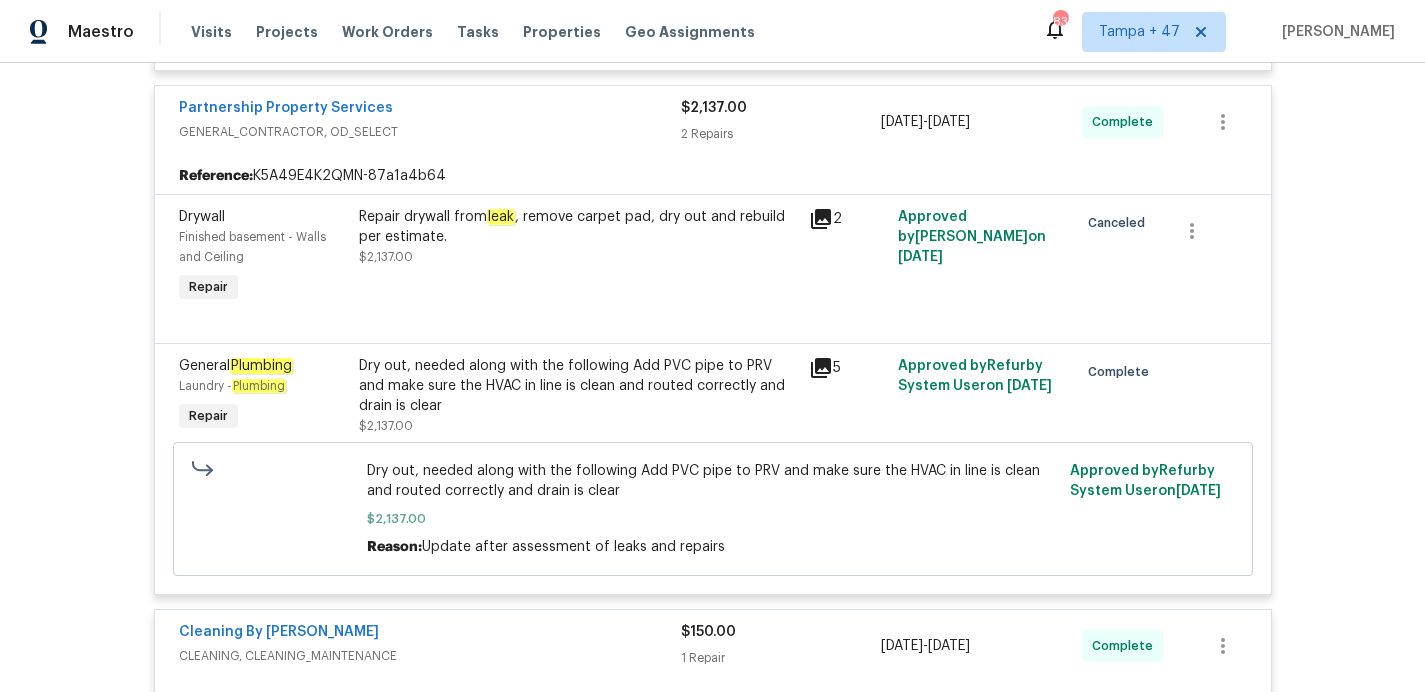 scroll, scrollTop: 2489, scrollLeft: 0, axis: vertical 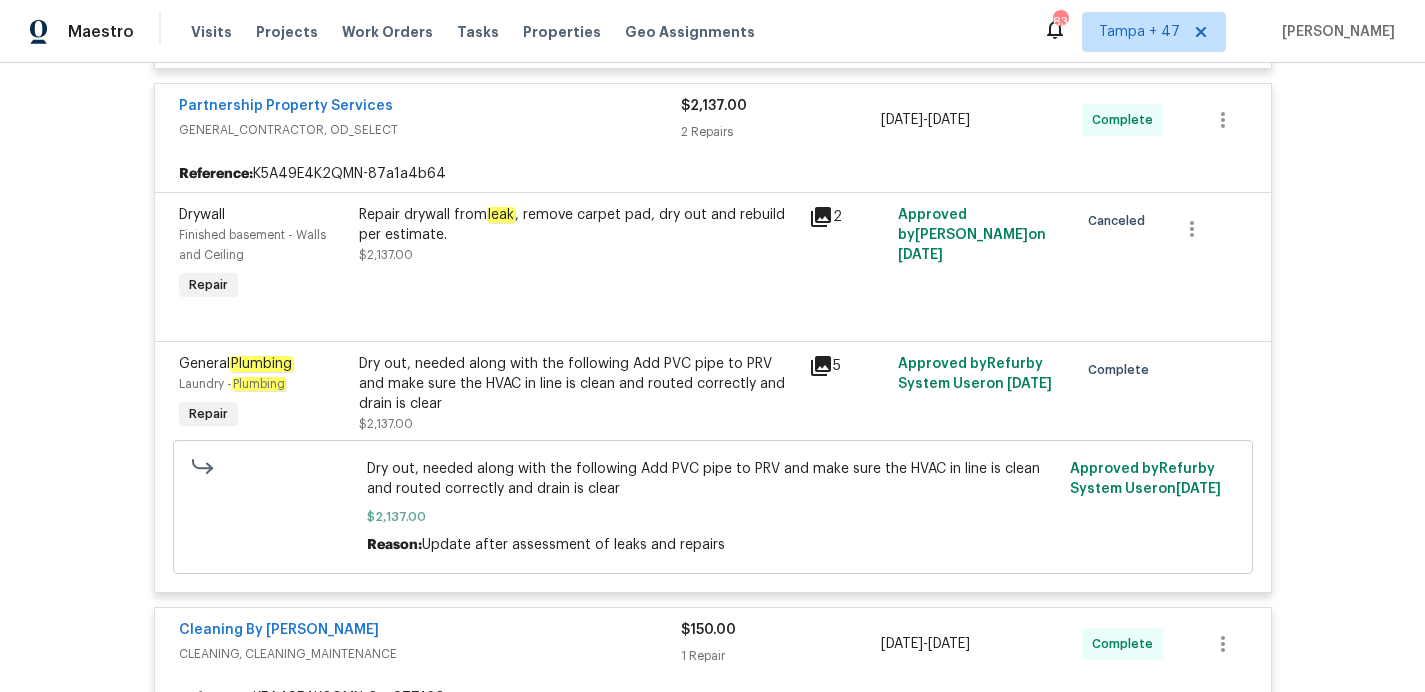 click on "Dry out, needed along with the following
Add PVC pipe to PRV and make sure the HVAC in line is clean and routed correctly and drain is clear" at bounding box center (578, 384) 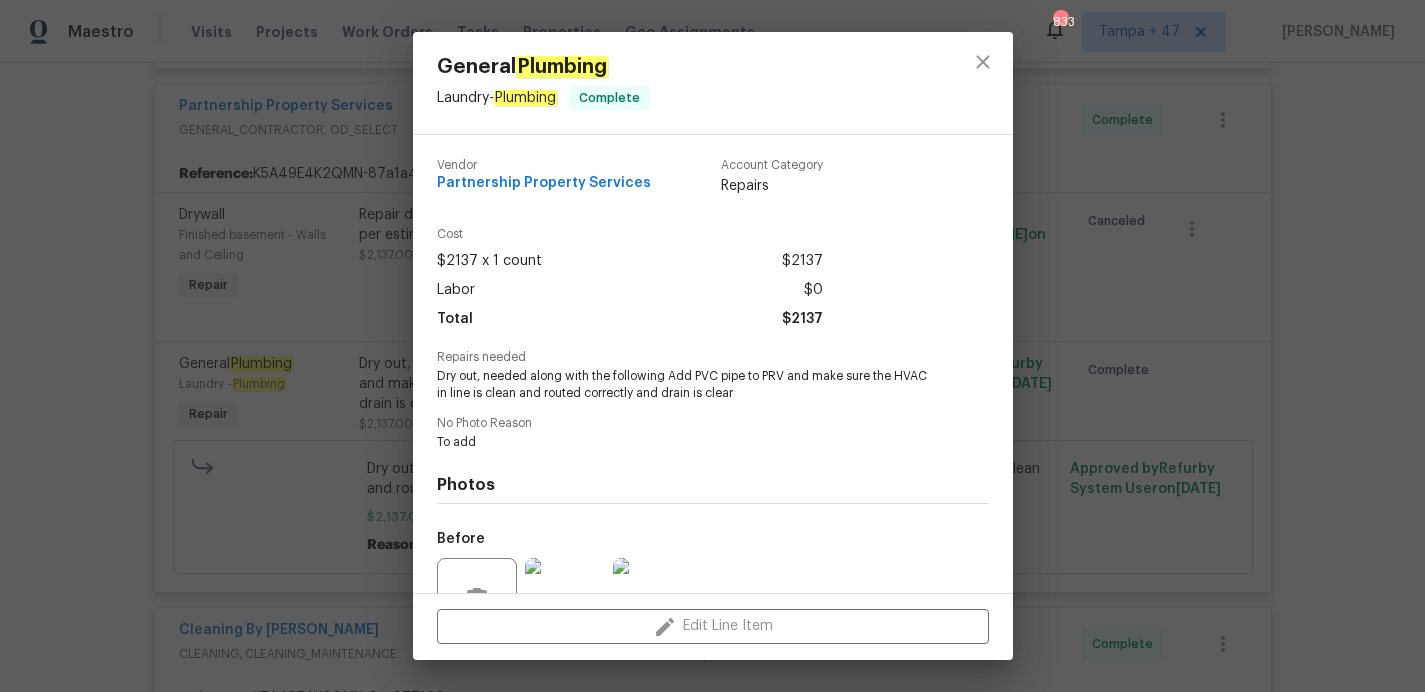 scroll, scrollTop: 195, scrollLeft: 0, axis: vertical 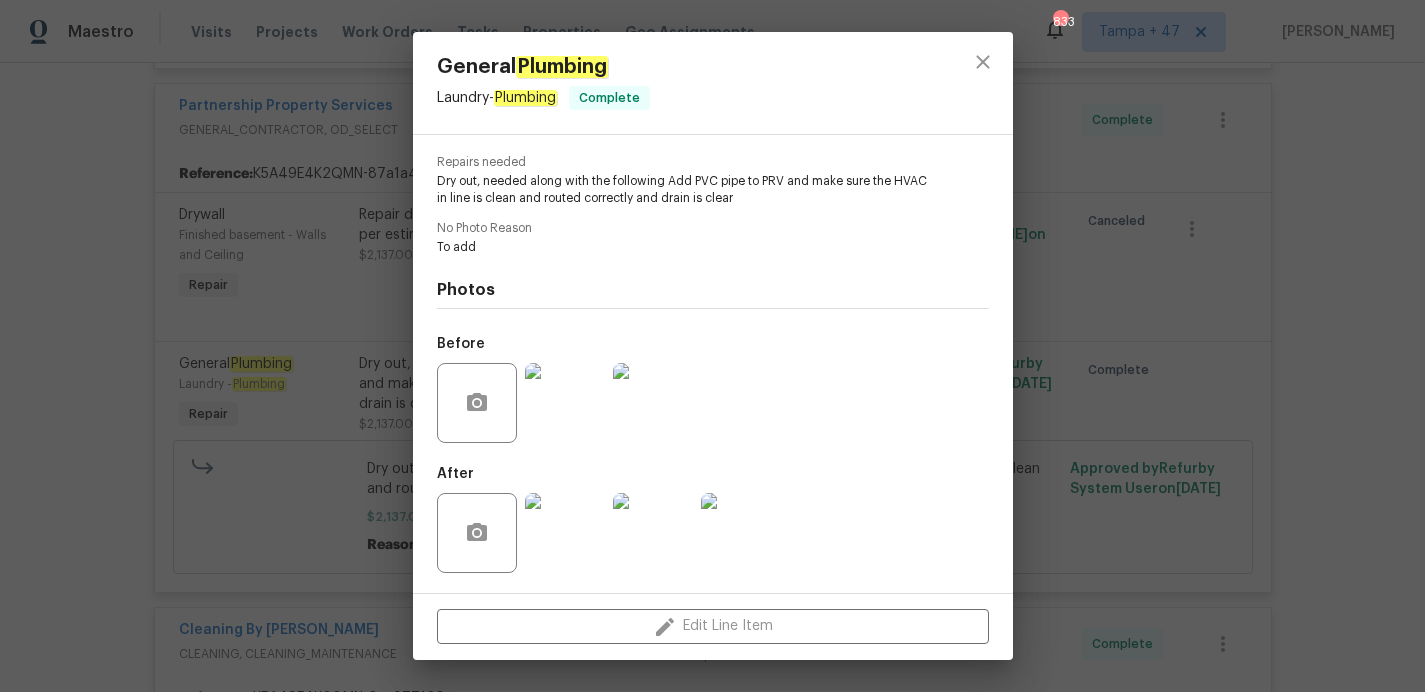 click at bounding box center (565, 403) 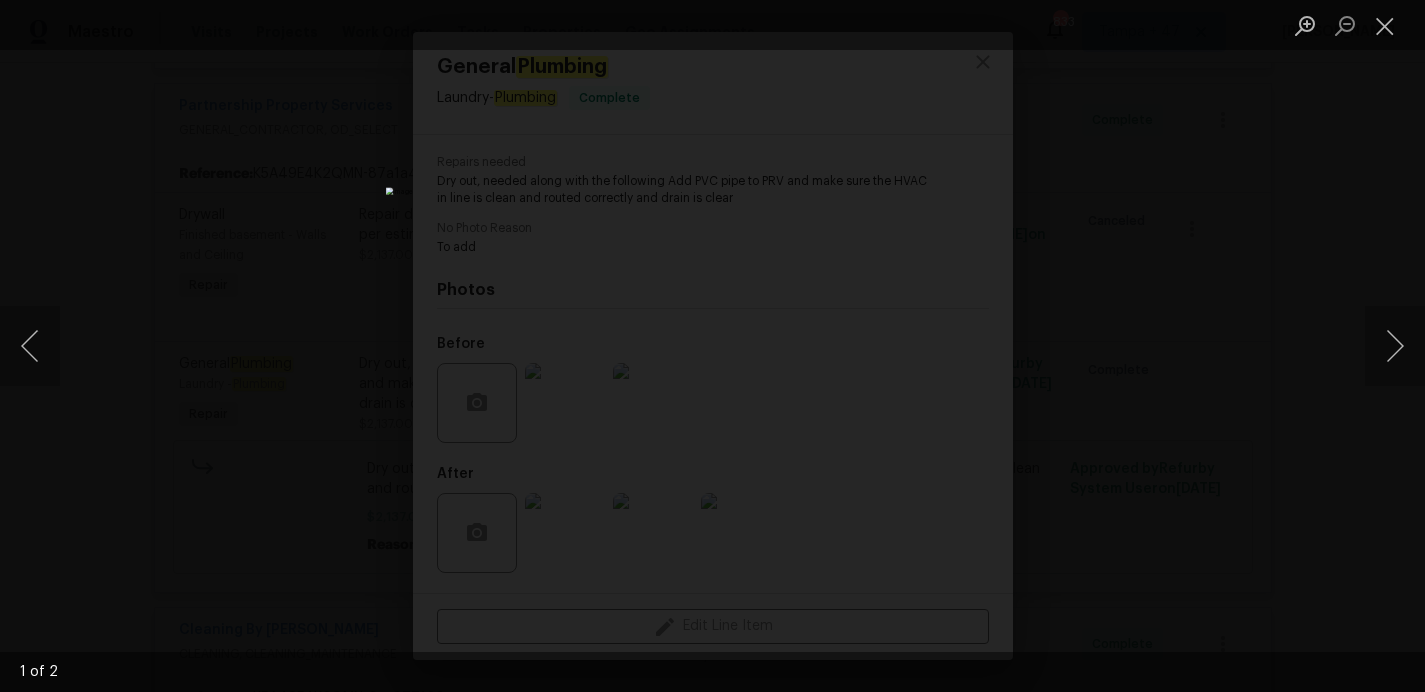 click at bounding box center (712, 346) 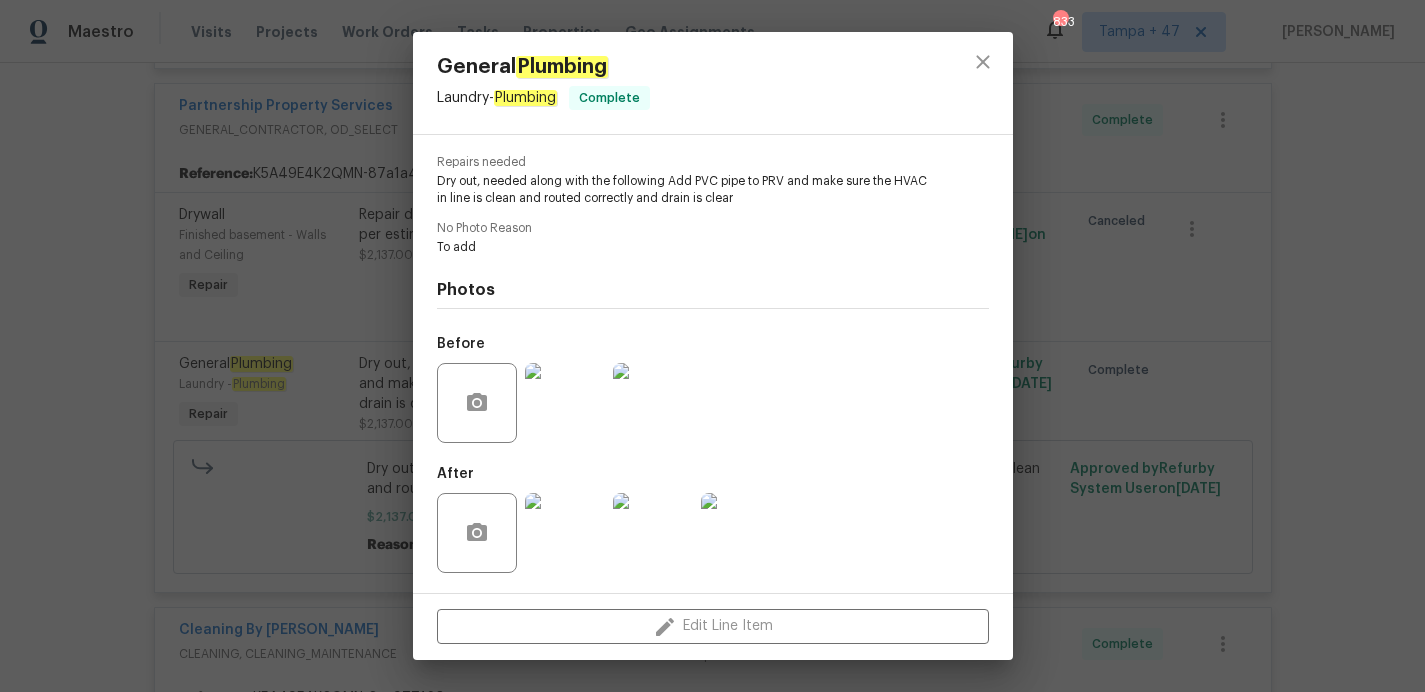click on "General  Plumbing Laundry  -  Plumbing Complete Vendor Partnership Property Services Account Category Repairs Cost $2137 x 1 count $2137 Labor $0 Total $2137 Repairs needed Dry out, needed along with the following
Add PVC pipe to PRV and make sure the HVAC in line is clean and routed correctly and drain is clear No Photo Reason To add Photos Before After  Edit Line Item" at bounding box center (712, 346) 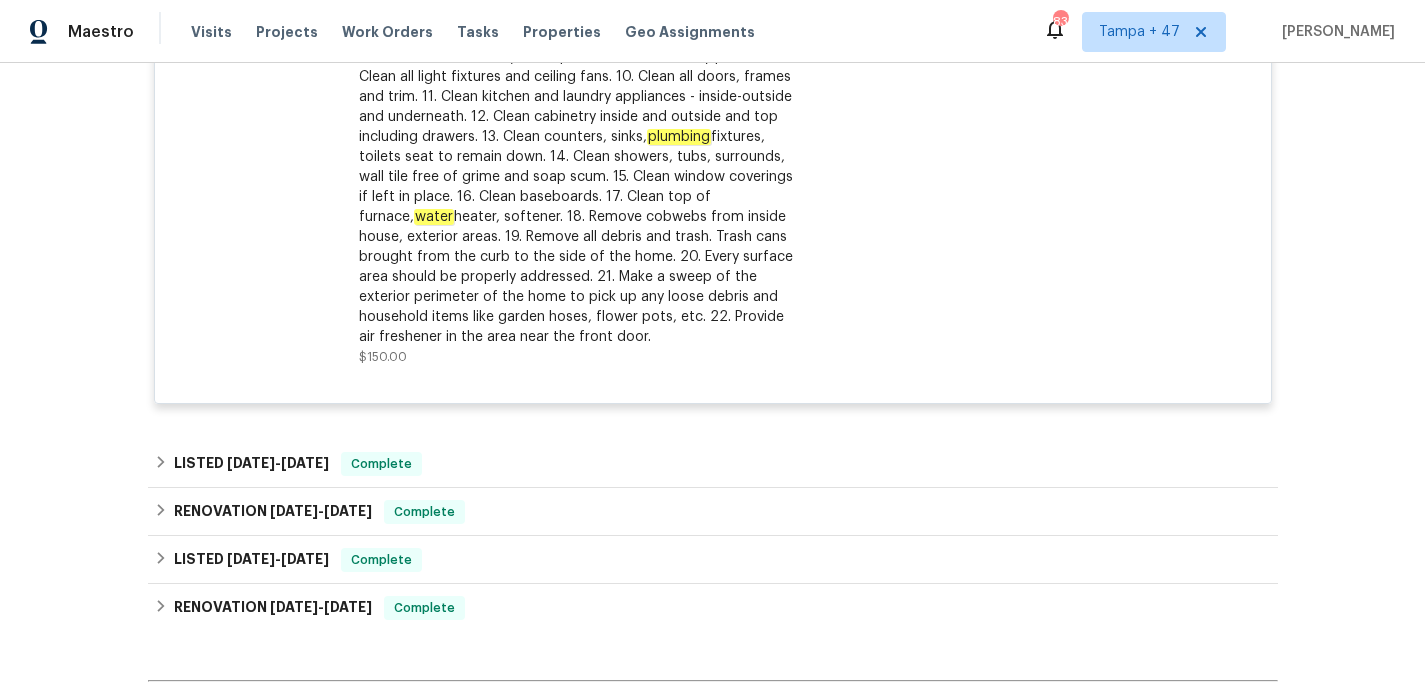 scroll, scrollTop: 3547, scrollLeft: 0, axis: vertical 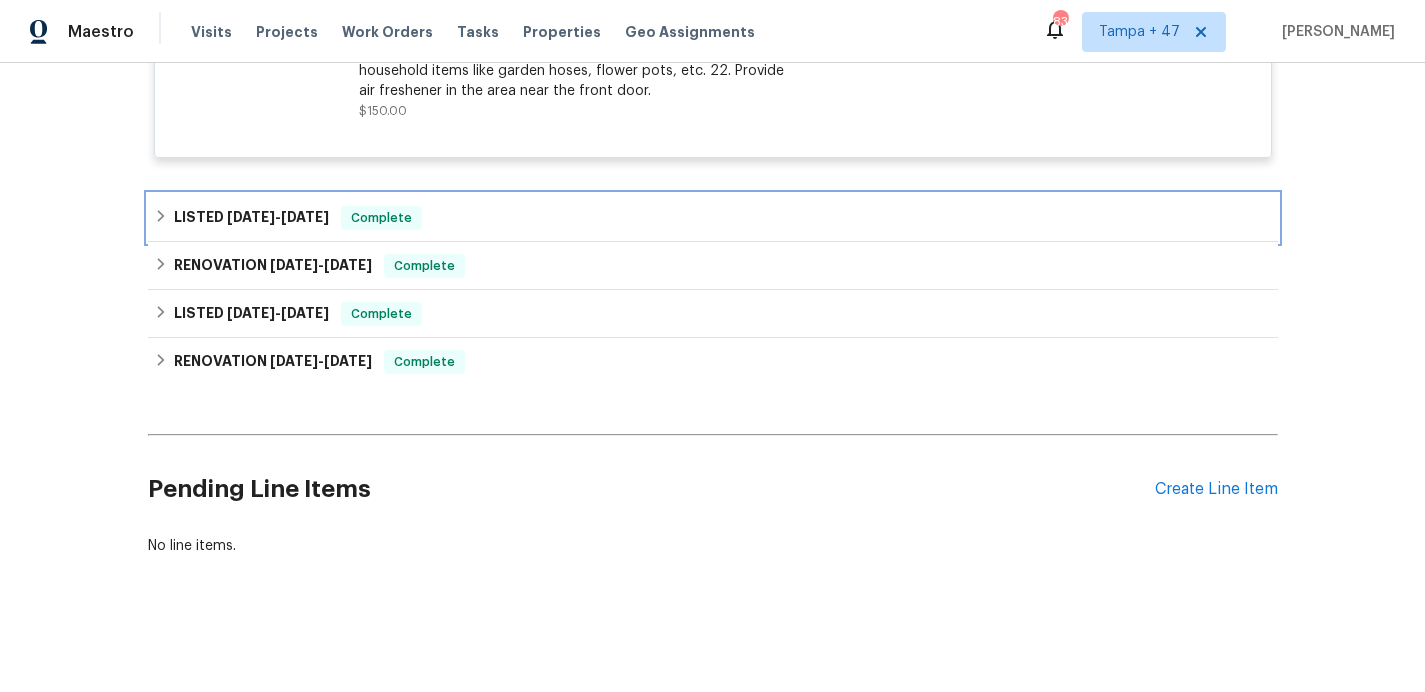 click on "LISTED   6/25/25  -  6/30/25 Complete" at bounding box center (713, 218) 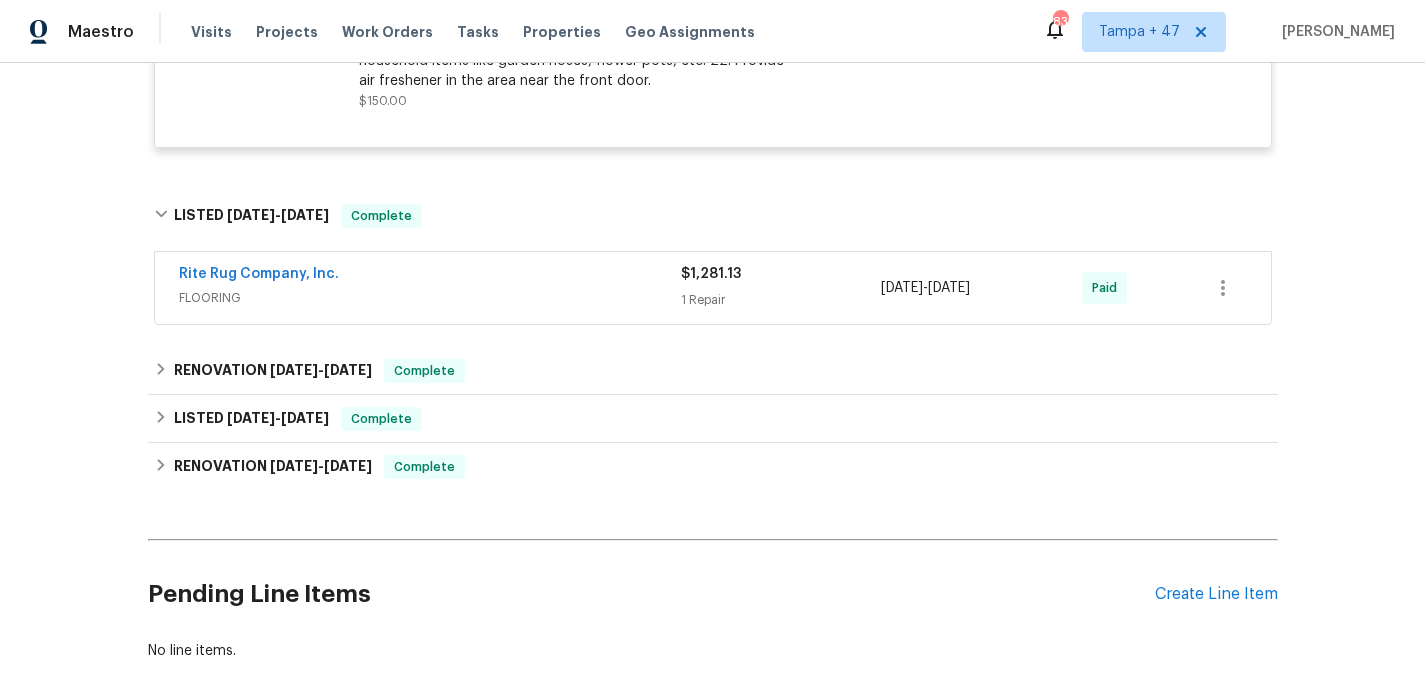 click on "Rite Rug Company, Inc. FLOORING $1,281.13 1 Repair 6/25/2025  -  6/30/2025 Paid" at bounding box center (713, 288) 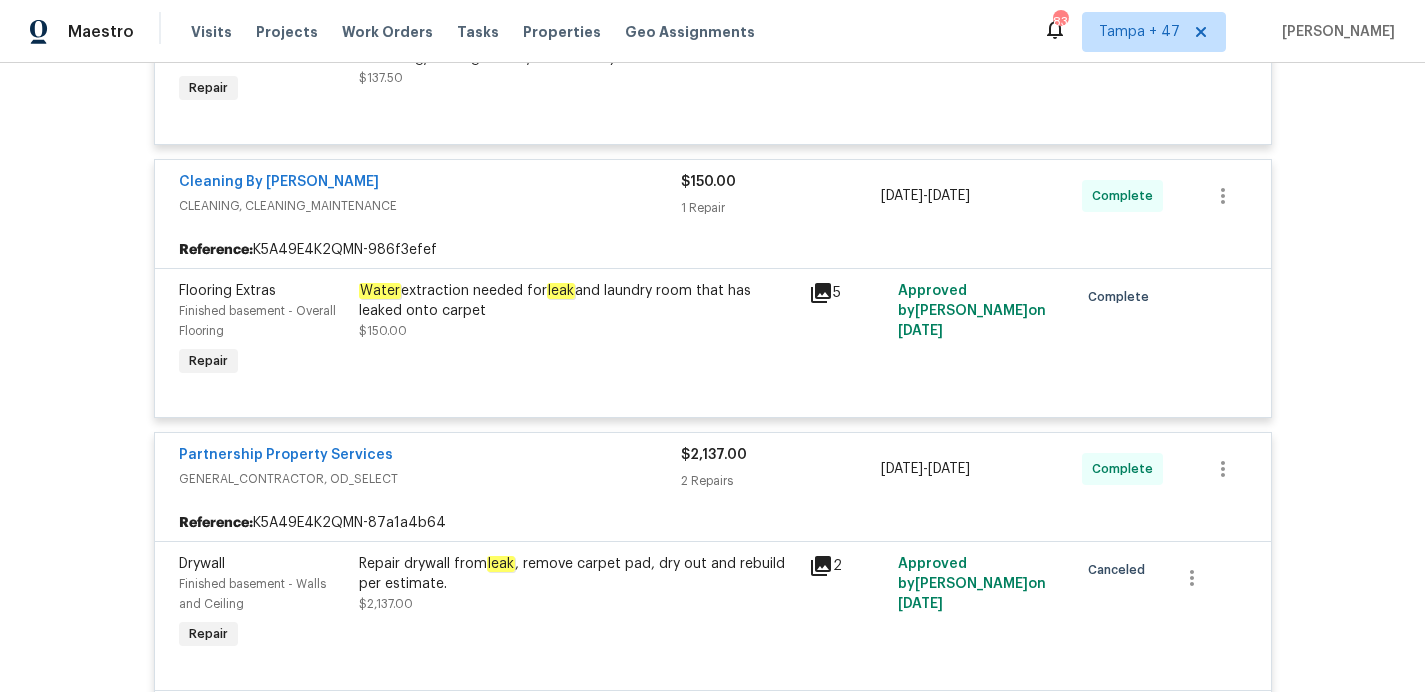 scroll, scrollTop: 2064, scrollLeft: 0, axis: vertical 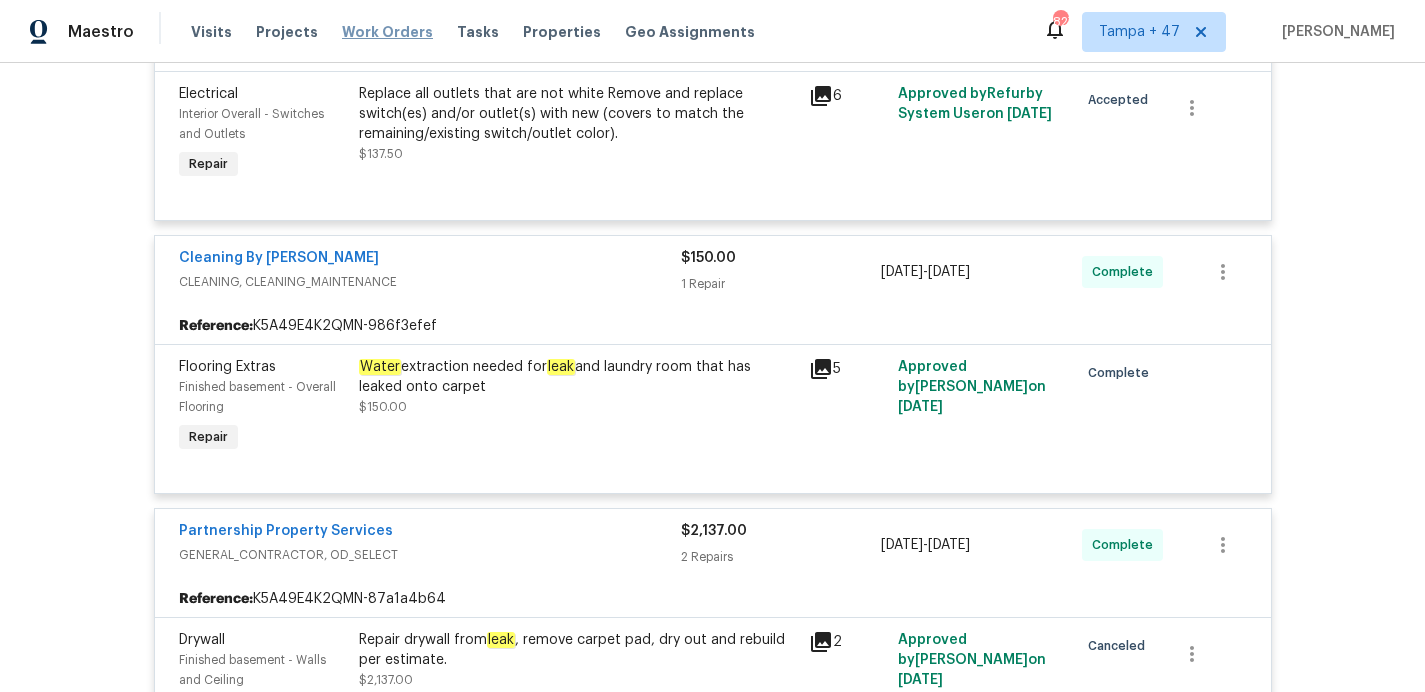 click on "Work Orders" at bounding box center [387, 32] 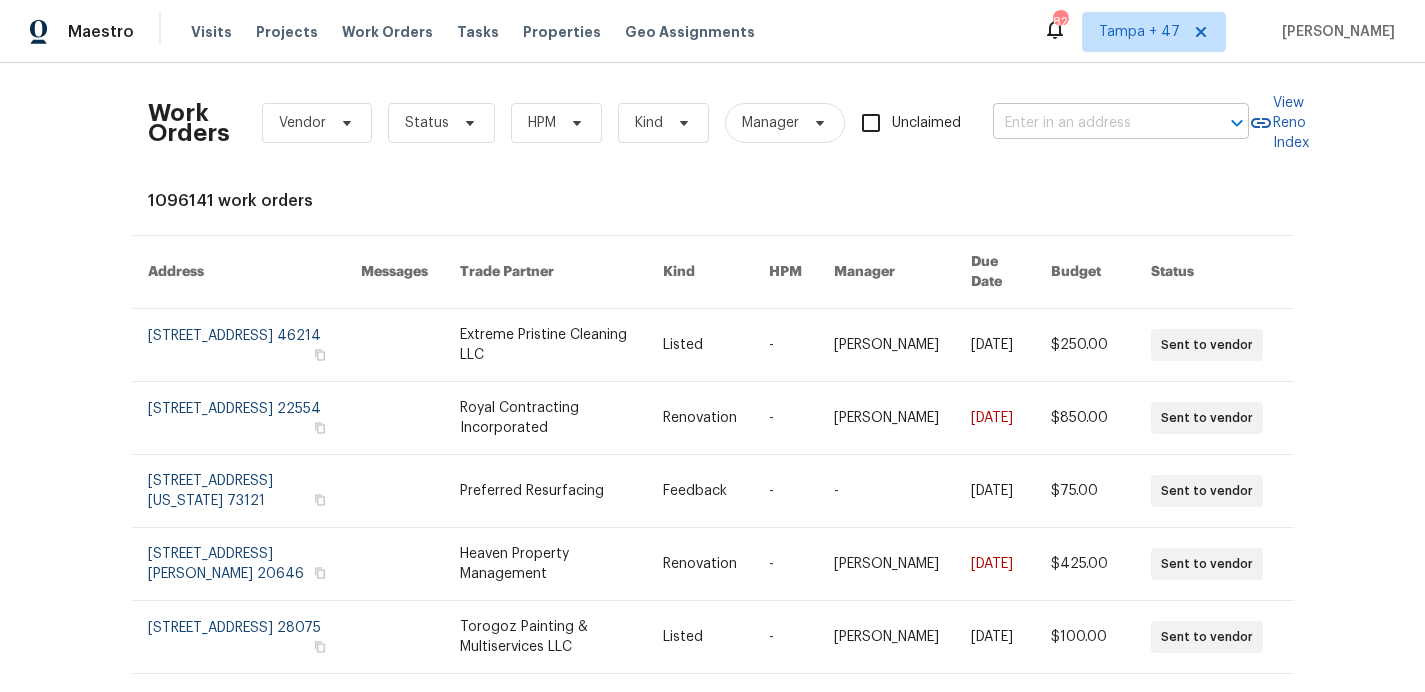 click at bounding box center [1093, 123] 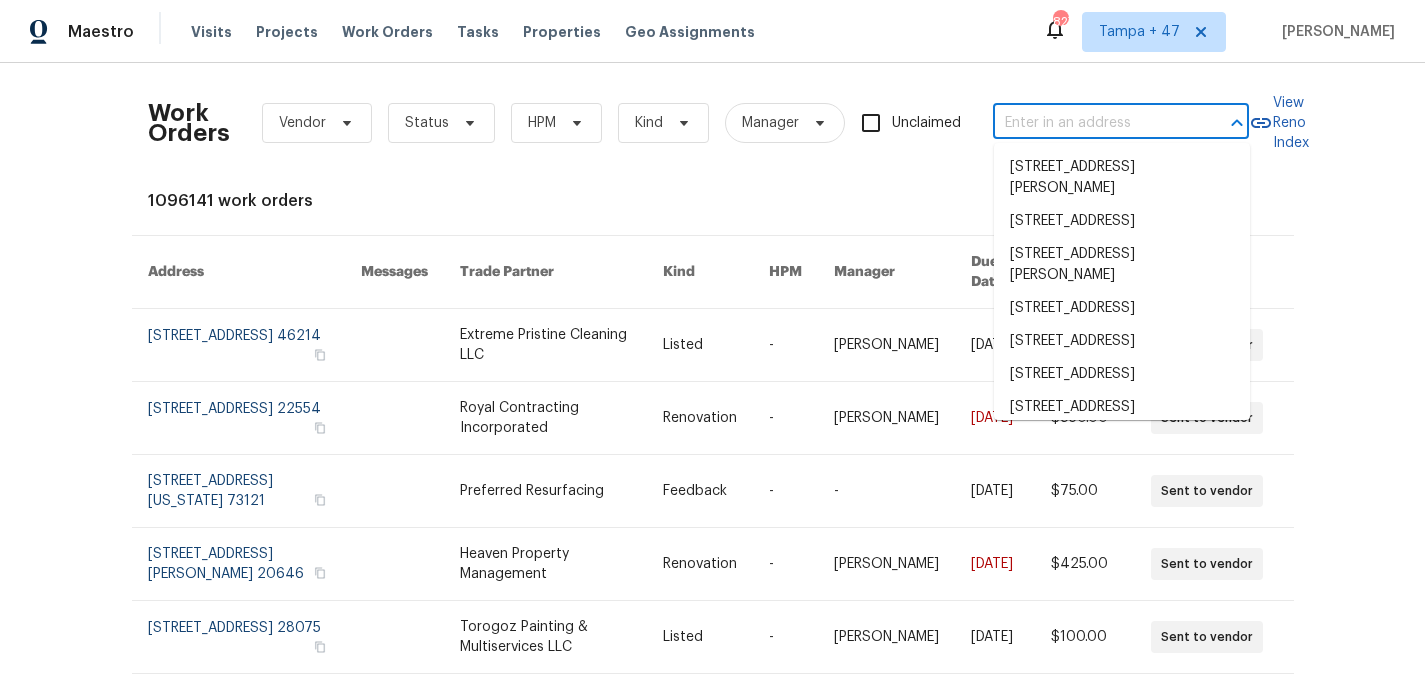 paste on "66 Patten Rd Westford, MA 01886" 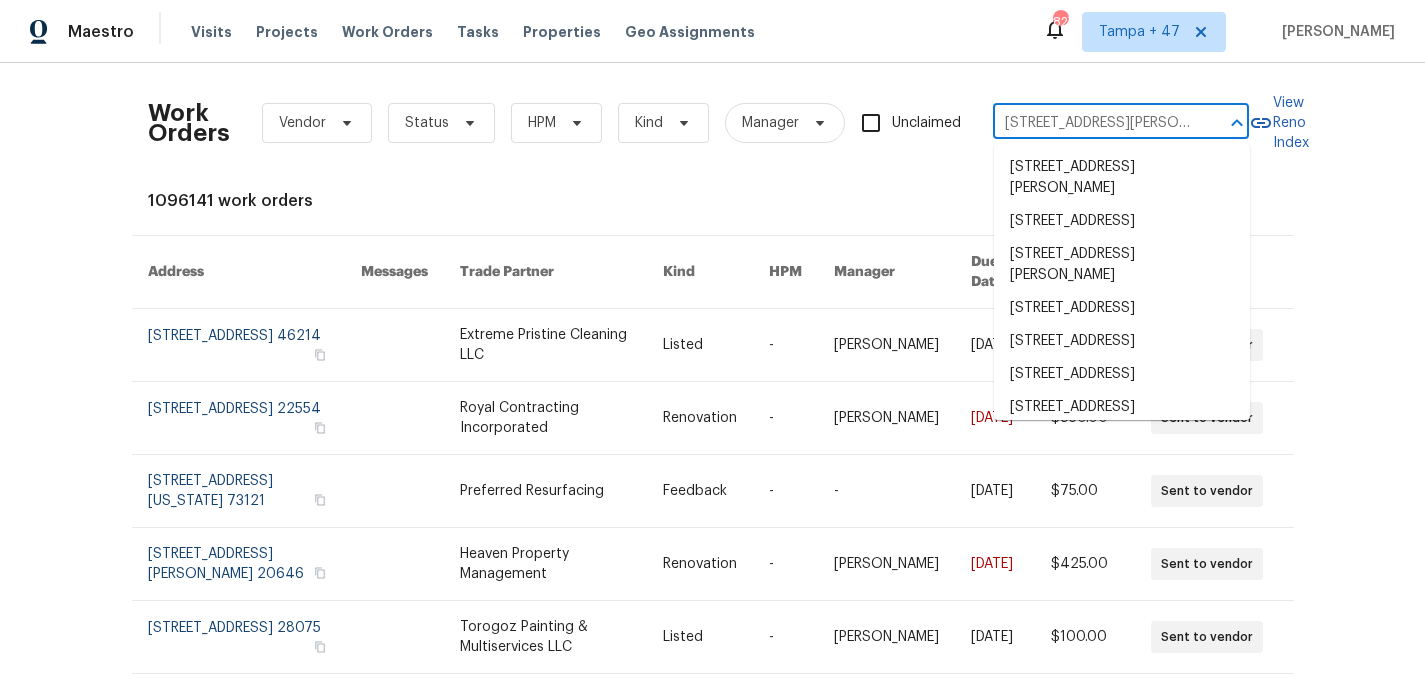 scroll, scrollTop: 0, scrollLeft: 31, axis: horizontal 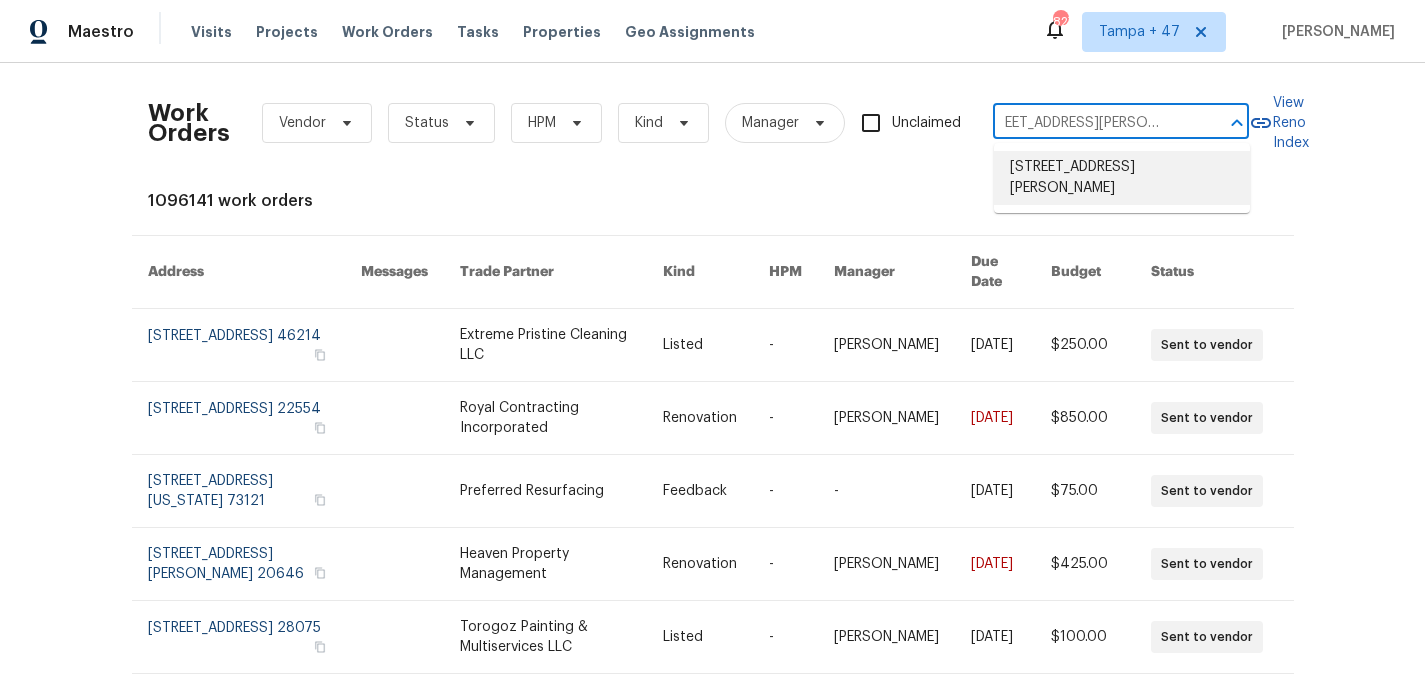 click on "66 Patten Rd, Westford, MA 01886" at bounding box center (1122, 178) 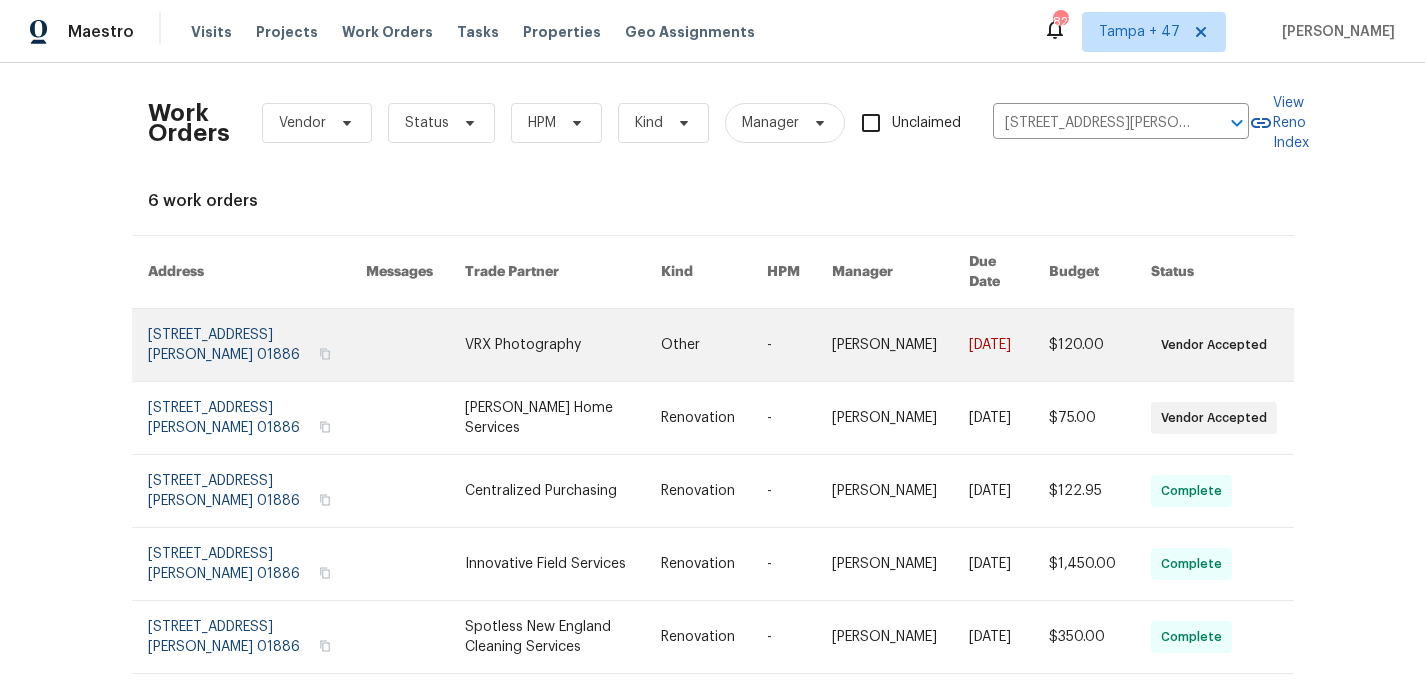 click at bounding box center (257, 345) 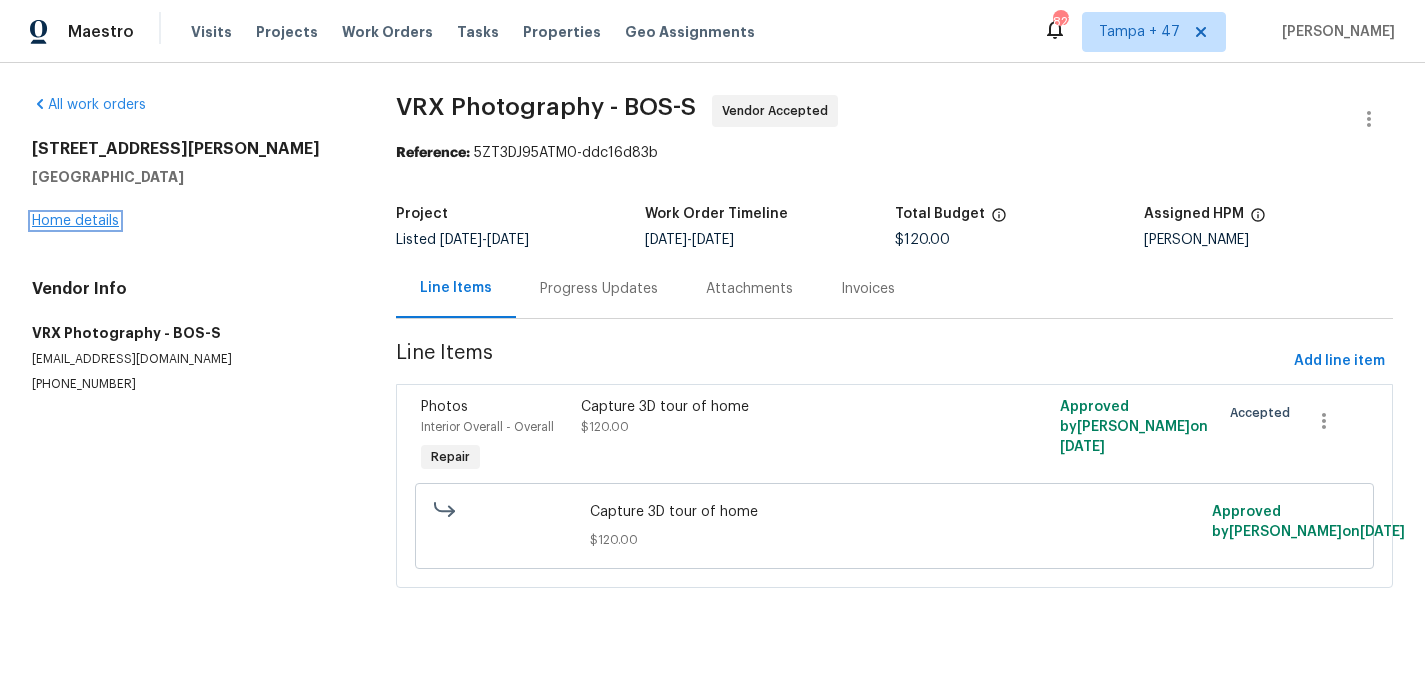 click on "Home details" at bounding box center (75, 221) 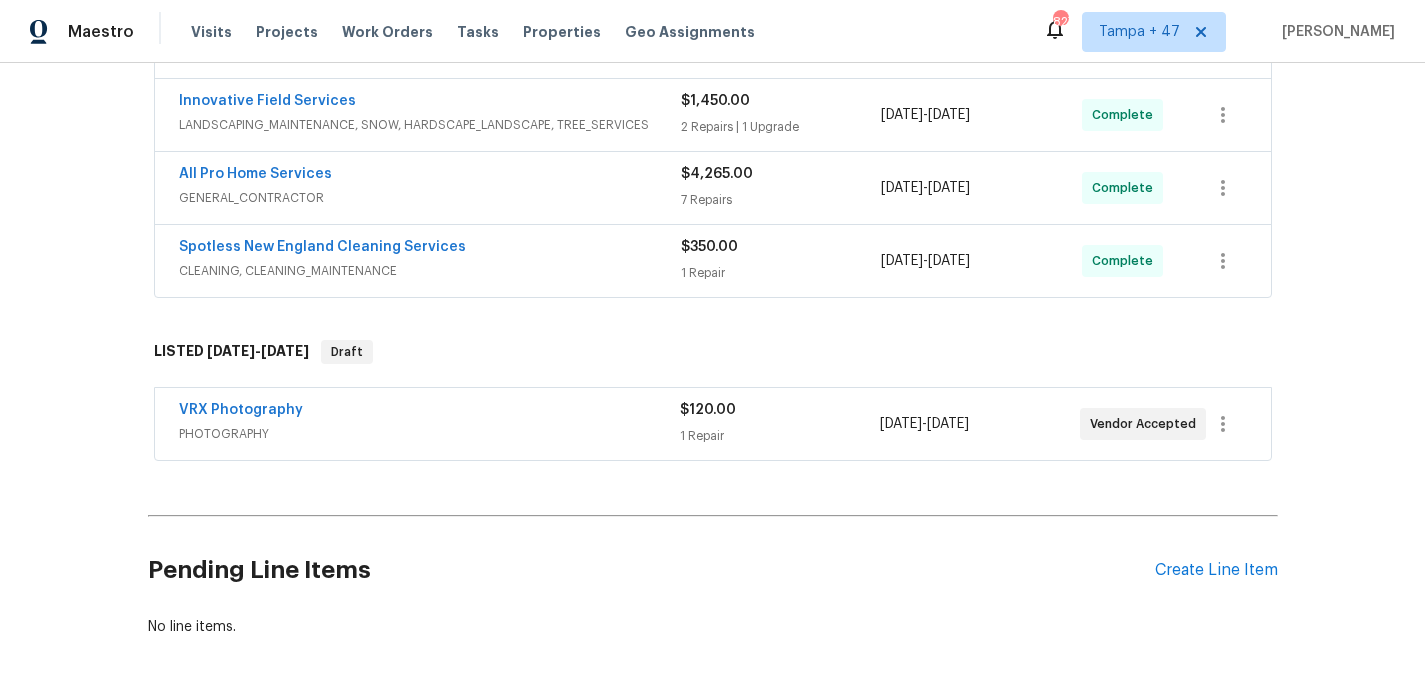 scroll, scrollTop: 411, scrollLeft: 0, axis: vertical 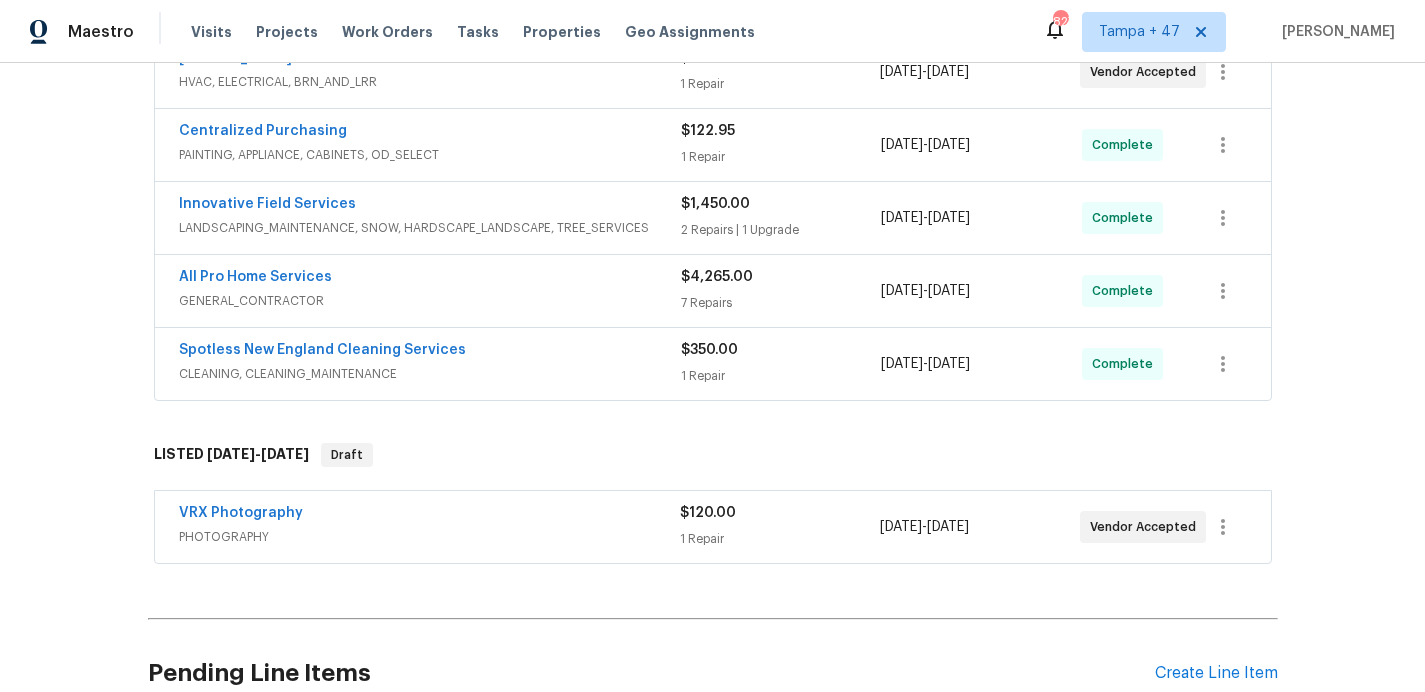 click on "Spotless New England Cleaning Services" at bounding box center [430, 352] 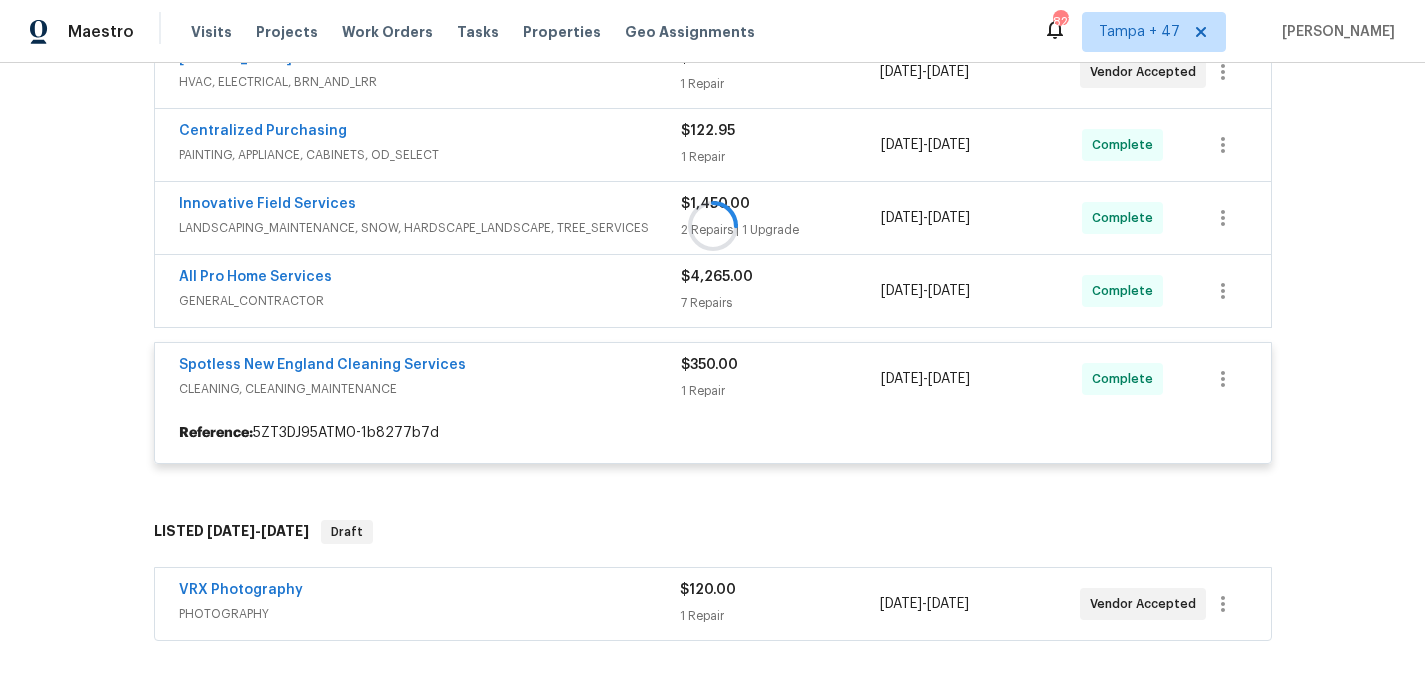 click at bounding box center (713, 226) 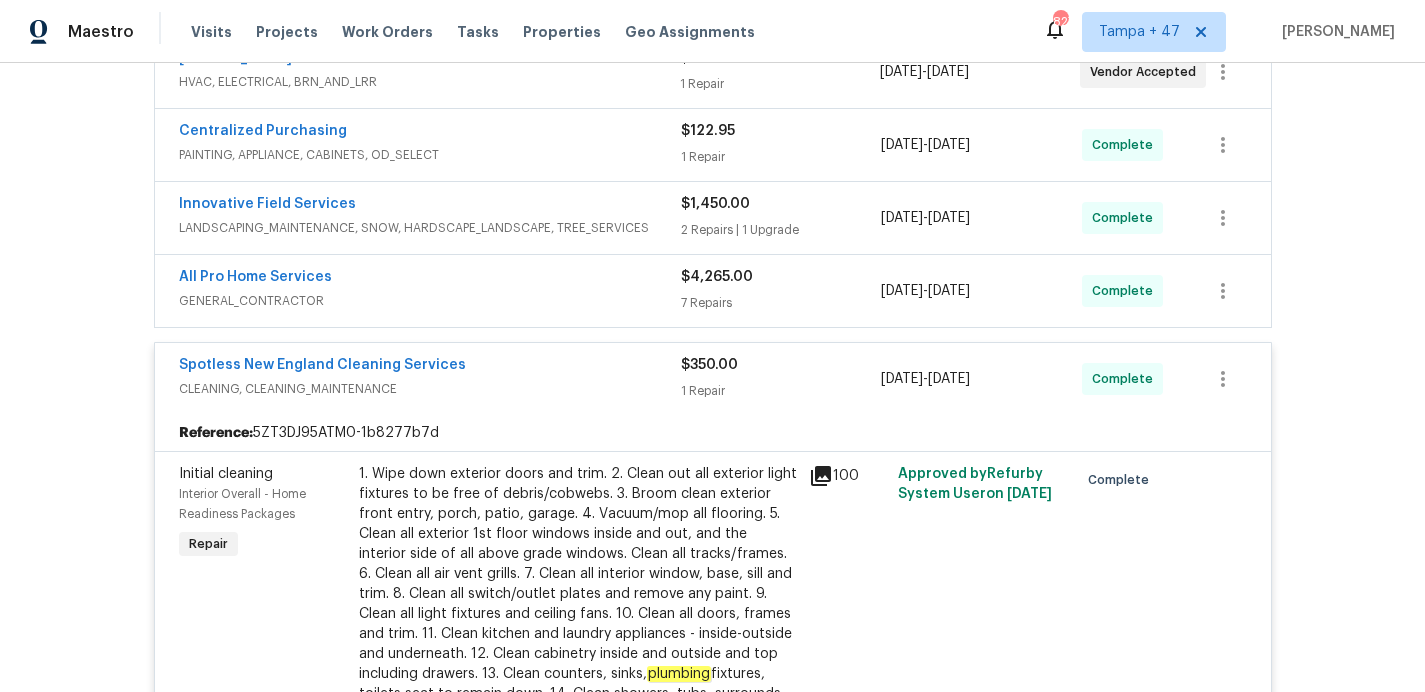 click on "GENERAL_CONTRACTOR" at bounding box center [430, 301] 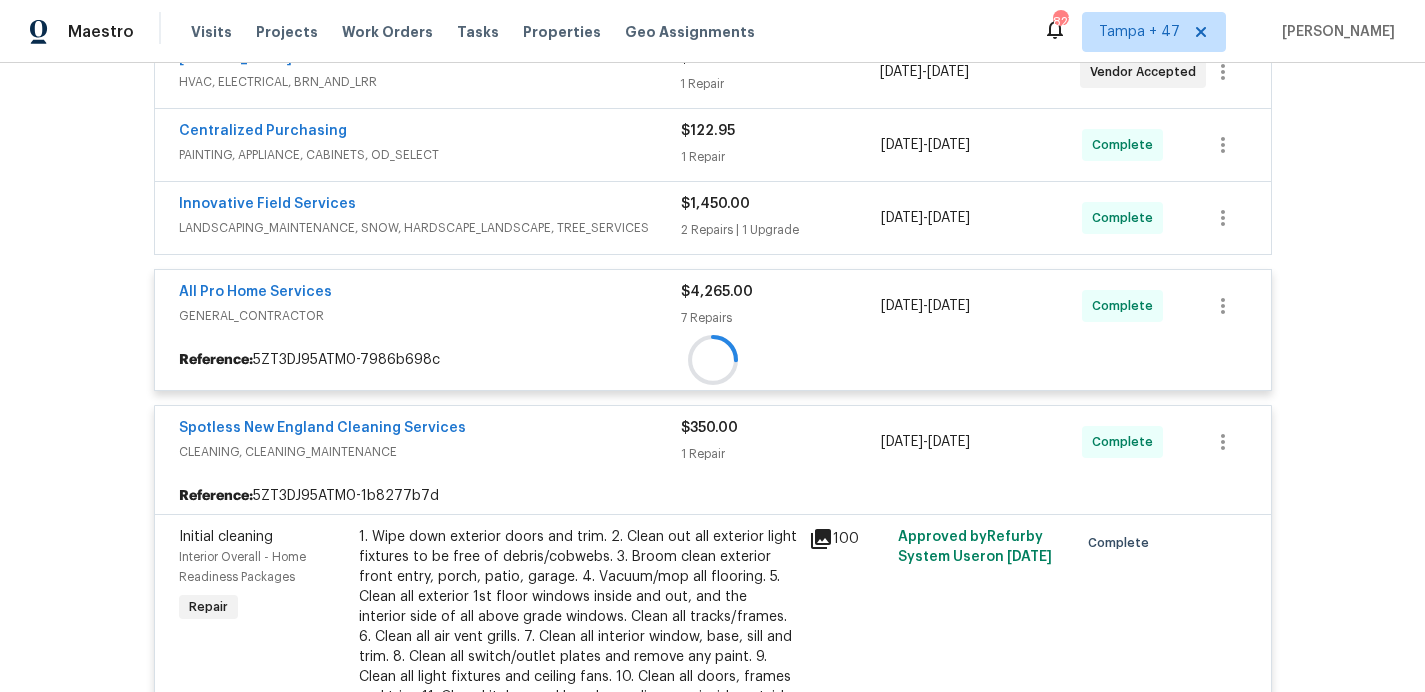 scroll, scrollTop: 315, scrollLeft: 0, axis: vertical 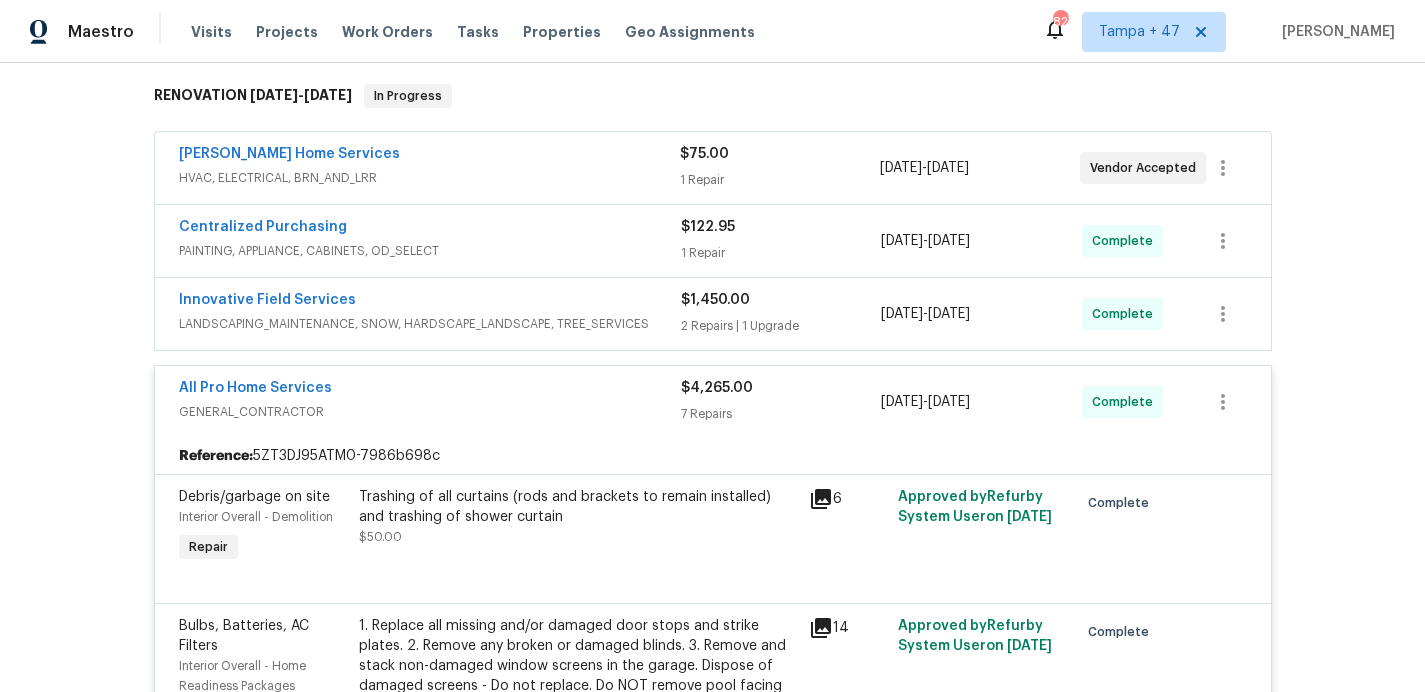 click on "LANDSCAPING_MAINTENANCE, SNOW, HARDSCAPE_LANDSCAPE, TREE_SERVICES" at bounding box center (430, 324) 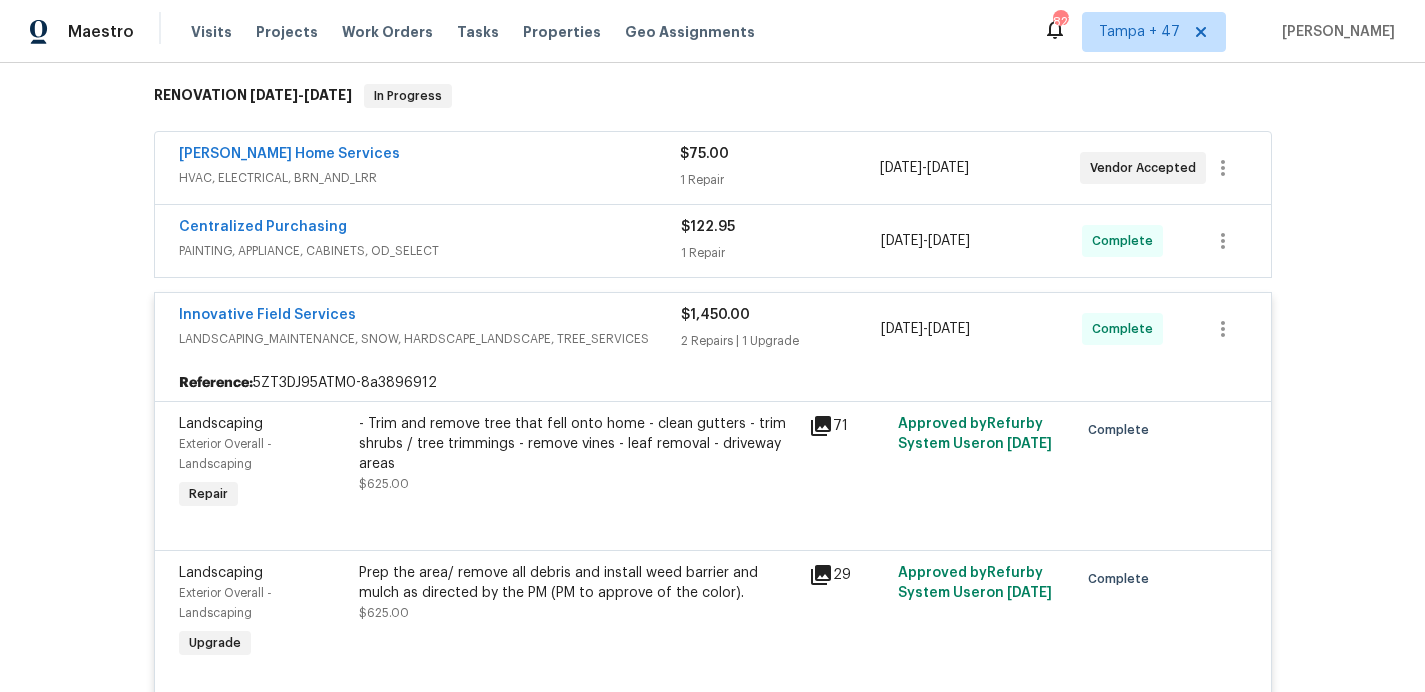 click on "Centralized Purchasing" at bounding box center (430, 229) 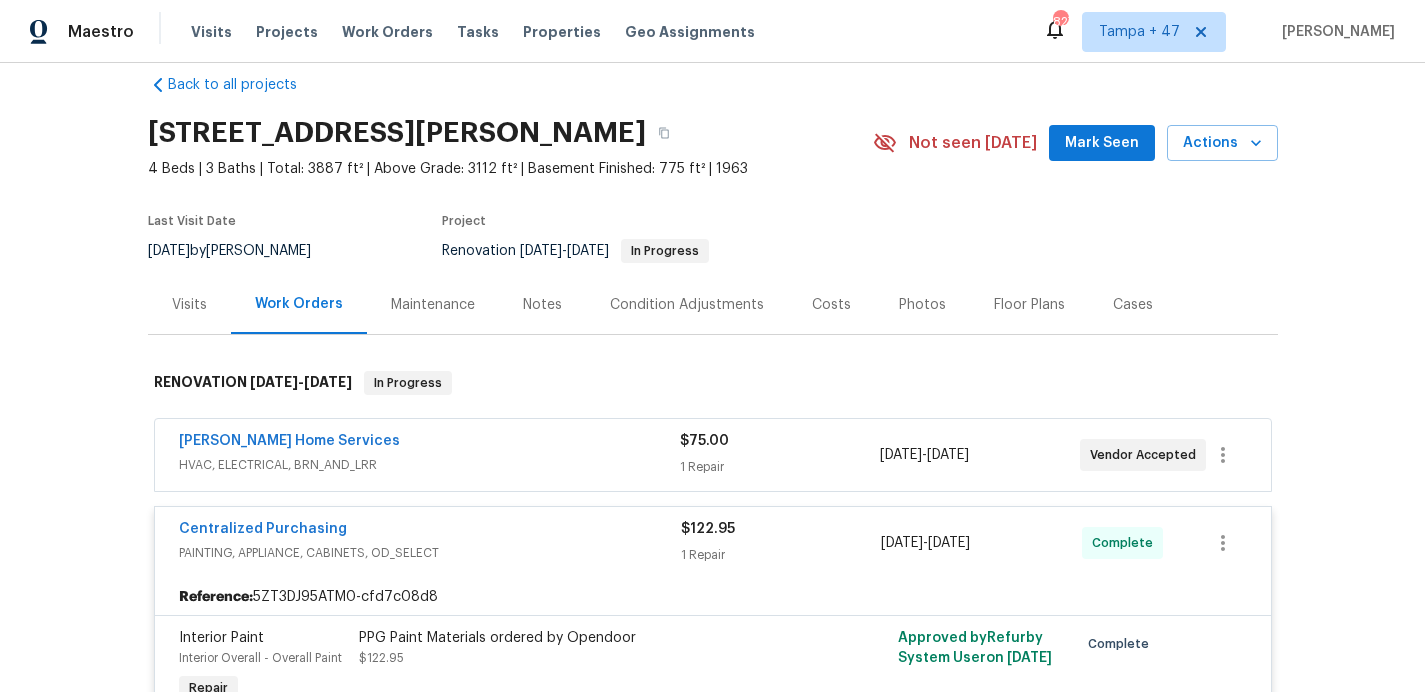 scroll, scrollTop: 0, scrollLeft: 0, axis: both 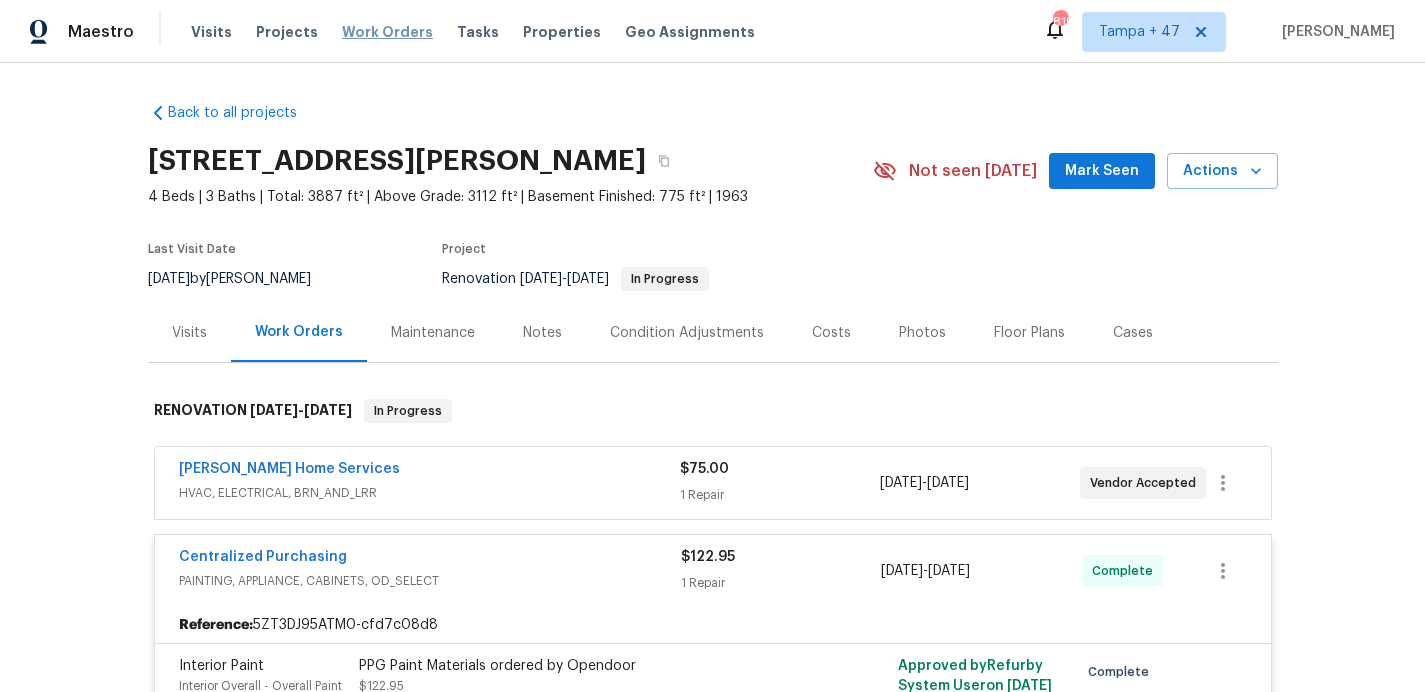 click on "Work Orders" at bounding box center [387, 32] 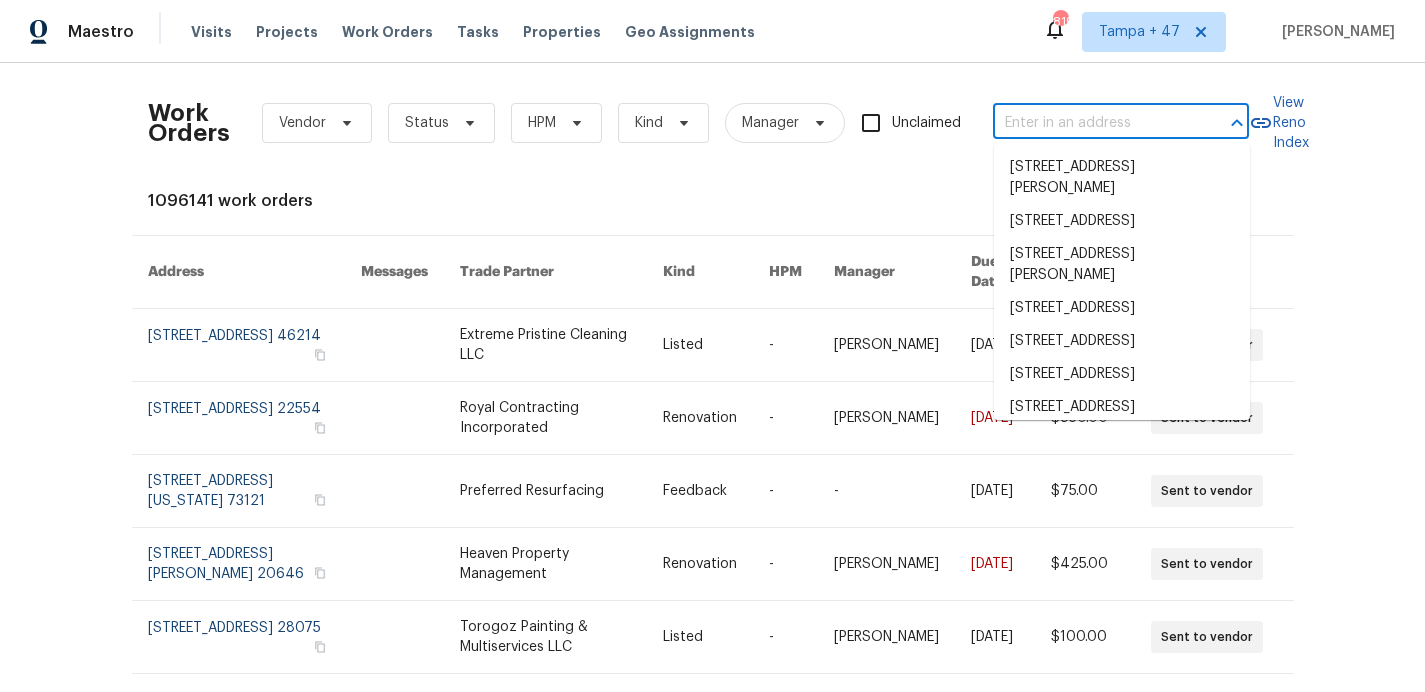 click at bounding box center (1093, 123) 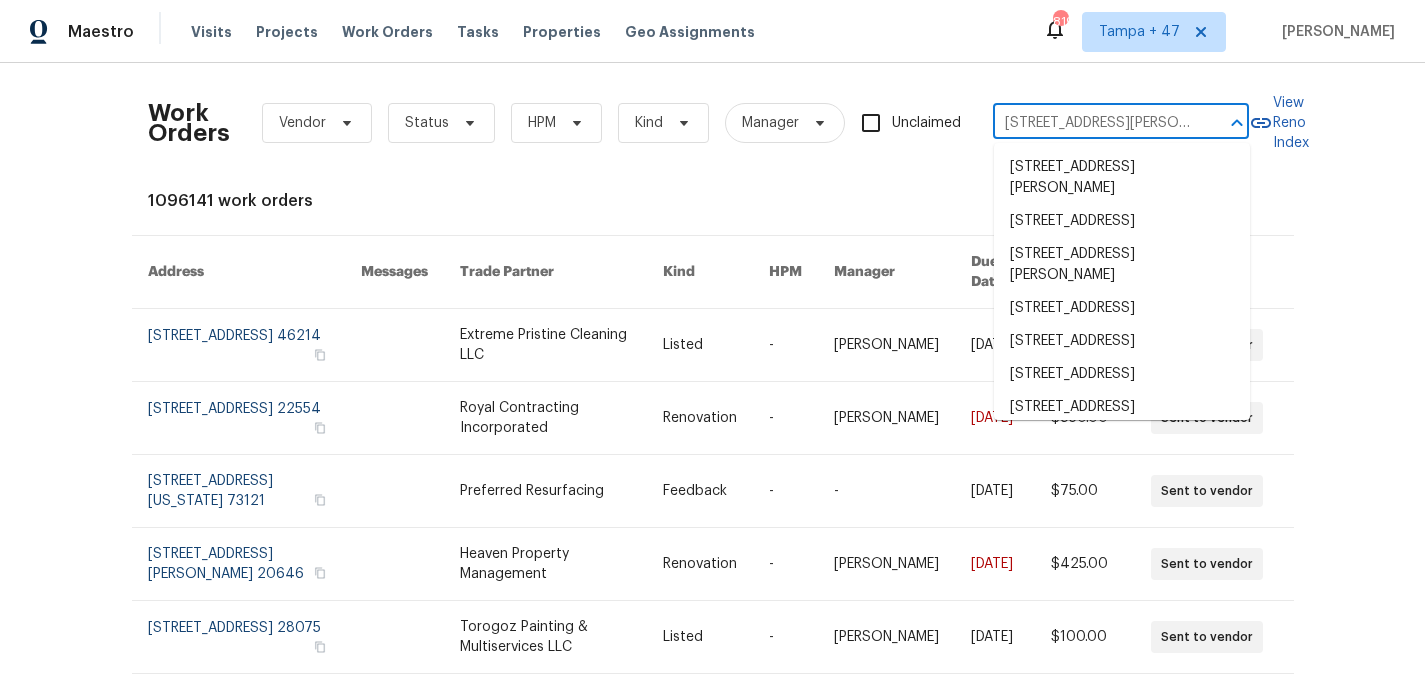 scroll, scrollTop: 0, scrollLeft: 92, axis: horizontal 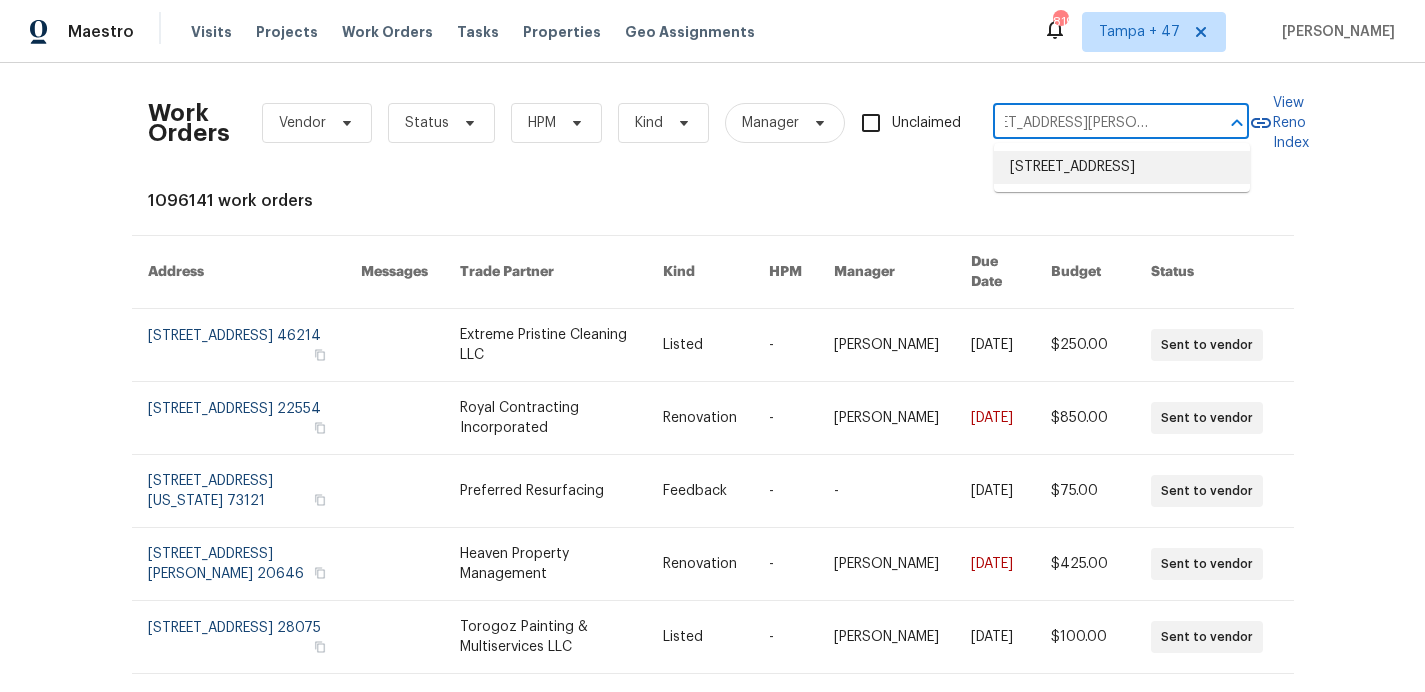 click on "978 Monopoly Dr, Lawrenceville, GA 30046" at bounding box center (1122, 167) 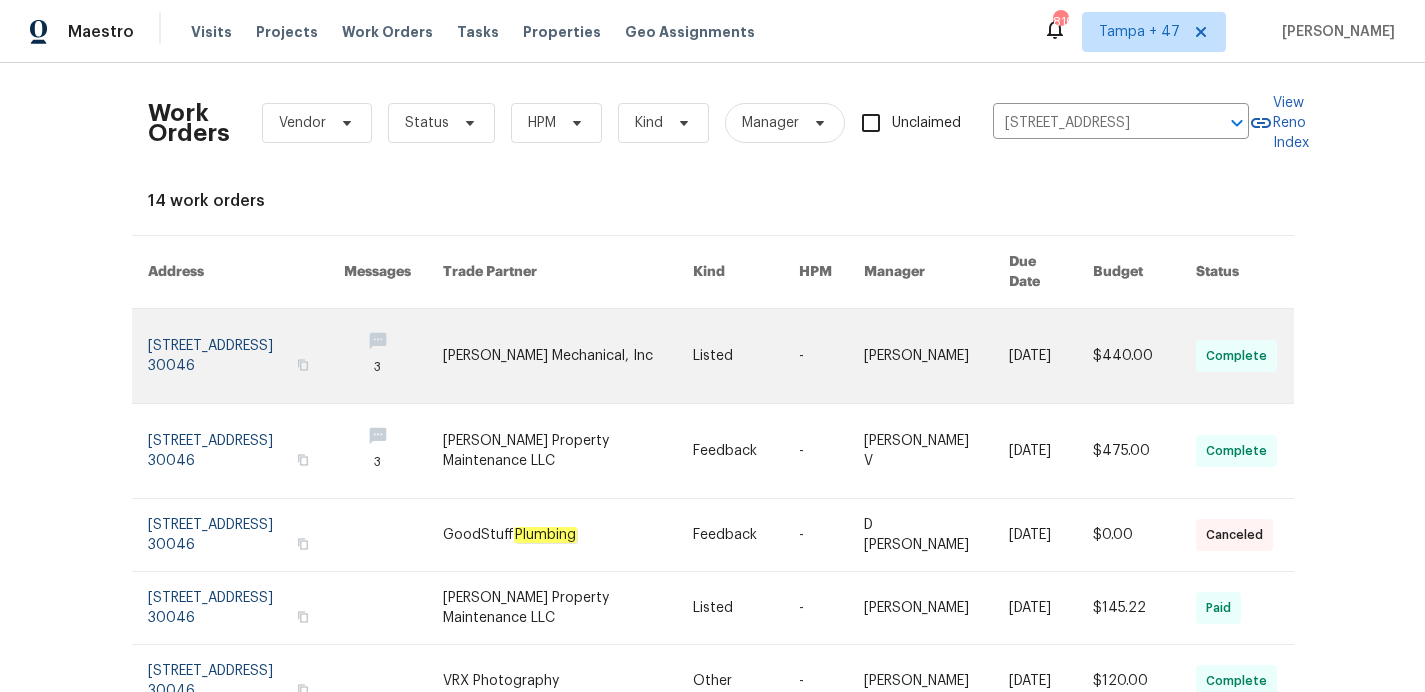 click at bounding box center (246, 356) 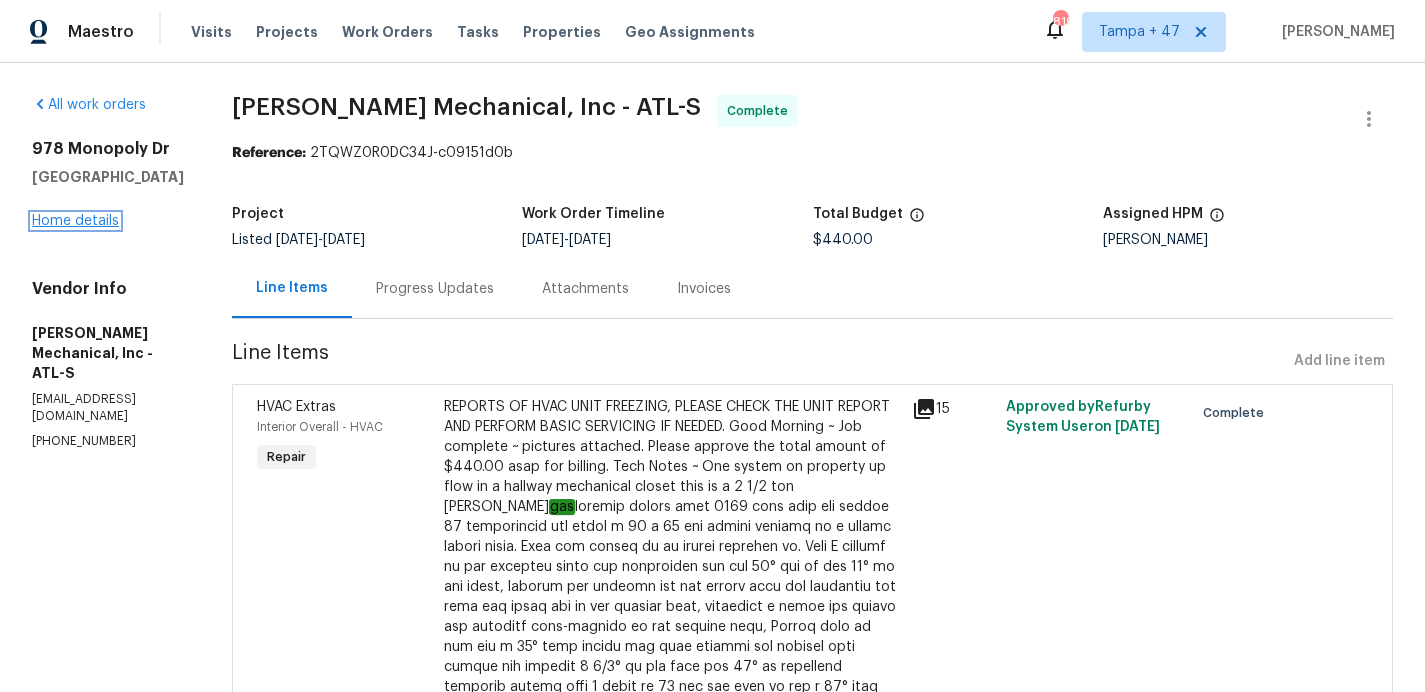 click on "Home details" at bounding box center (75, 221) 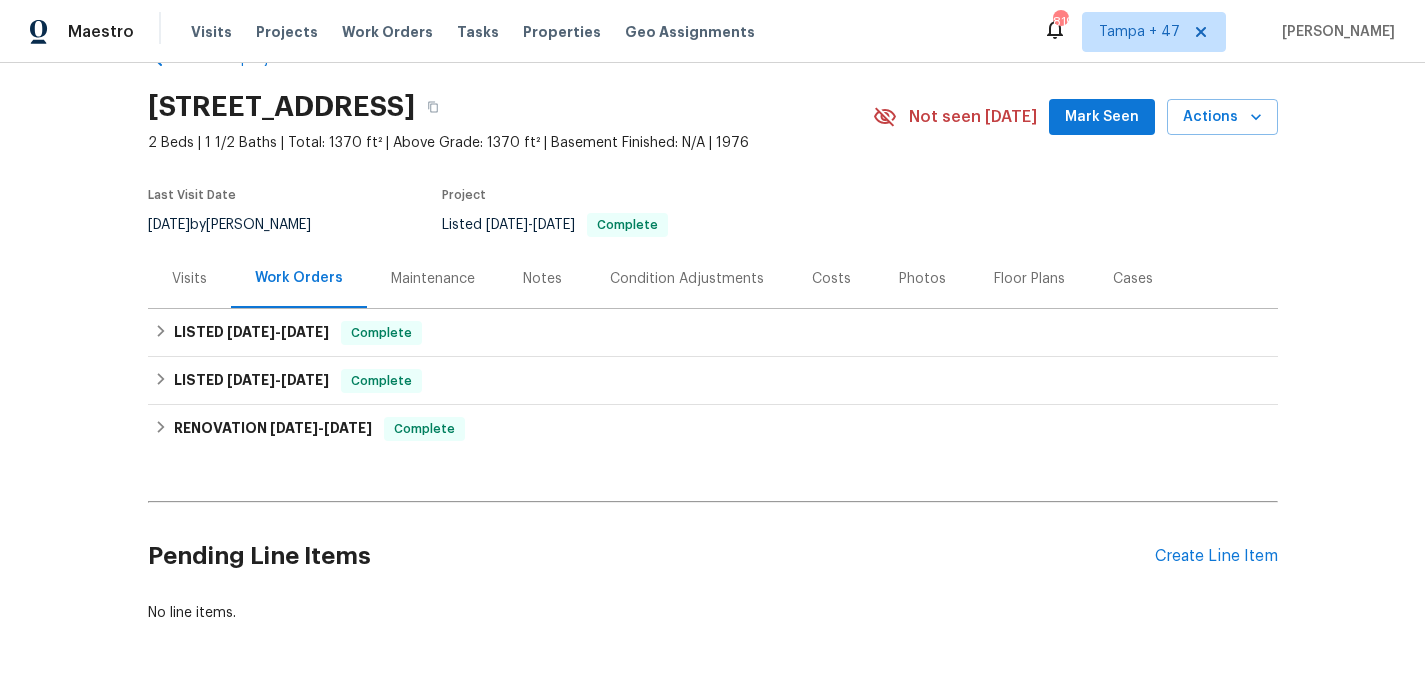 scroll, scrollTop: 63, scrollLeft: 0, axis: vertical 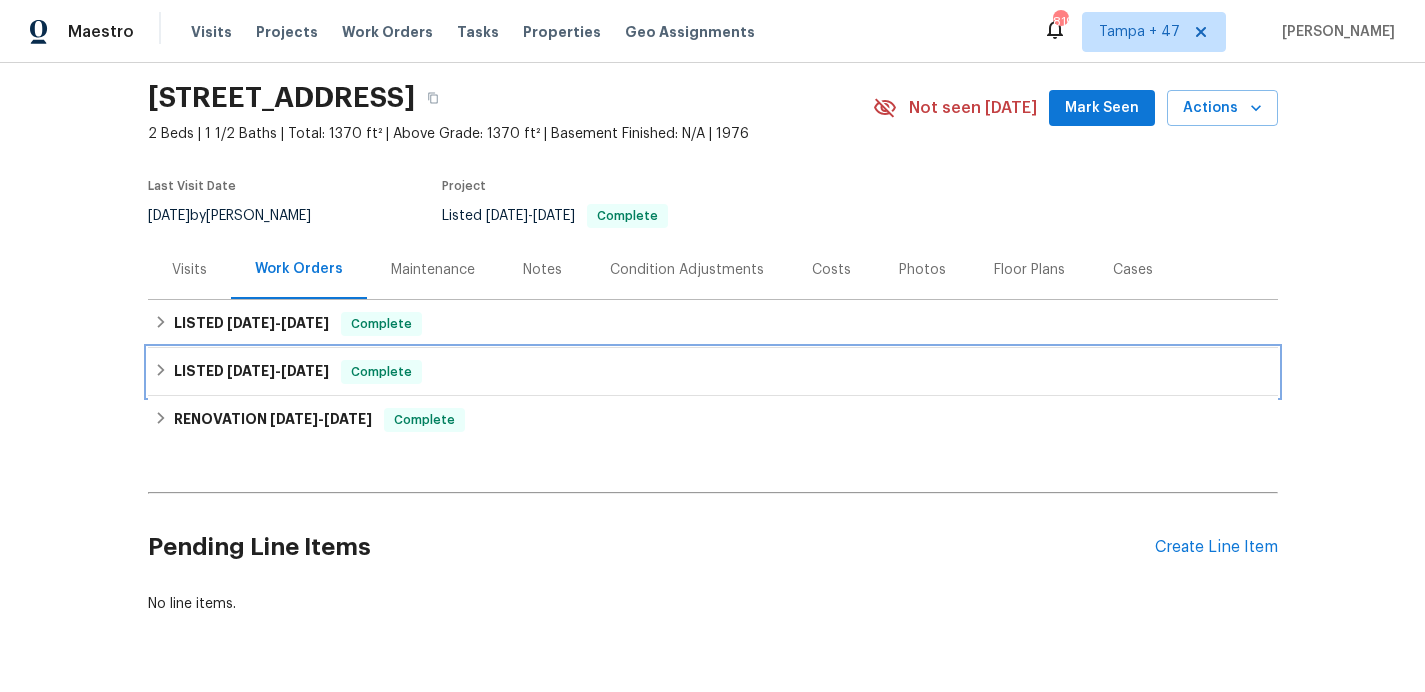 click on "LISTED   6/12/25  -  6/18/25 Complete" at bounding box center (713, 372) 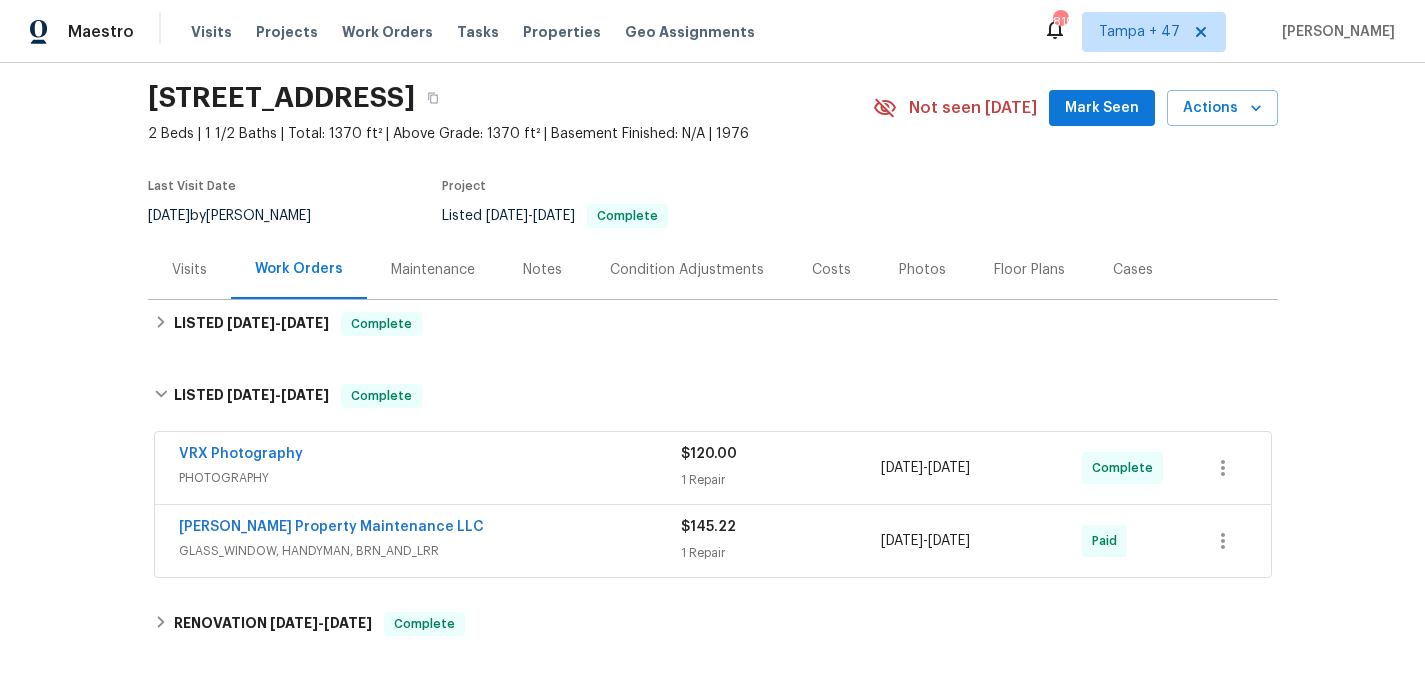 click on "Glen Property Maintenance LLC GLASS_WINDOW, HANDYMAN, BRN_AND_LRR $145.22 1 Repair 6/16/2025  -  6/18/2025 Paid" at bounding box center (713, 541) 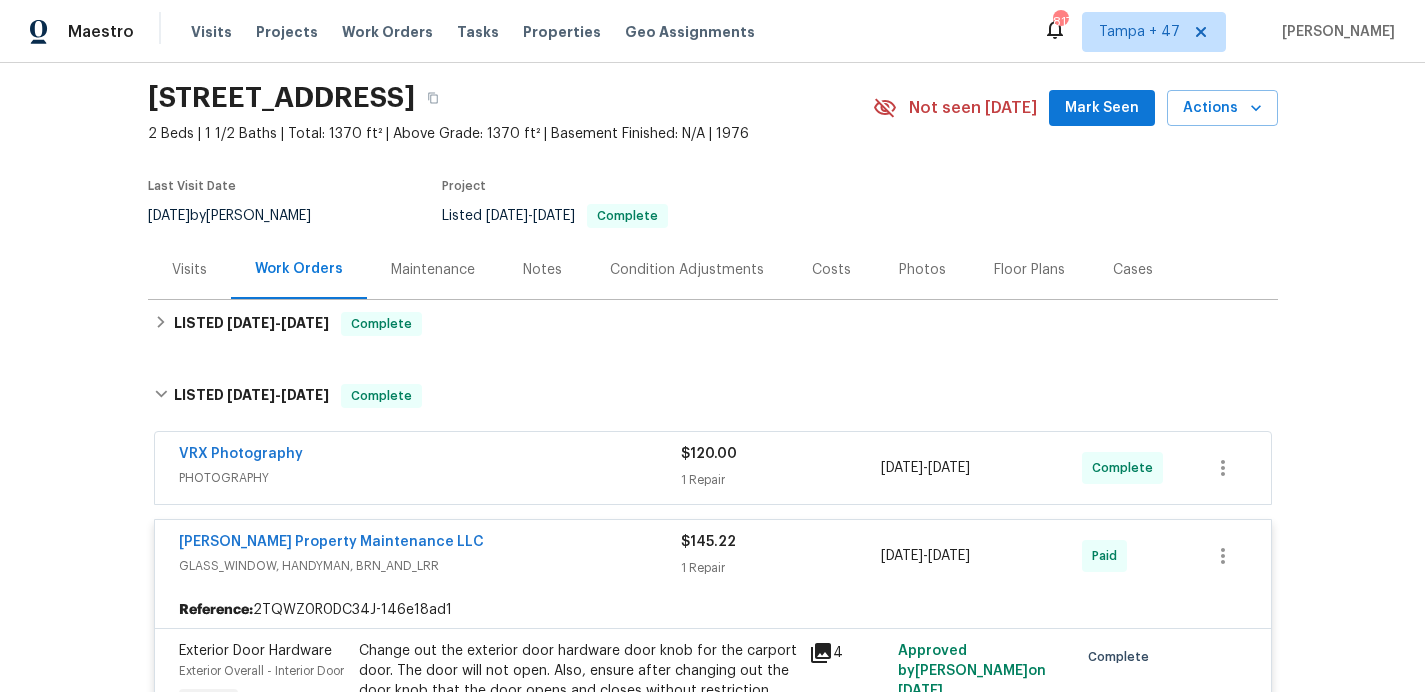 click on "VRX Photography PHOTOGRAPHY" at bounding box center [430, 468] 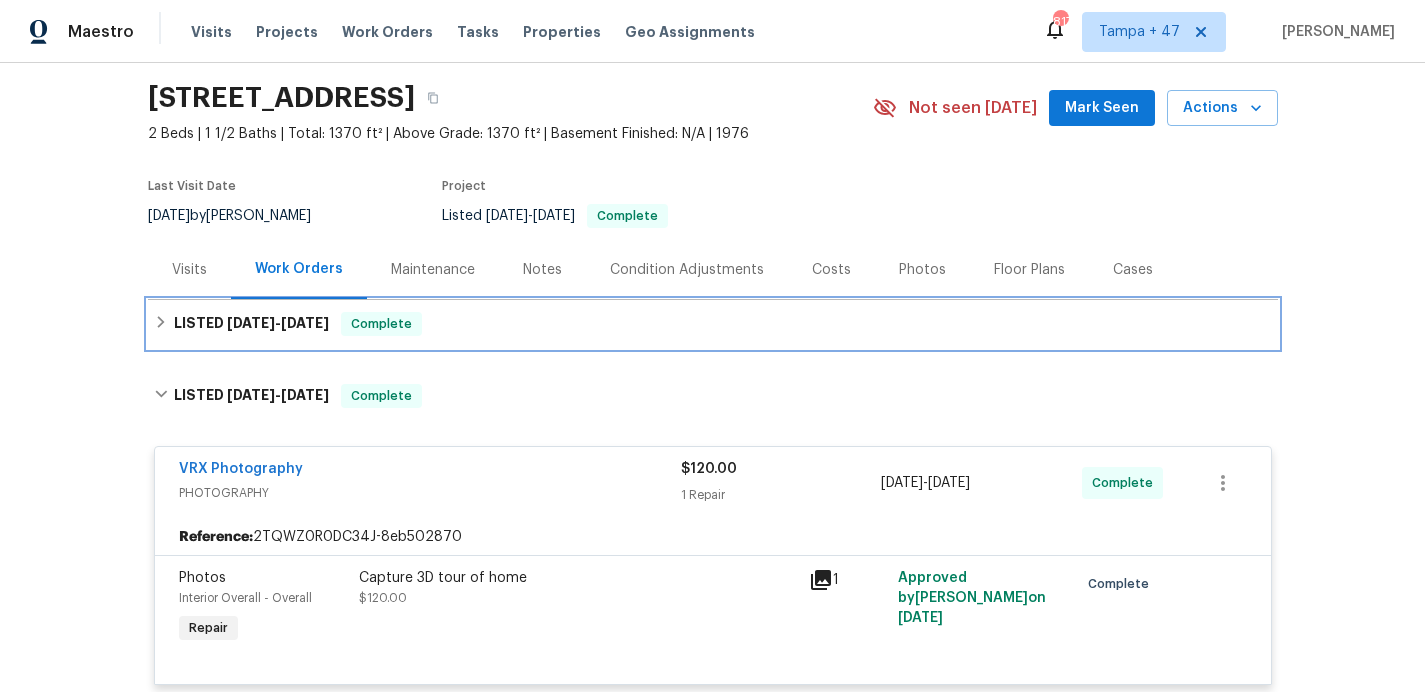 click on "LISTED   7/12/25  -  7/21/25 Complete" at bounding box center (713, 324) 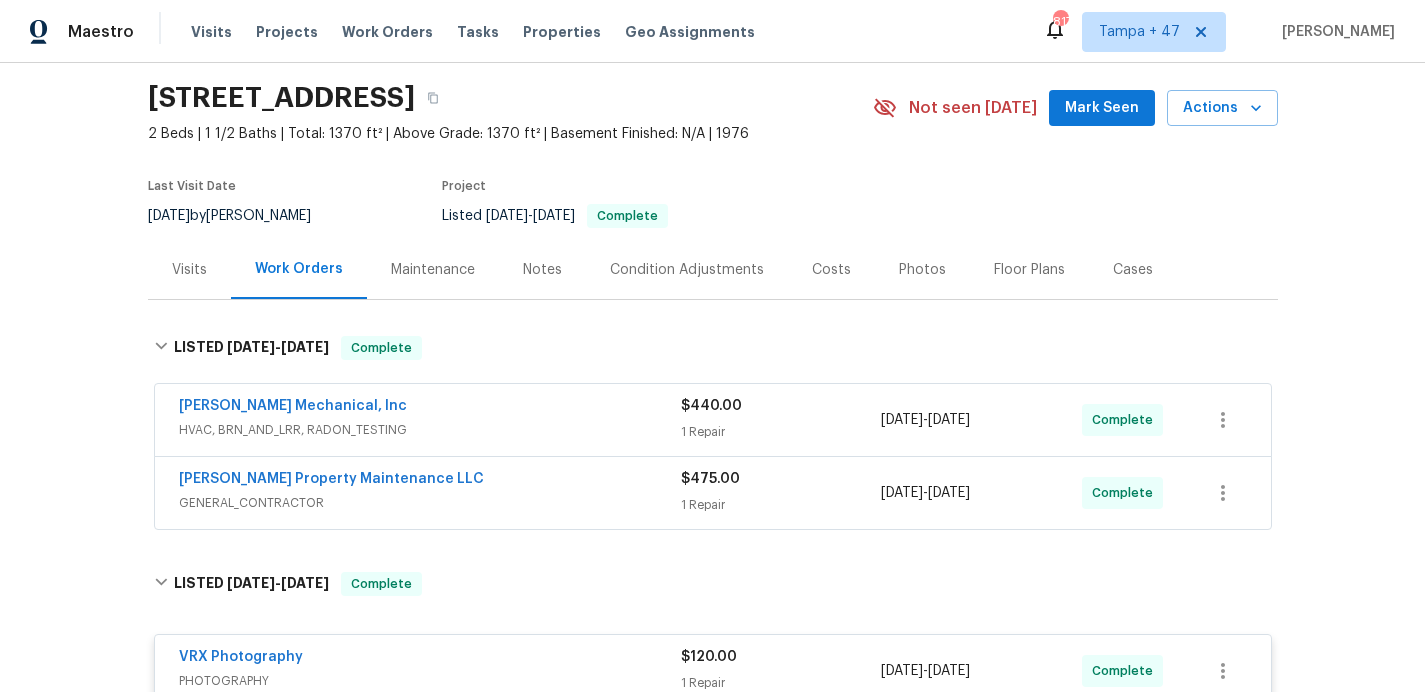 click on "GENERAL_CONTRACTOR" at bounding box center (430, 503) 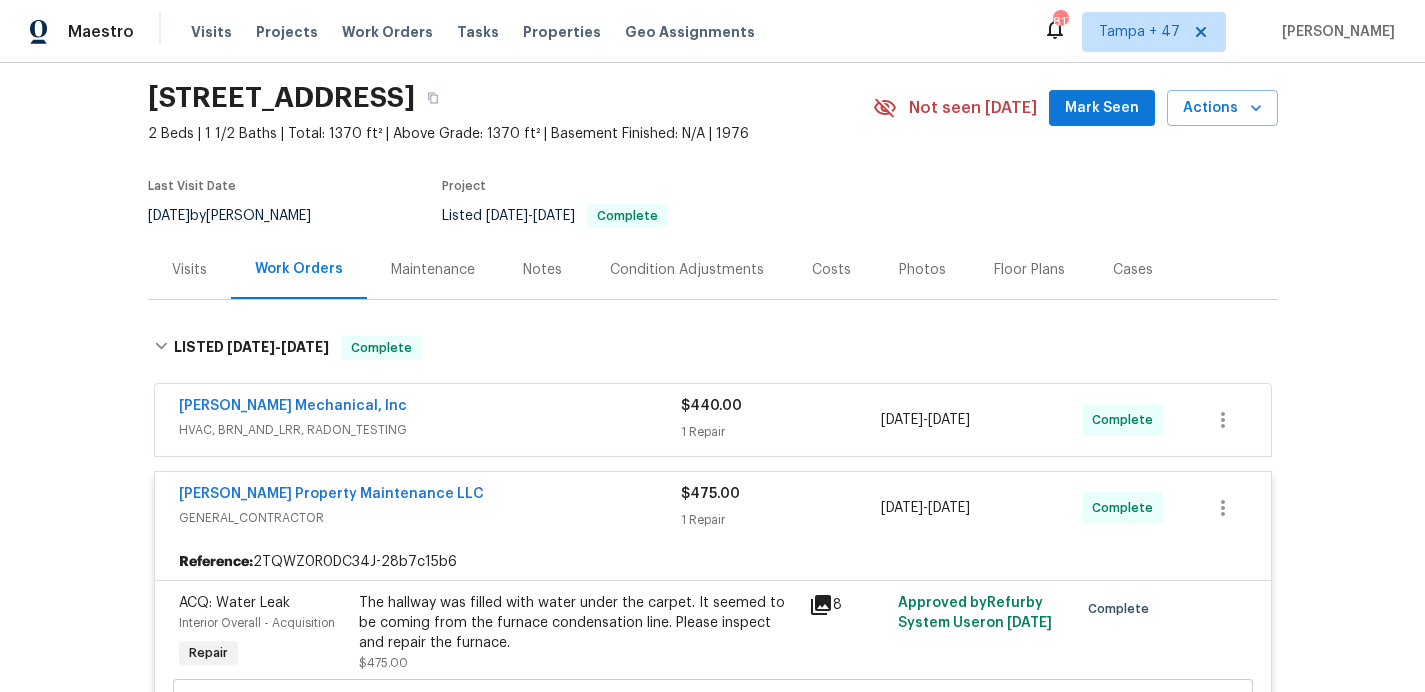 click on "HVAC, BRN_AND_LRR, RADON_TESTING" at bounding box center (430, 430) 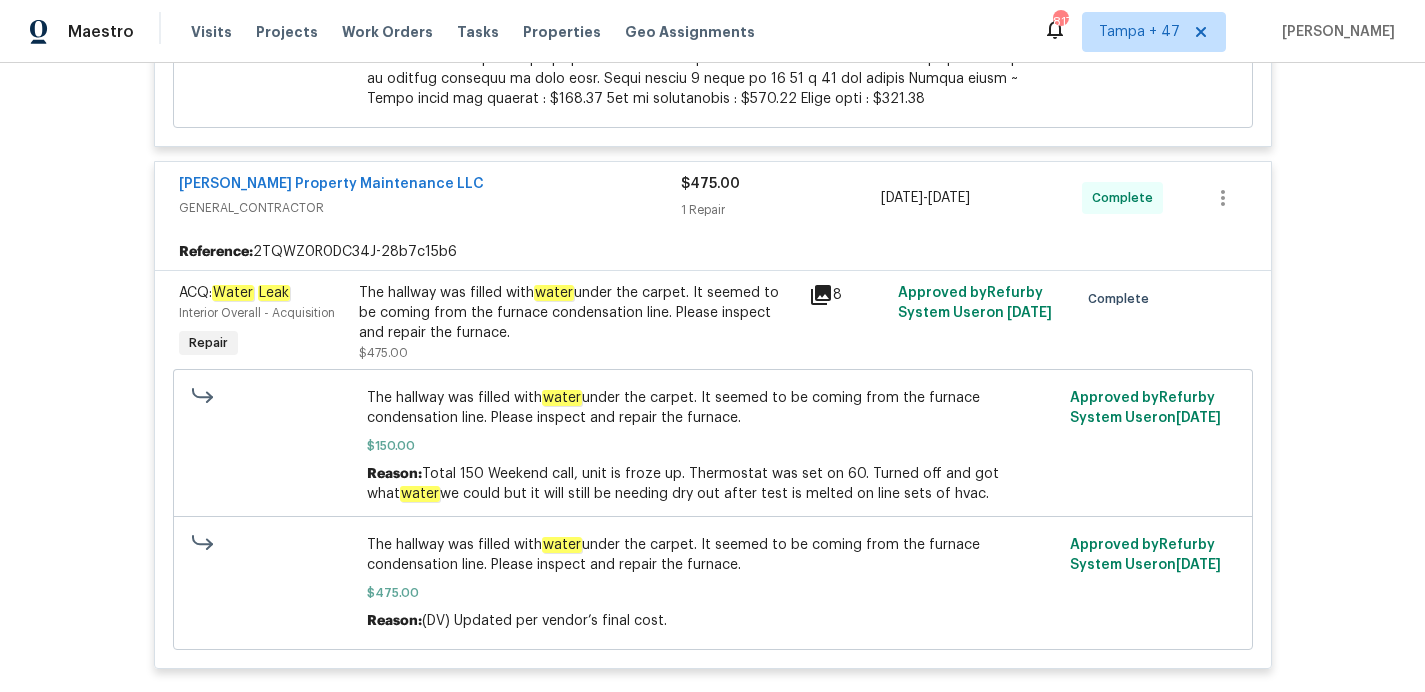 scroll, scrollTop: 1848, scrollLeft: 0, axis: vertical 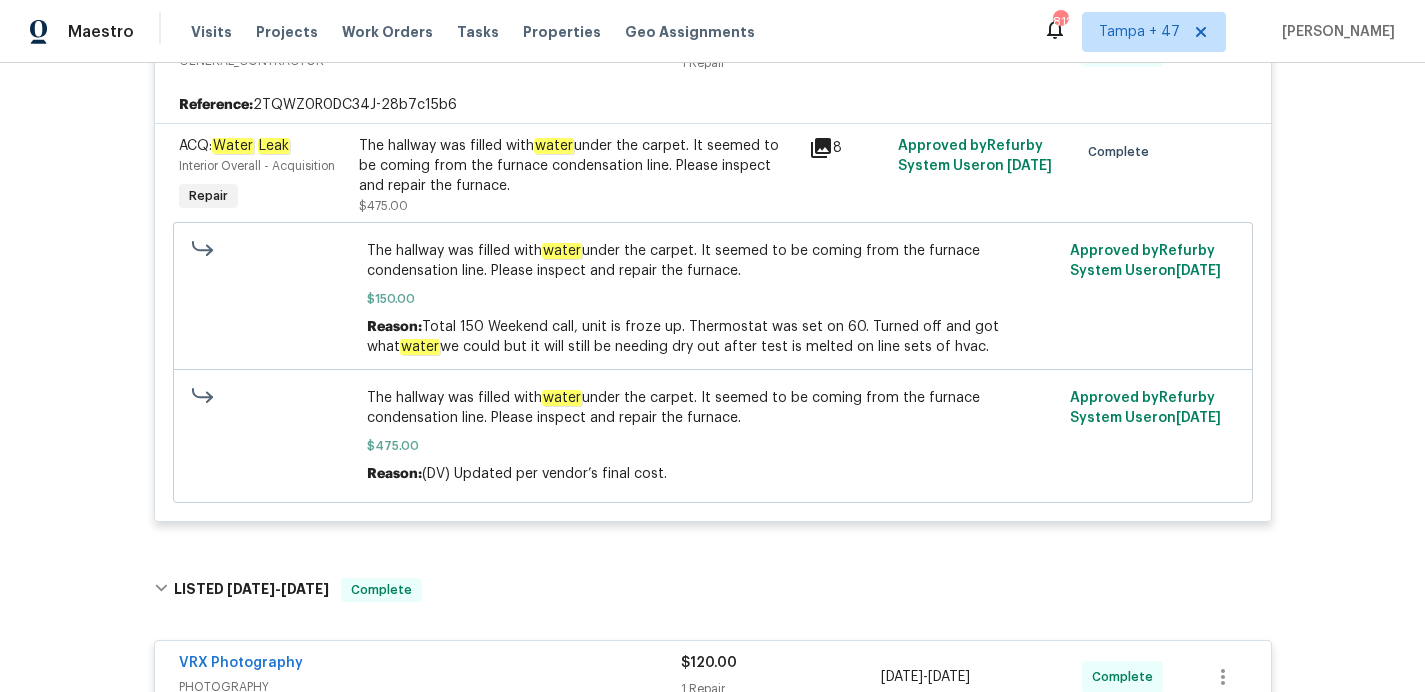 click at bounding box center (1207, 176) 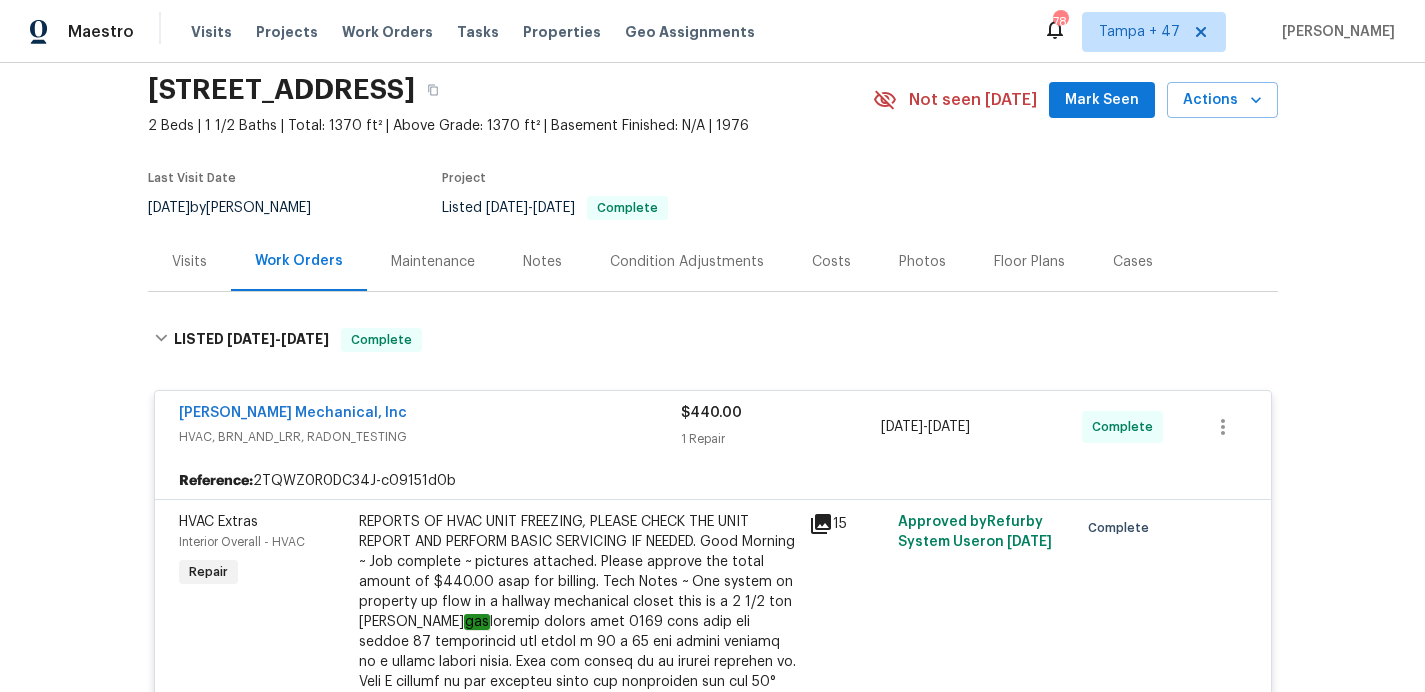 scroll, scrollTop: 0, scrollLeft: 0, axis: both 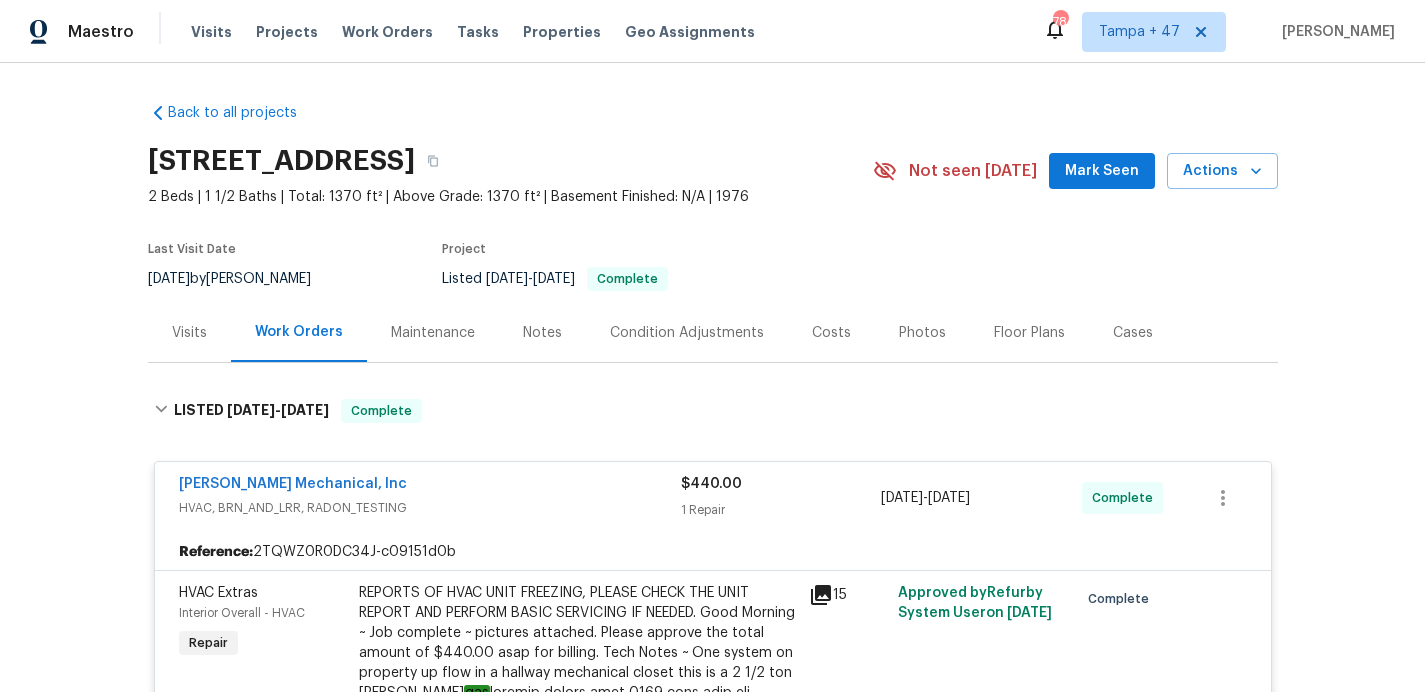 click on "Visits Projects Work Orders Tasks Properties Geo Assignments" at bounding box center [485, 32] 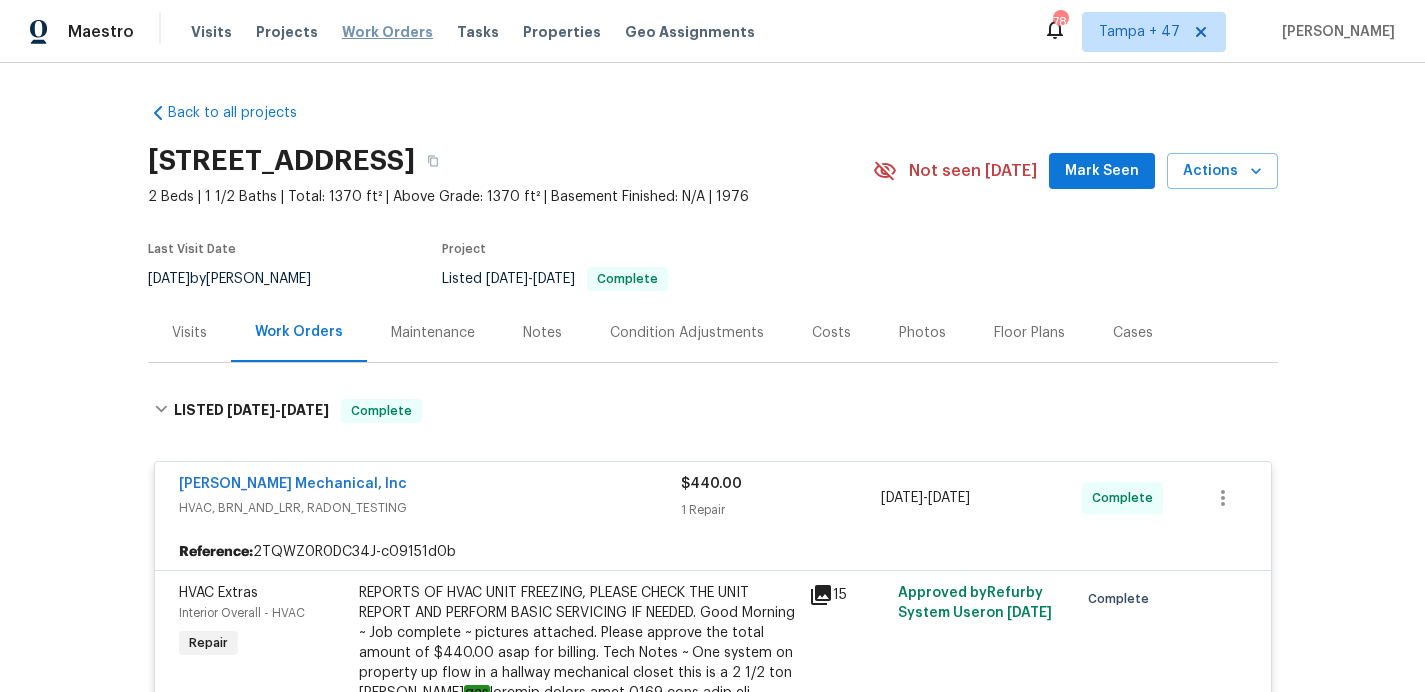 click on "Work Orders" at bounding box center [387, 32] 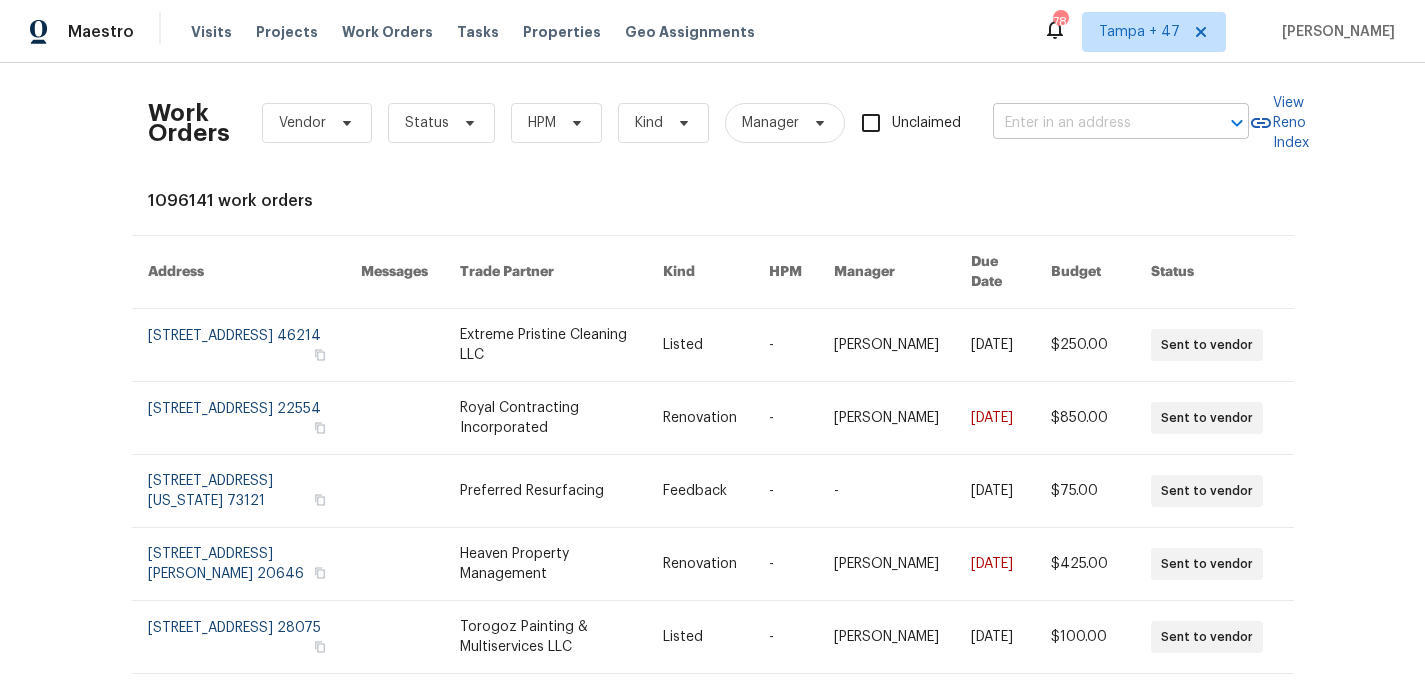 click at bounding box center (1093, 123) 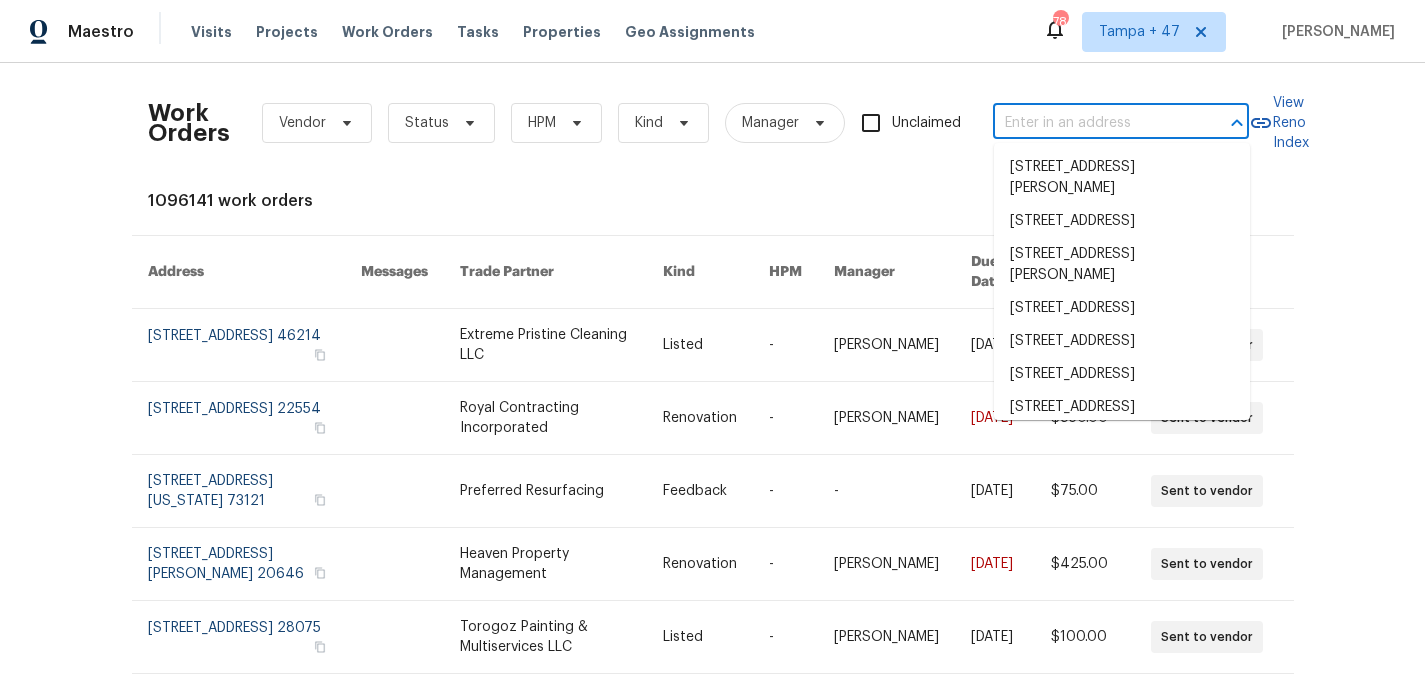 paste on "122 Driftwood Ln Waxahachie, TX 75165" 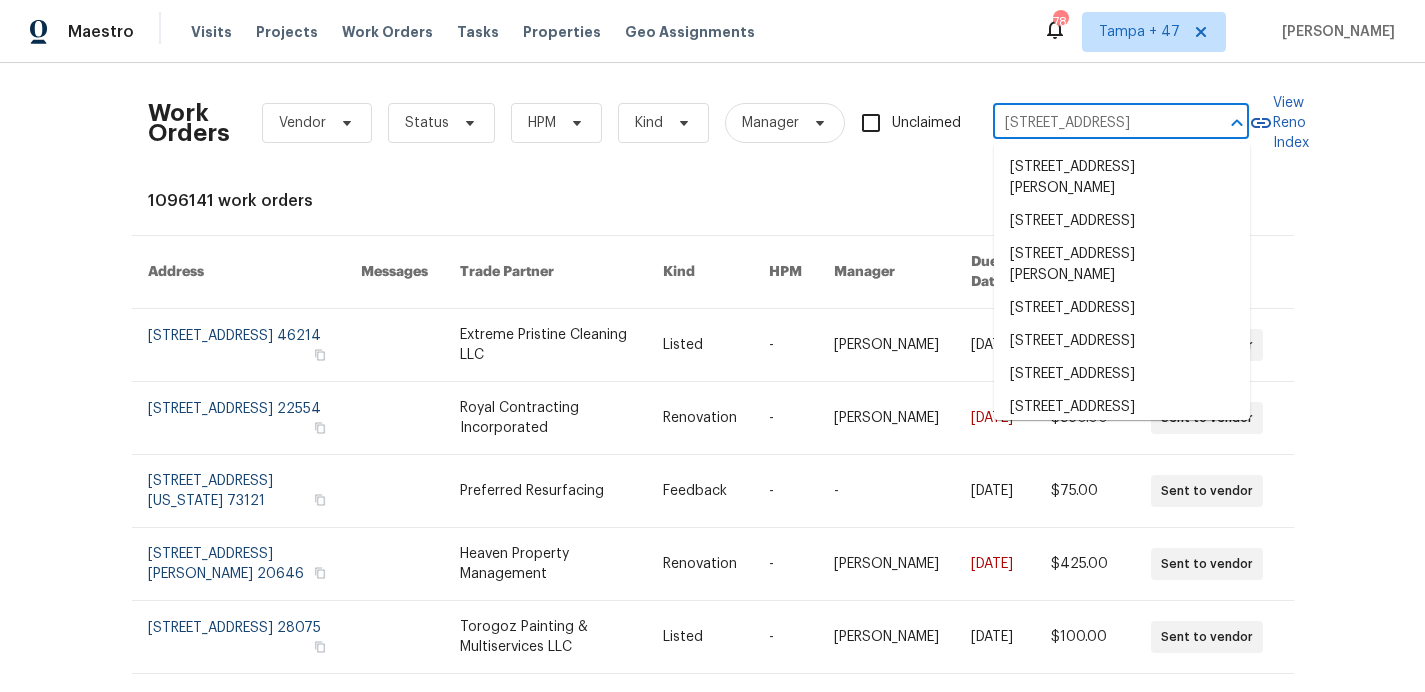 scroll, scrollTop: 0, scrollLeft: 70, axis: horizontal 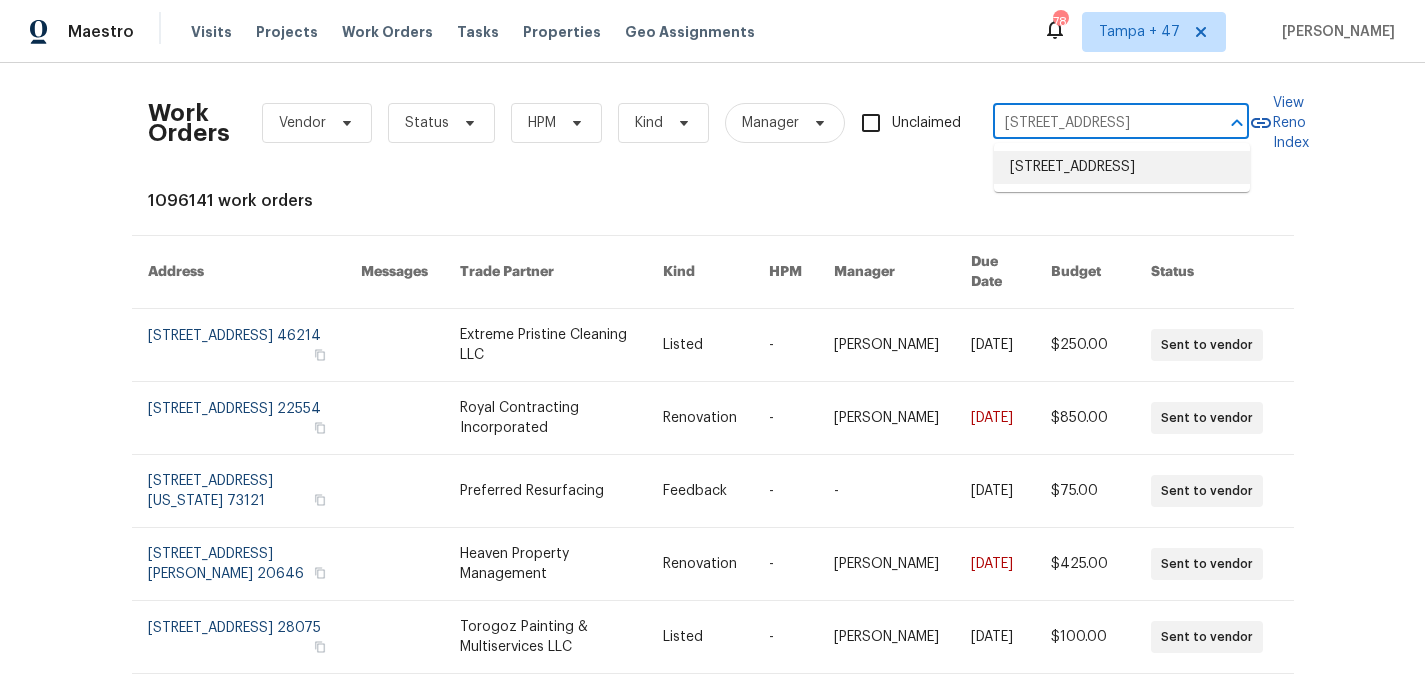 click on "122 Driftwood Ln, Waxahachie, TX 75165" at bounding box center [1122, 167] 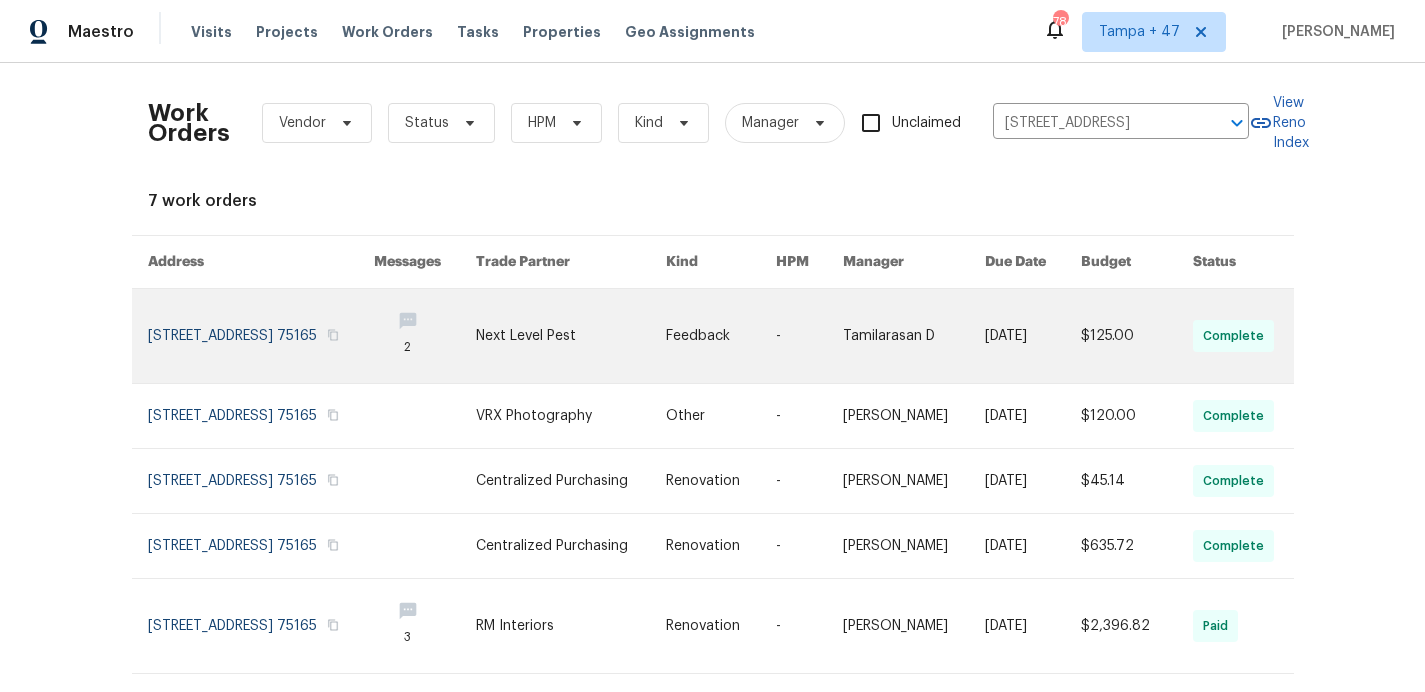 click at bounding box center (261, 336) 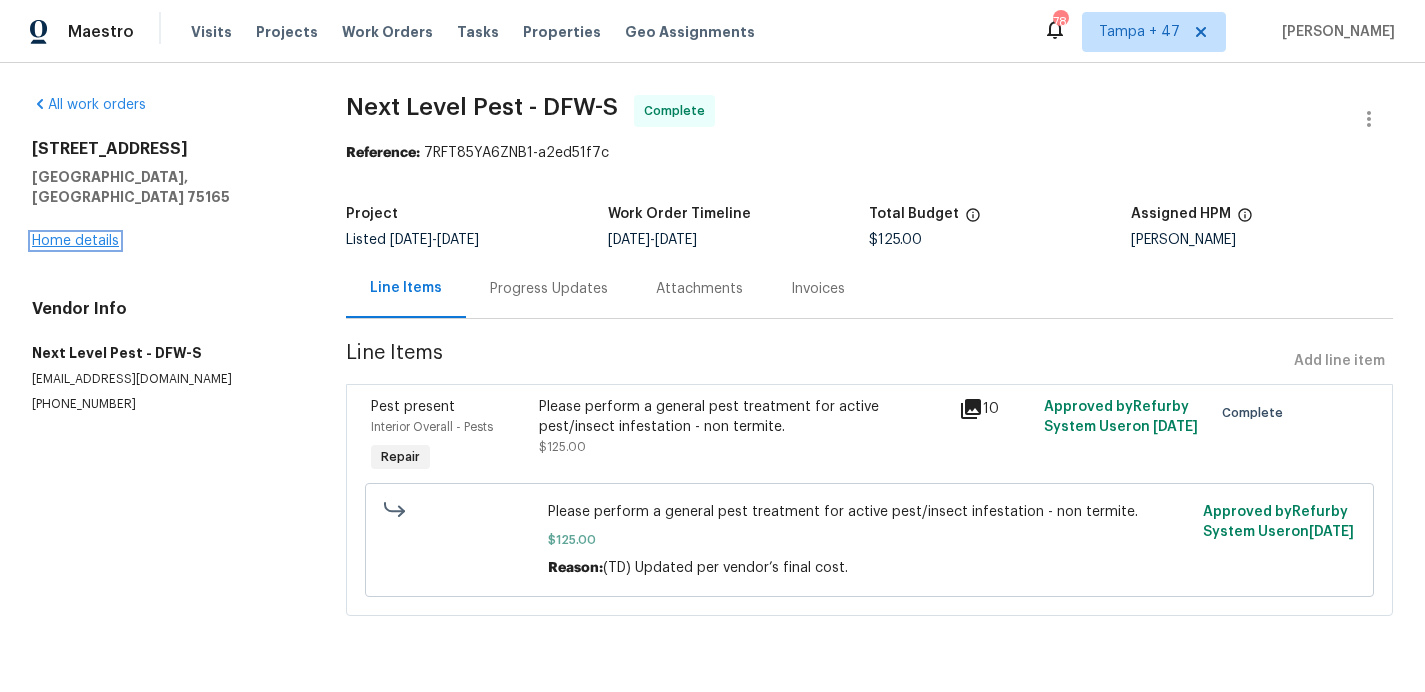 click on "Home details" at bounding box center (75, 241) 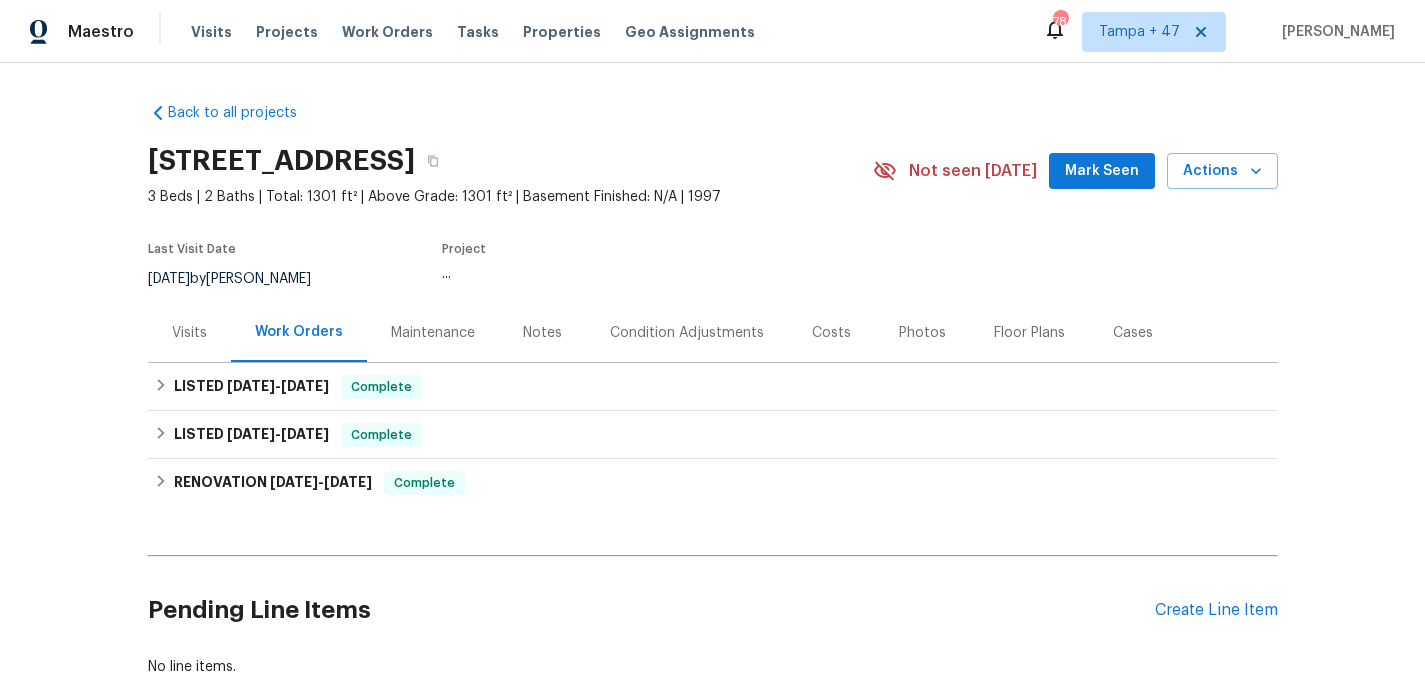 scroll, scrollTop: 121, scrollLeft: 0, axis: vertical 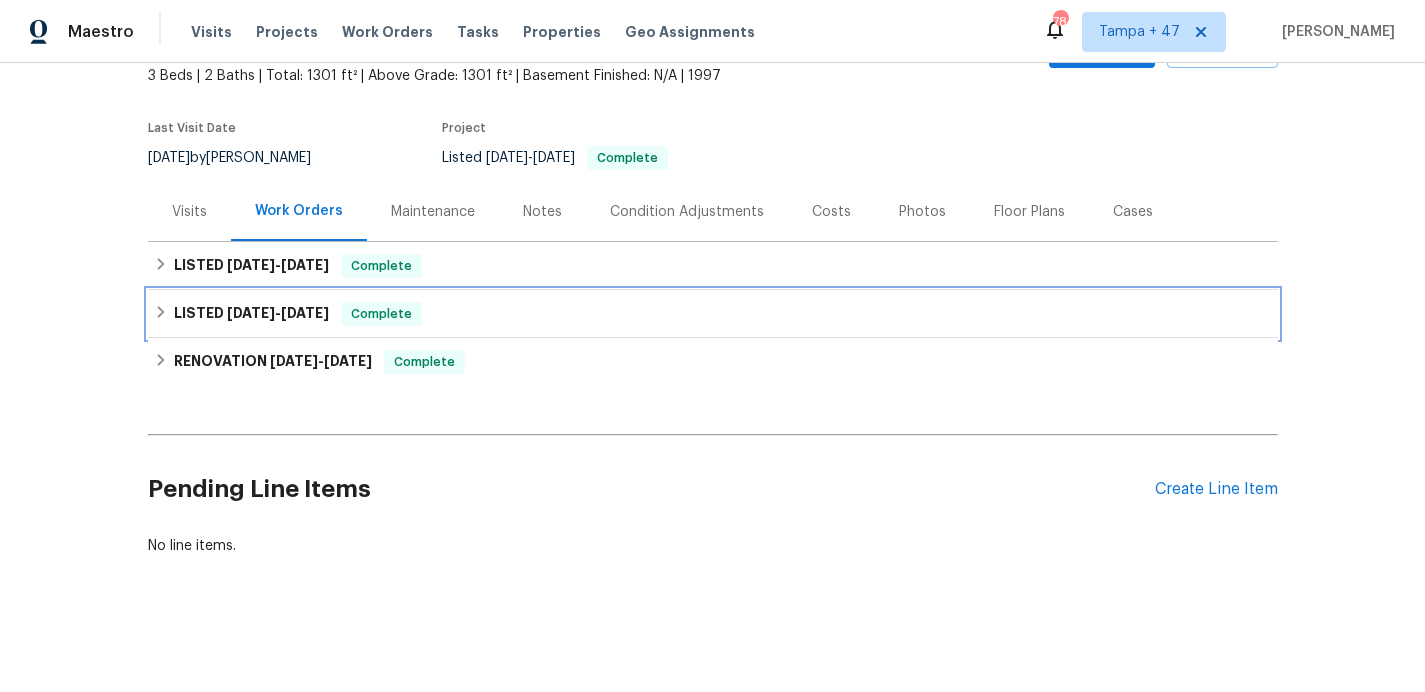 click on "LISTED   6/26/25  -  6/27/25 Complete" at bounding box center (713, 314) 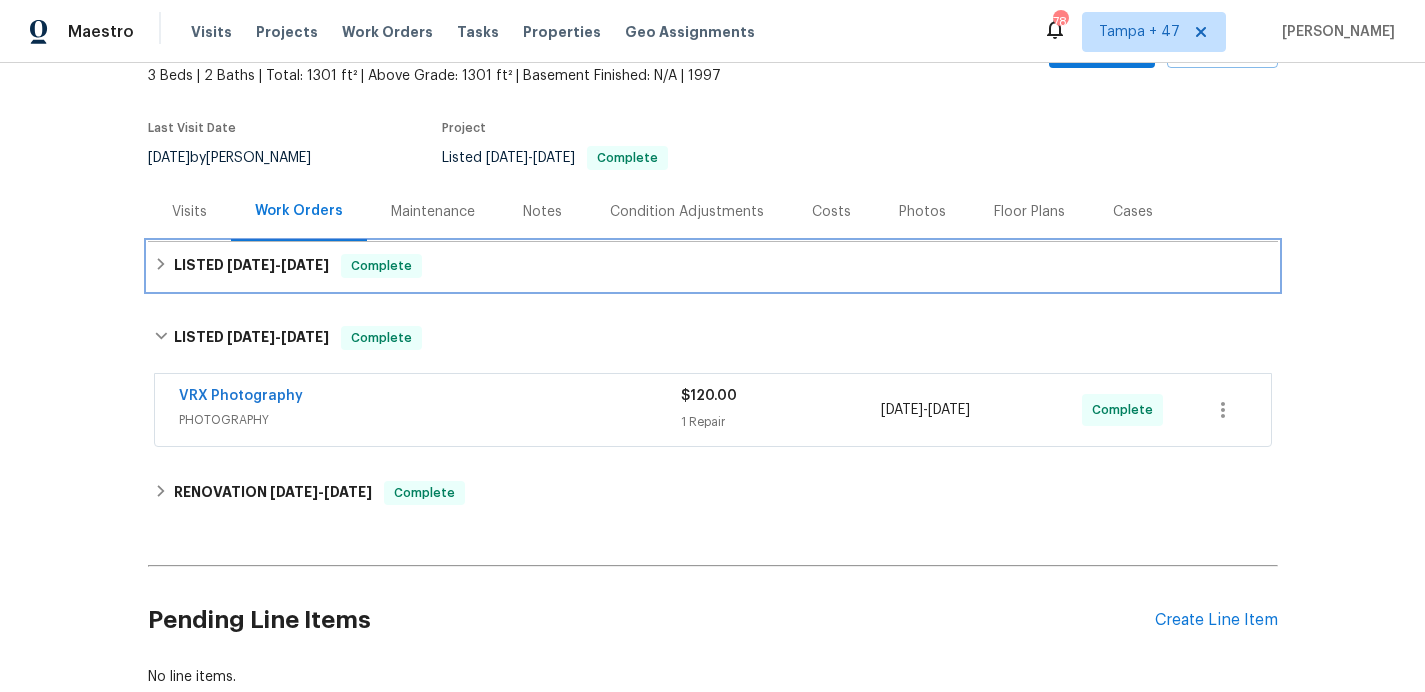 click on "LISTED   7/18/25  -  7/21/25 Complete" at bounding box center [713, 266] 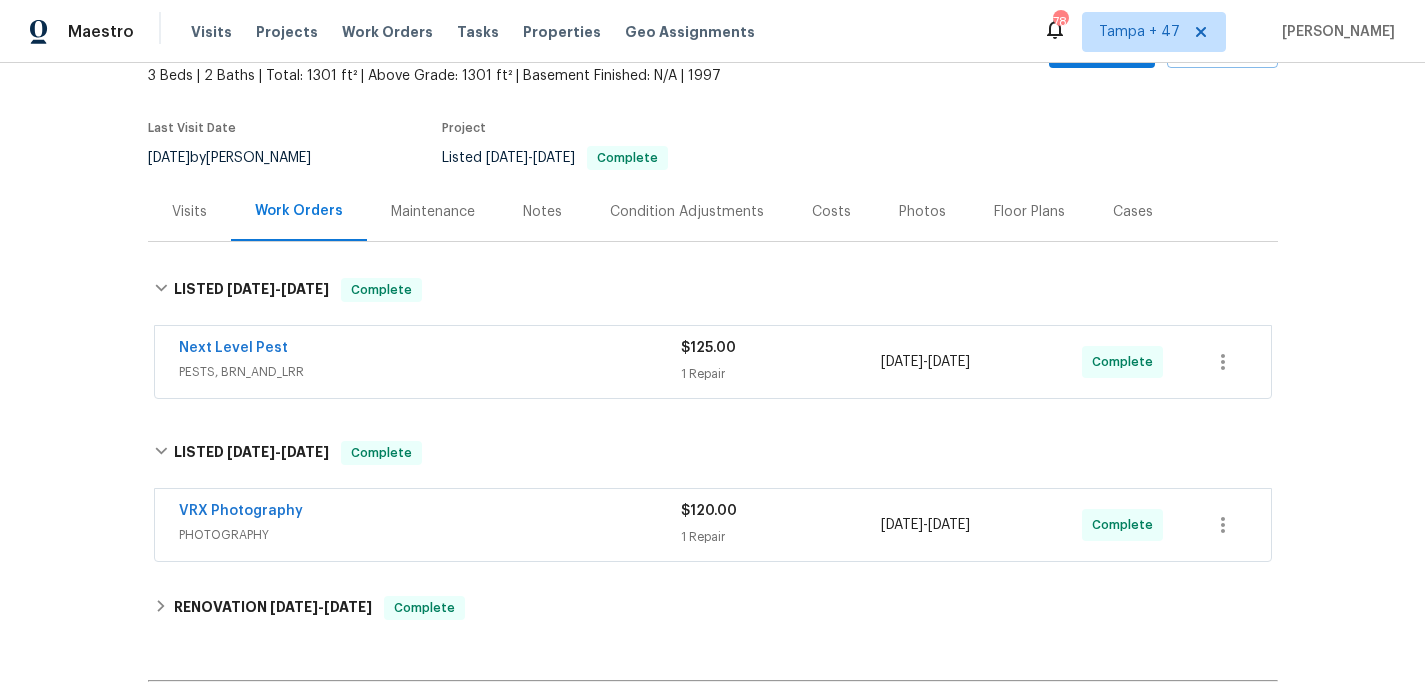 click on "Next Level Pest" at bounding box center [430, 350] 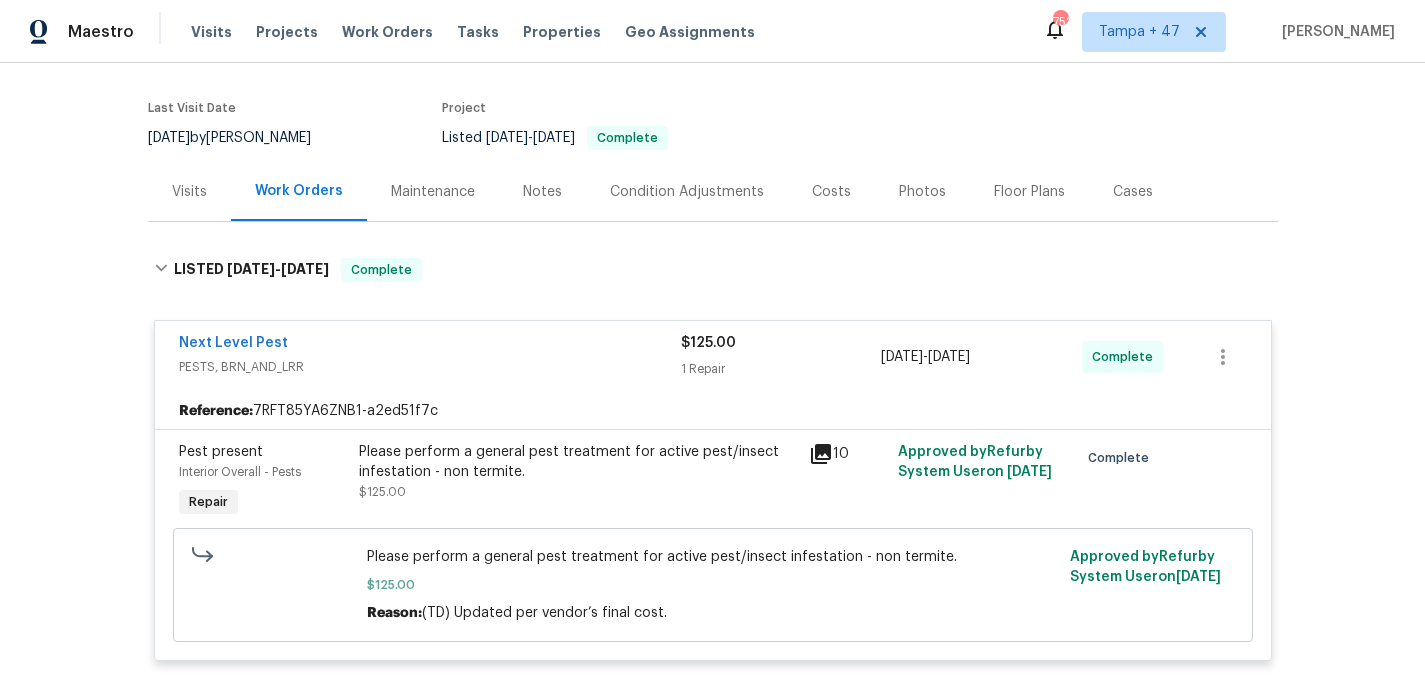 scroll, scrollTop: 0, scrollLeft: 0, axis: both 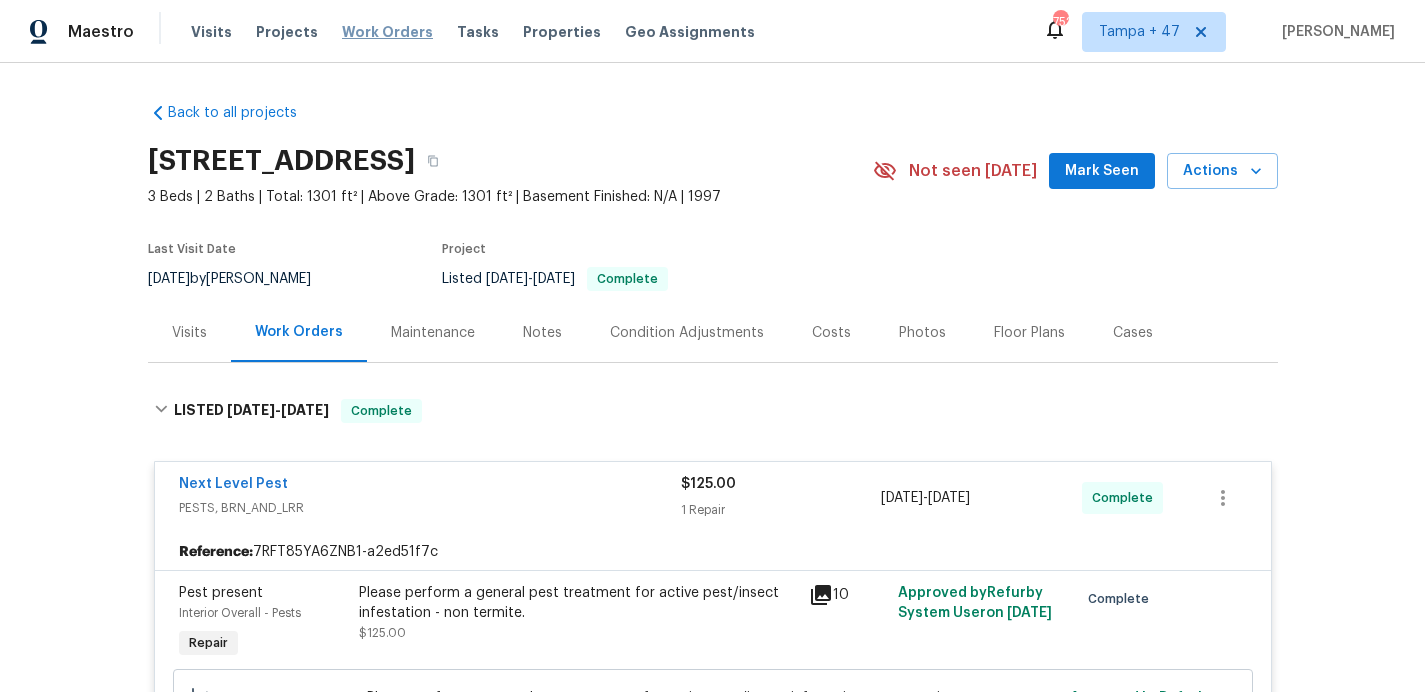 click on "Work Orders" at bounding box center [387, 32] 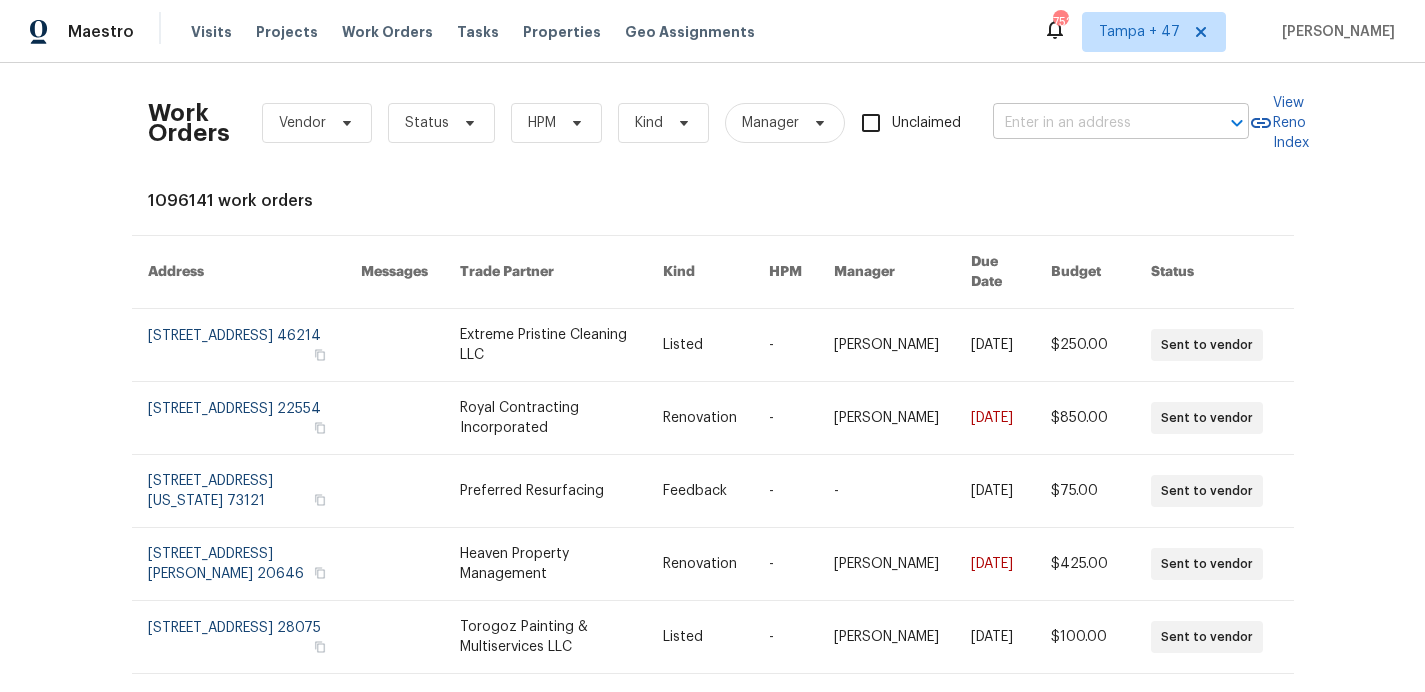 click at bounding box center [1093, 123] 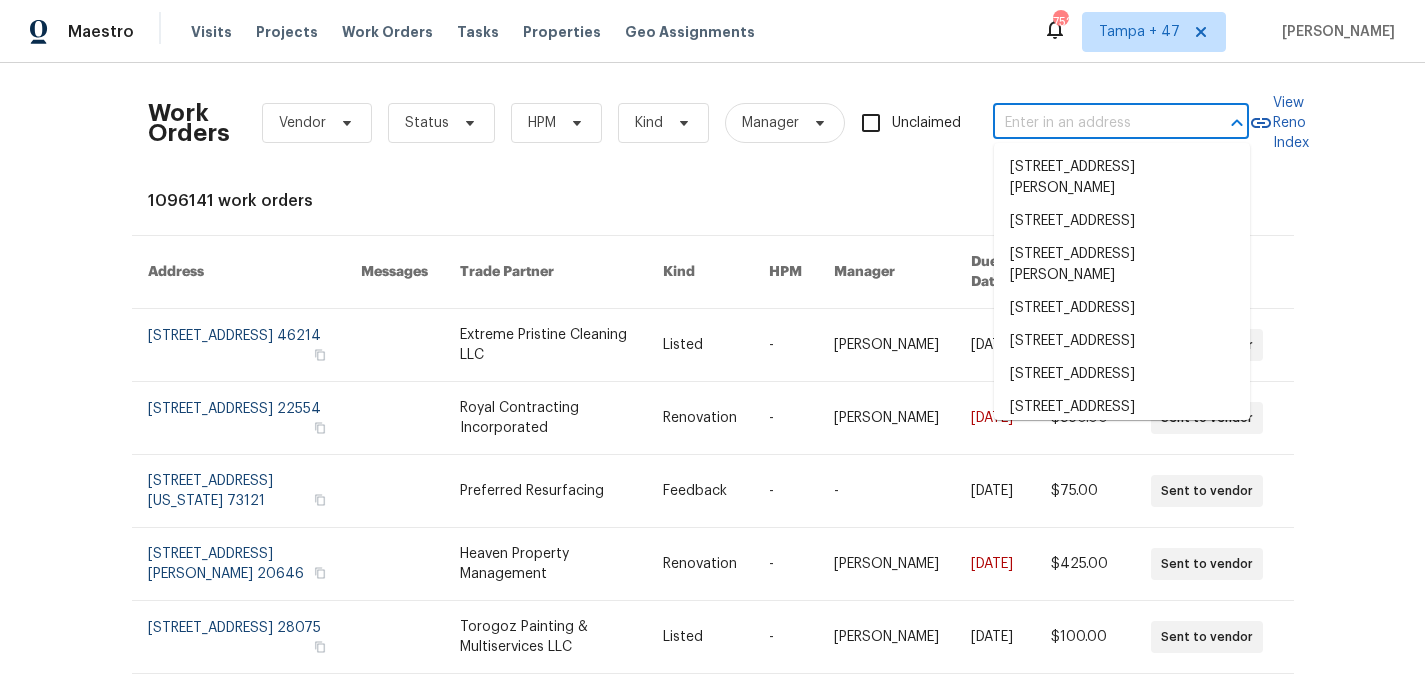 paste on "1447 Juliet Ave St. Paul, MN 55105" 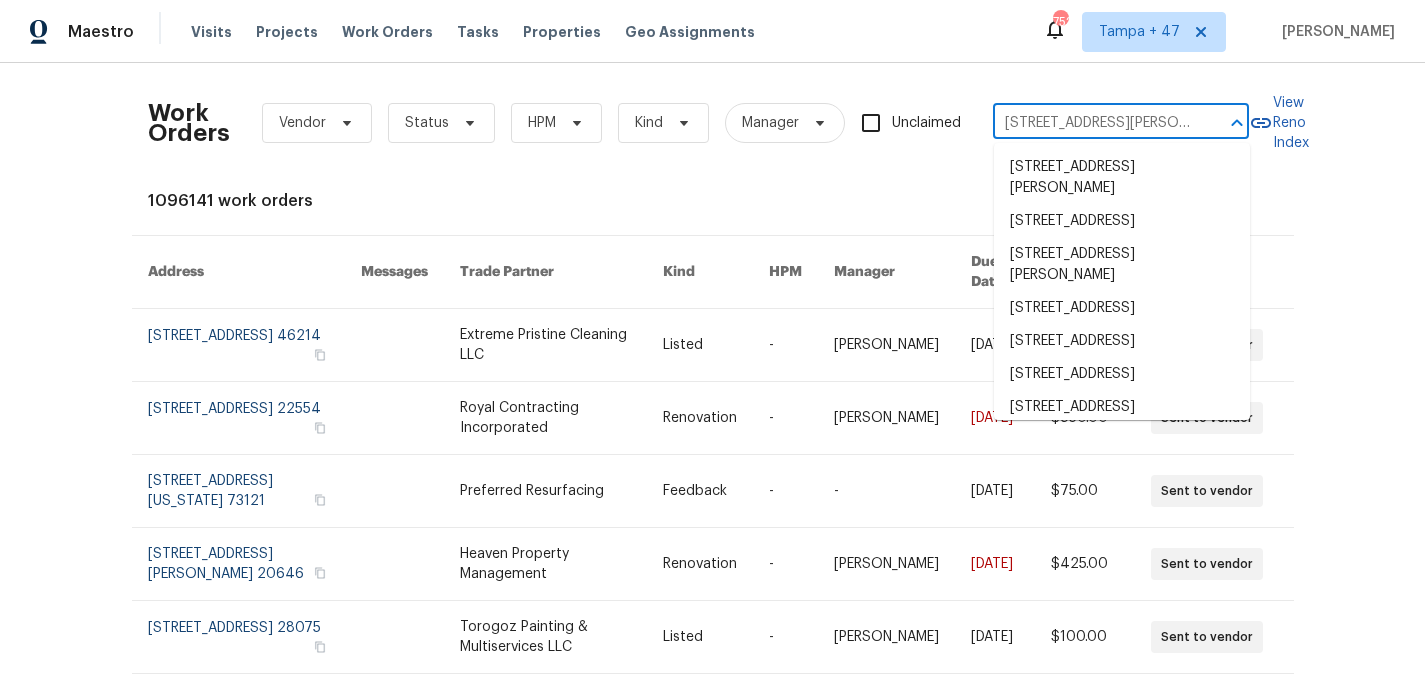scroll, scrollTop: 0, scrollLeft: 33, axis: horizontal 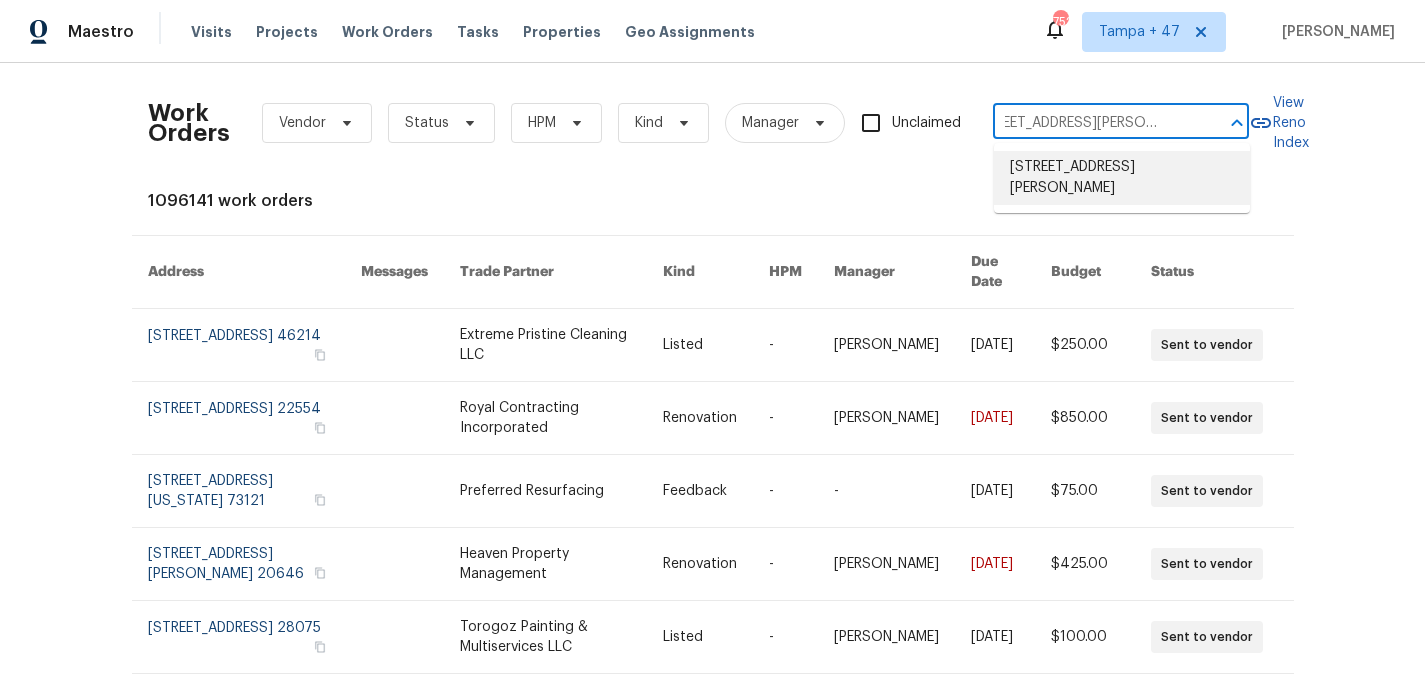 click on "[STREET_ADDRESS][PERSON_NAME]" at bounding box center [1122, 178] 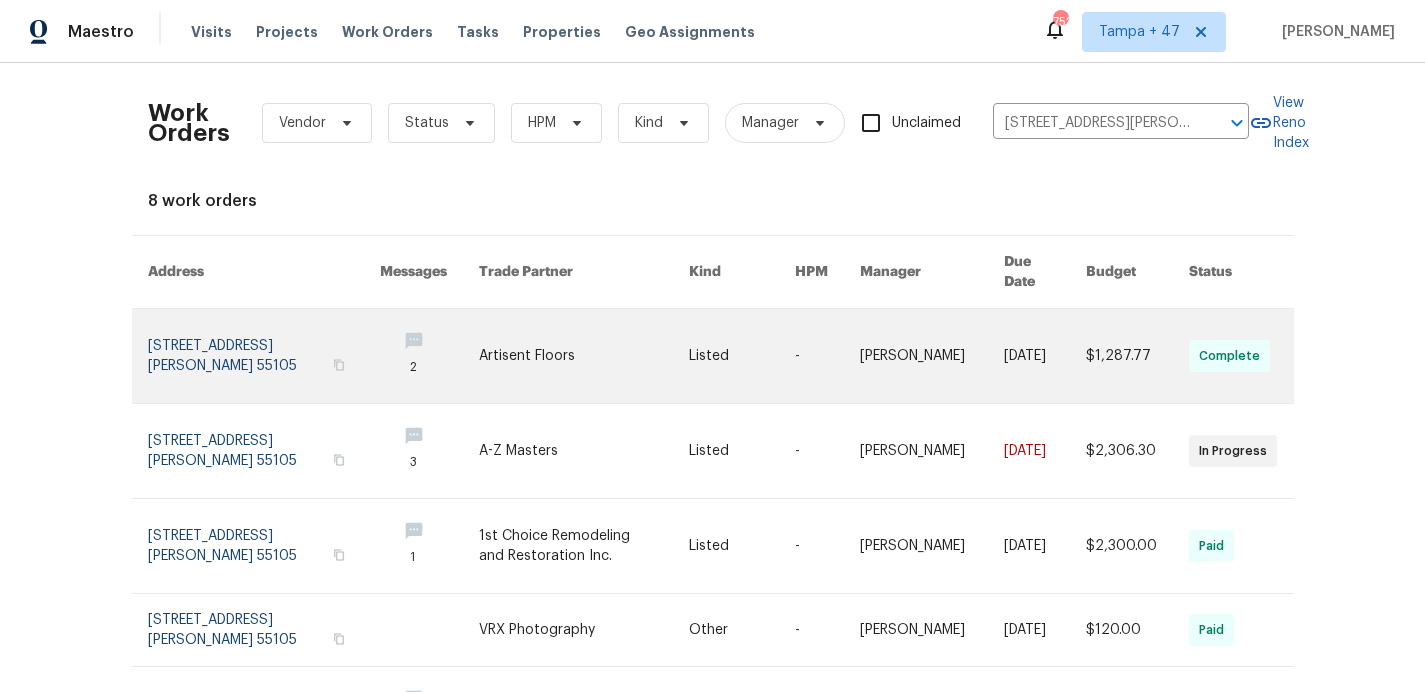 click at bounding box center (264, 356) 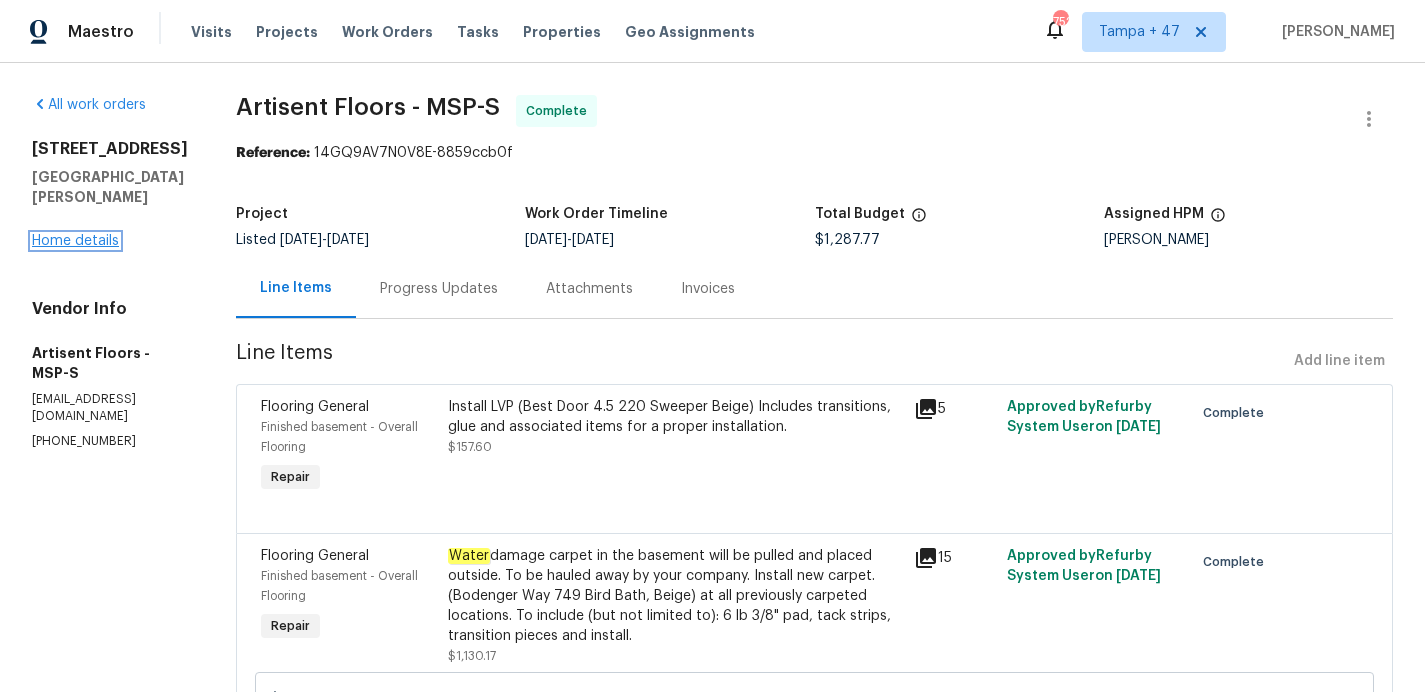 click on "Home details" at bounding box center [75, 241] 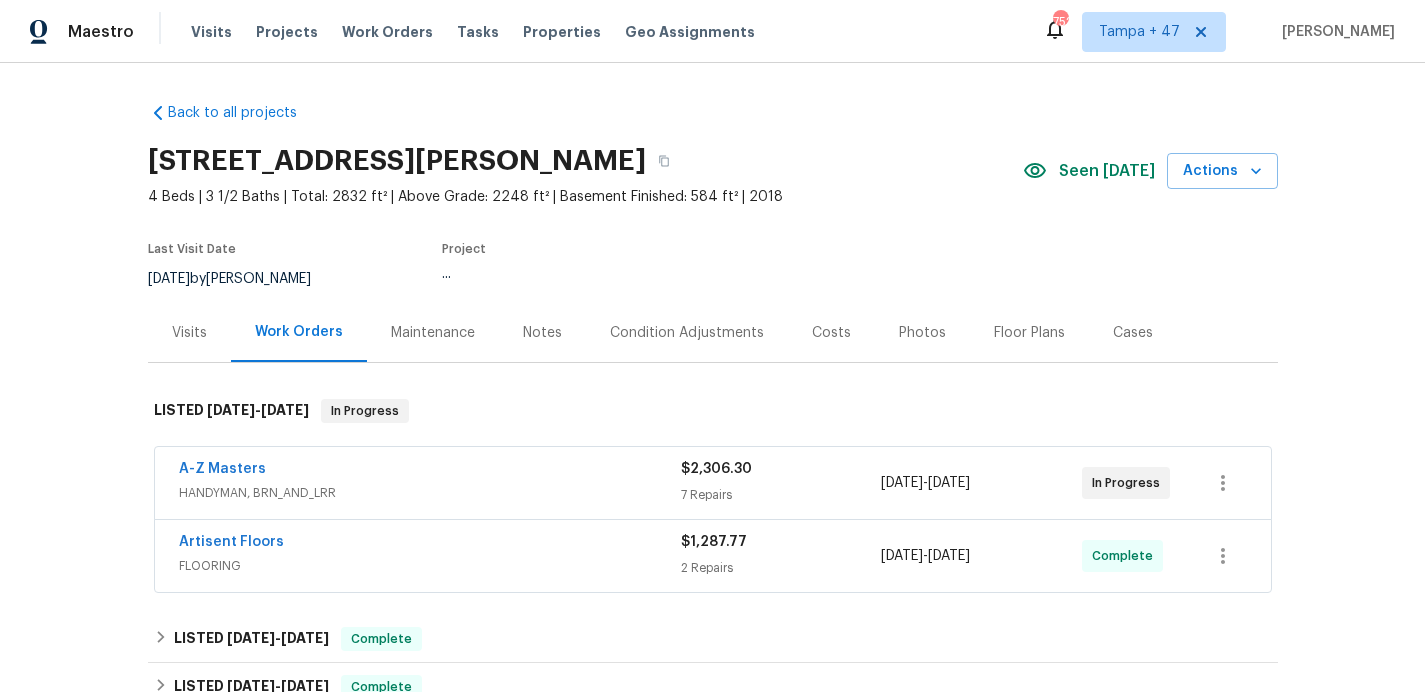 scroll, scrollTop: 264, scrollLeft: 0, axis: vertical 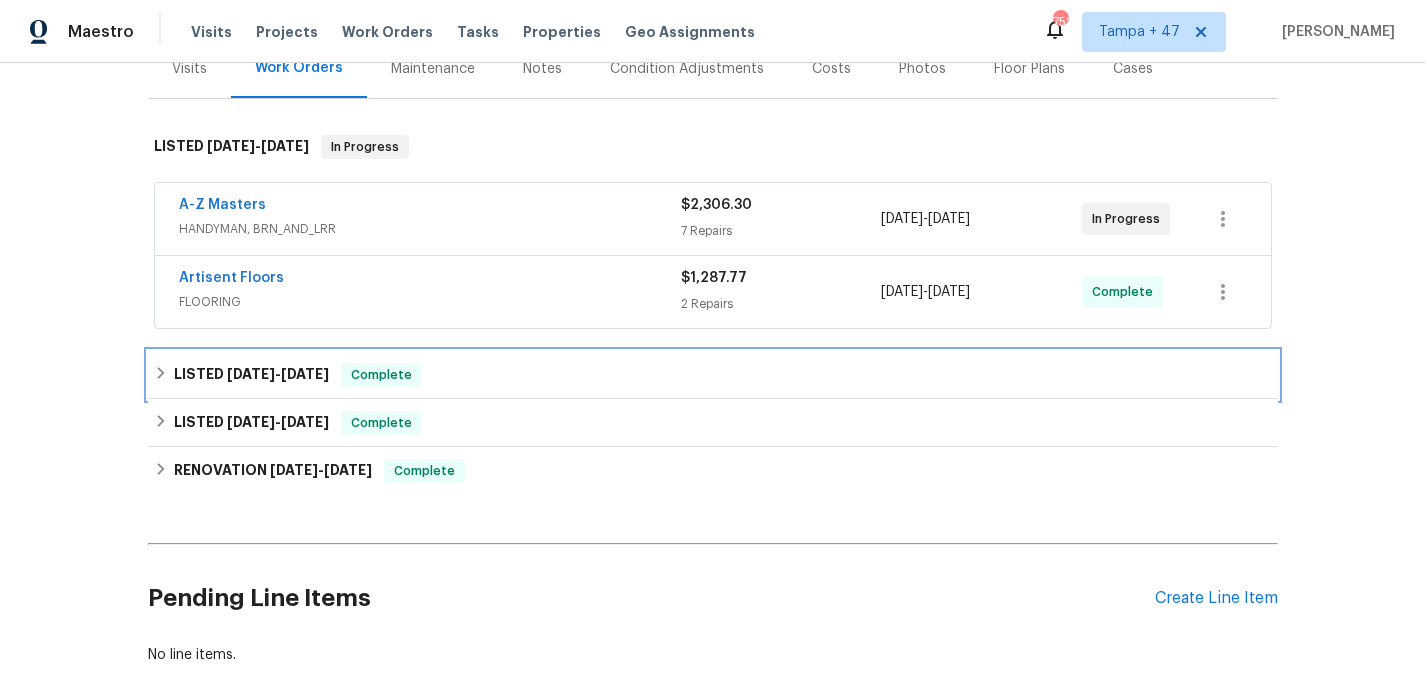 click on "LISTED   [DATE]  -  [DATE] Complete" at bounding box center (713, 375) 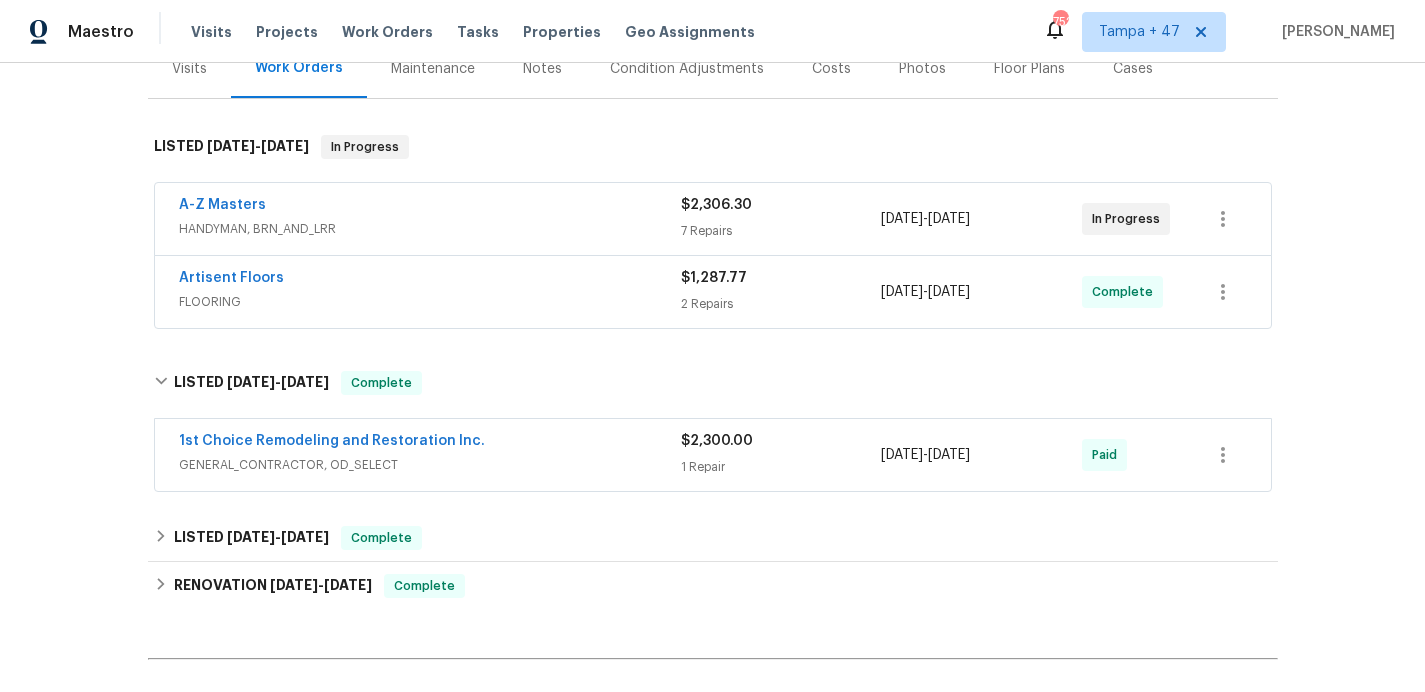 click on "GENERAL_CONTRACTOR, OD_SELECT" at bounding box center [430, 465] 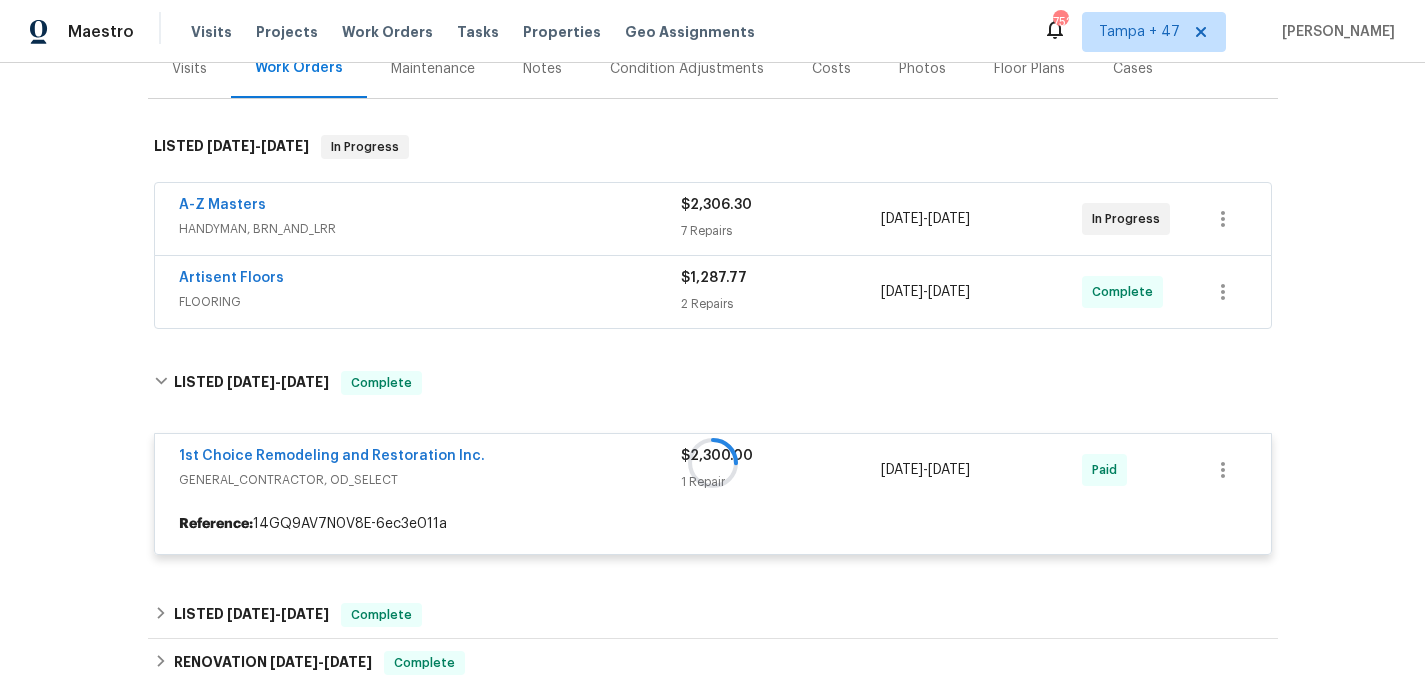 click on "FLOORING" at bounding box center (430, 302) 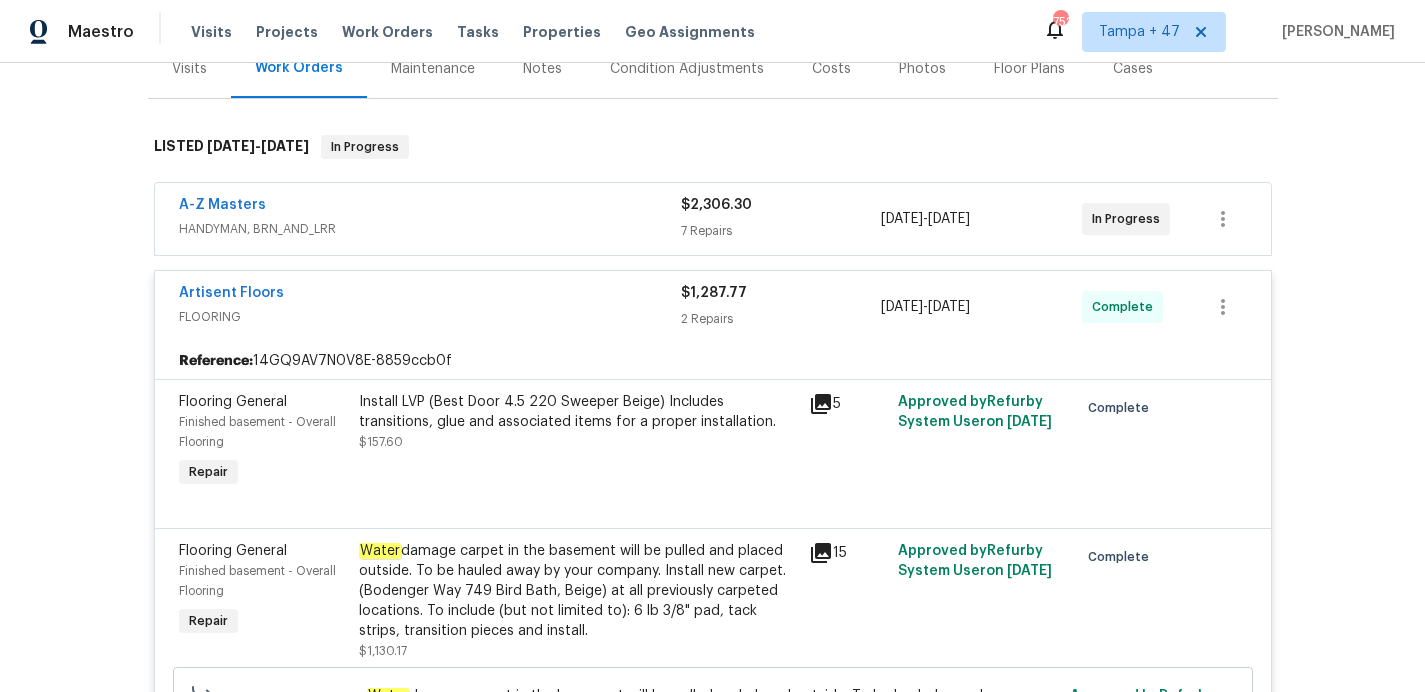 click on "HANDYMAN, BRN_AND_LRR" at bounding box center (430, 229) 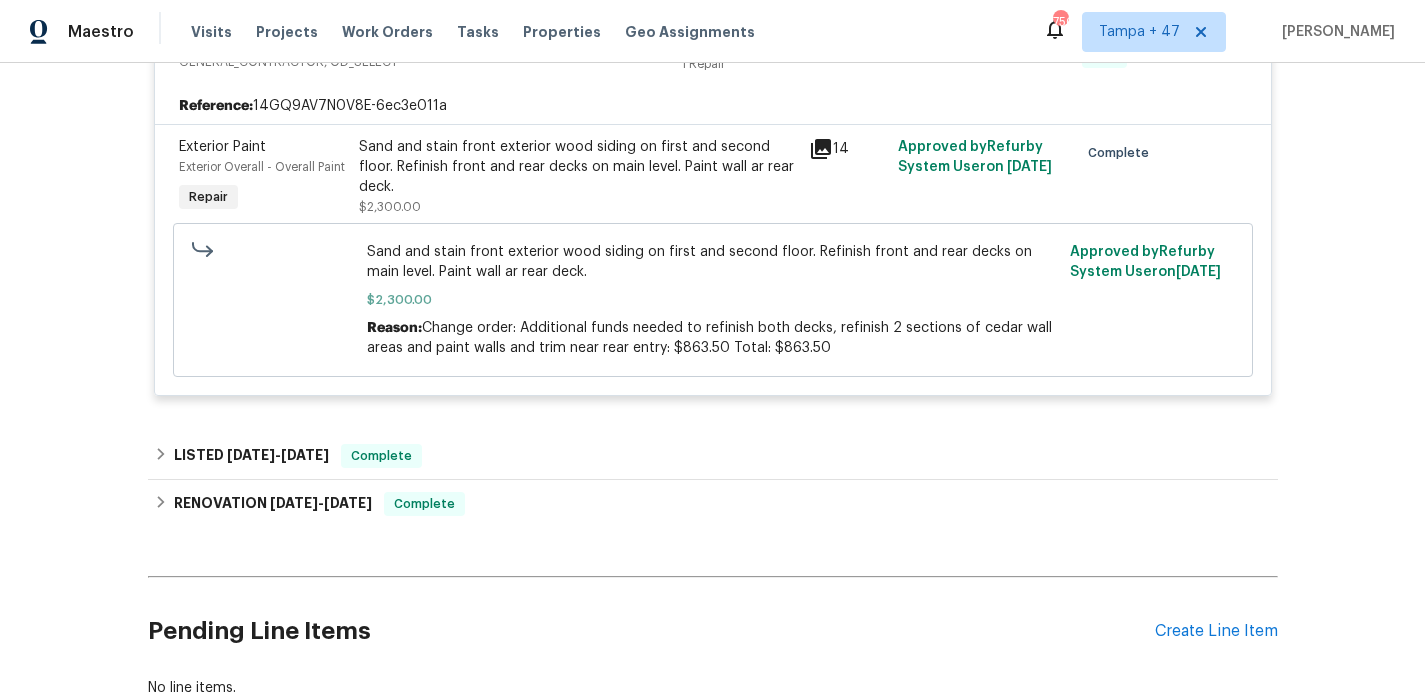 scroll, scrollTop: 2791, scrollLeft: 0, axis: vertical 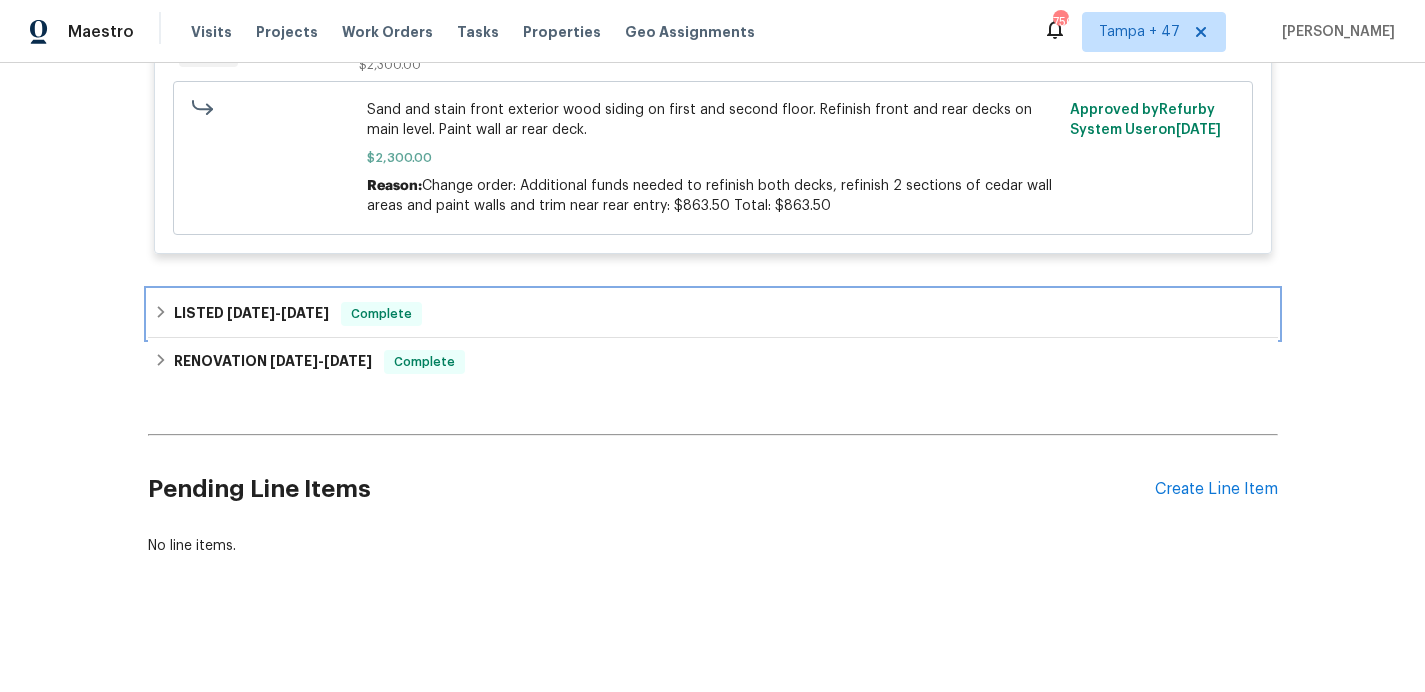 click on "LISTED   [DATE]  -  [DATE] Complete" at bounding box center (713, 314) 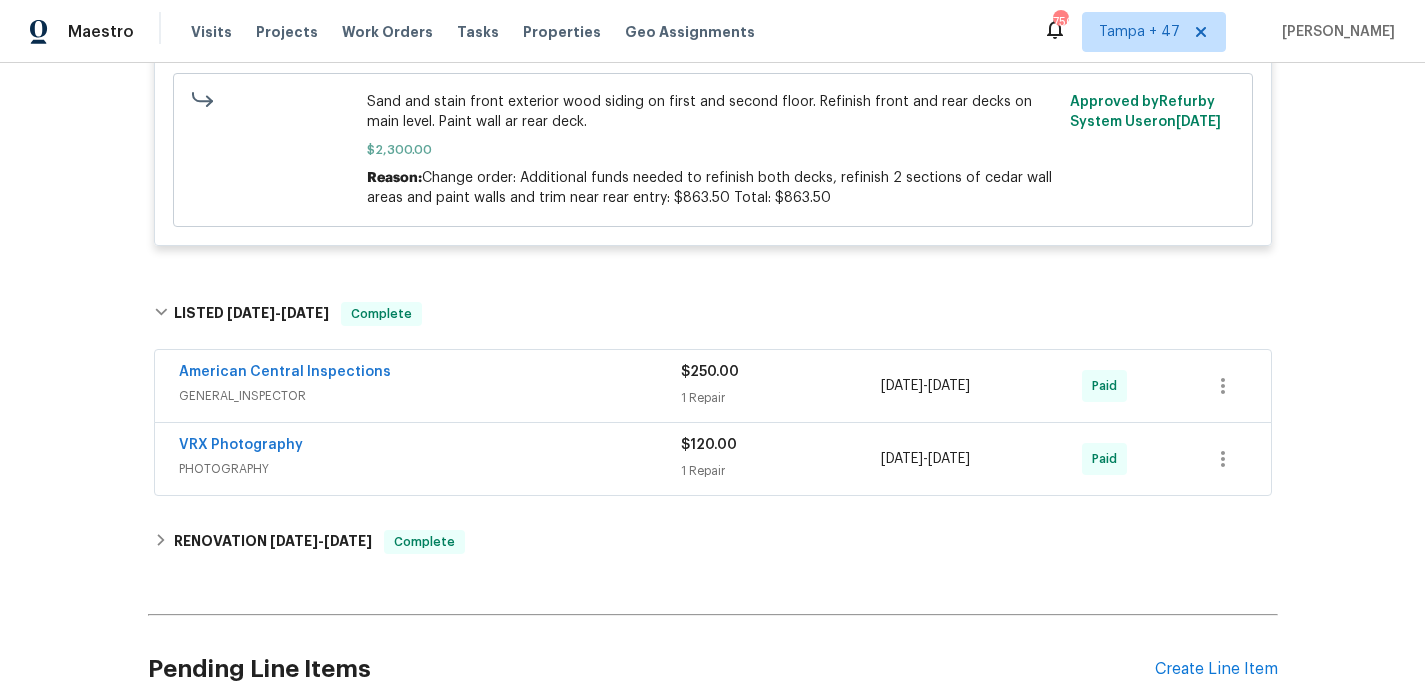 click on "VRX Photography" at bounding box center [430, 447] 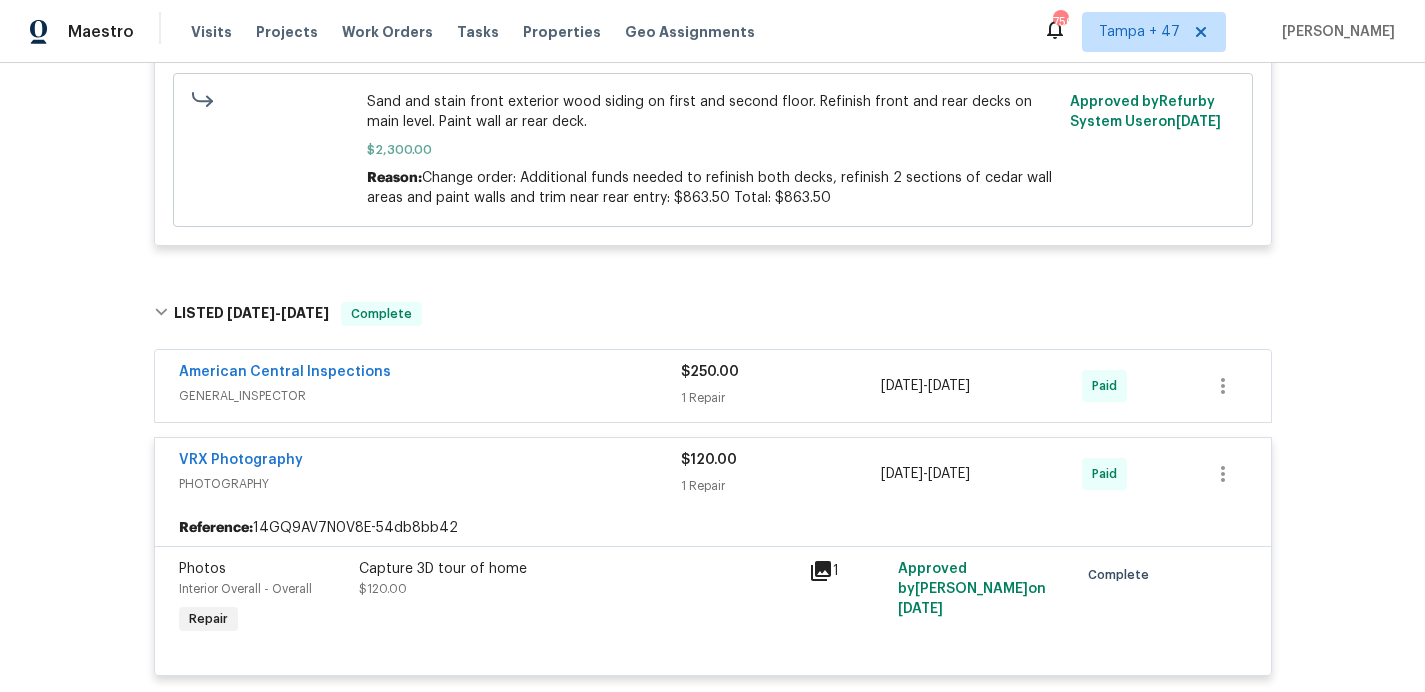 click on "GENERAL_INSPECTOR" at bounding box center [430, 396] 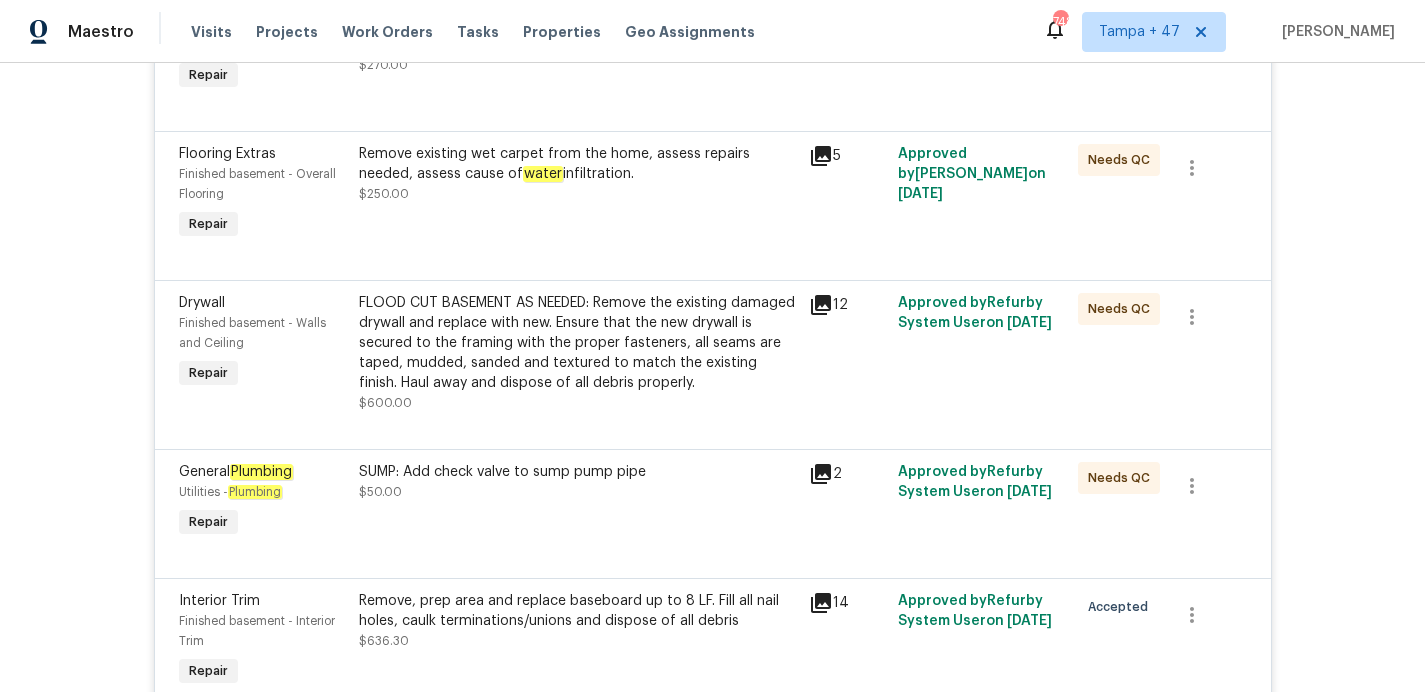 scroll, scrollTop: 719, scrollLeft: 0, axis: vertical 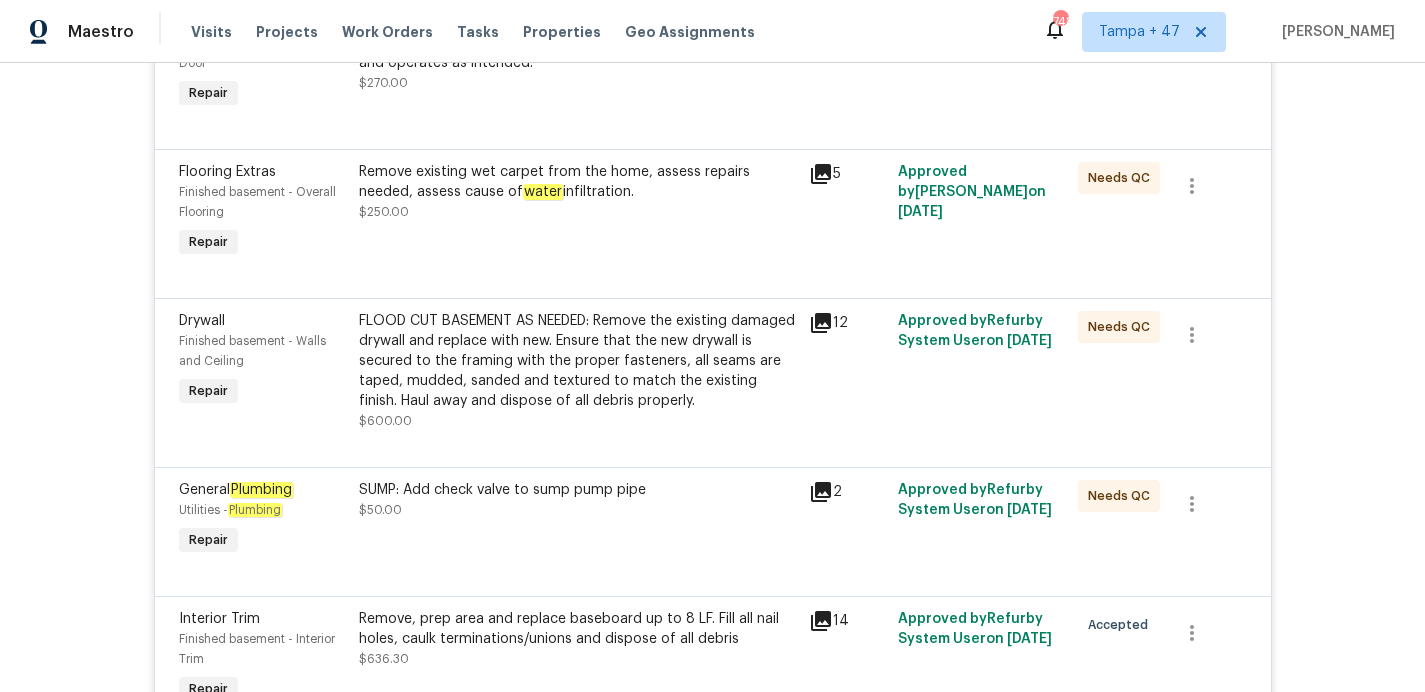 click on "FLOOD CUT BASEMENT AS NEEDED: Remove the existing damaged drywall and replace with new. Ensure that the new drywall is secured to the framing with the proper fasteners, all seams are taped, mudded, sanded and textured to match the existing finish. Haul away and dispose of all debris properly." at bounding box center [578, 361] 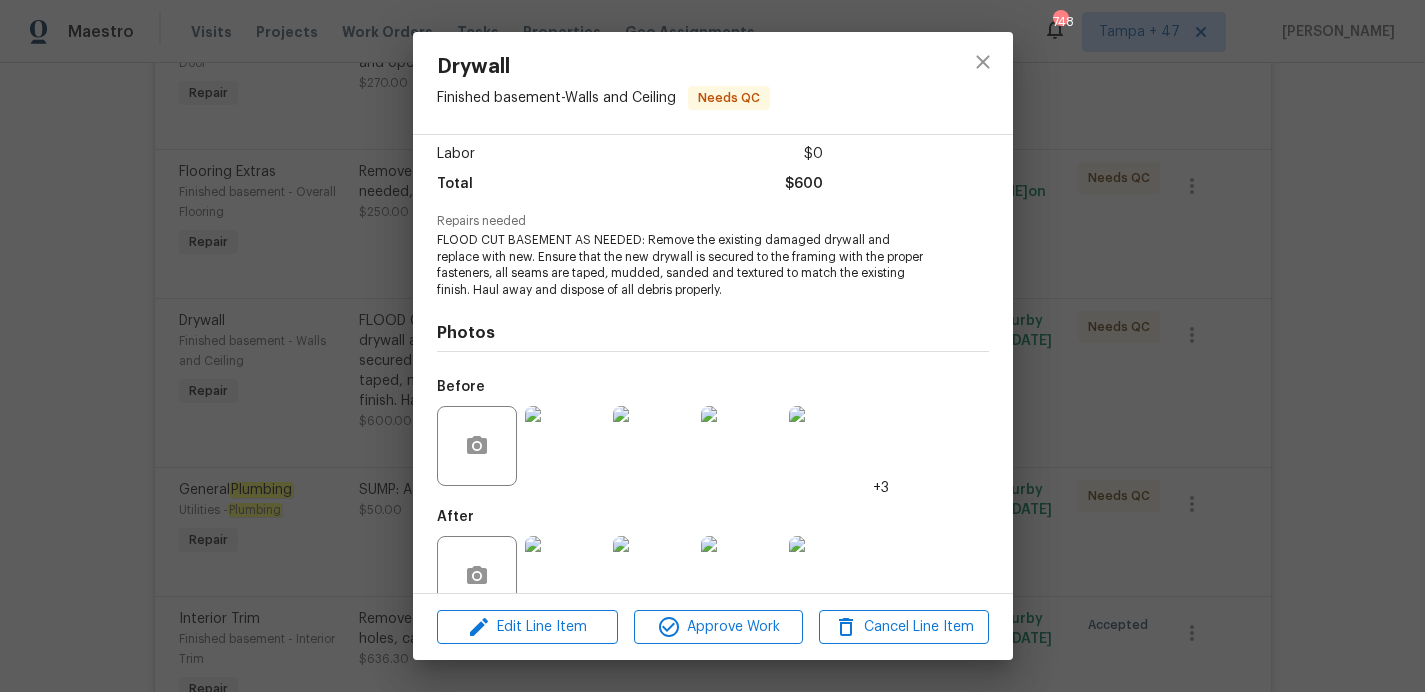 scroll, scrollTop: 179, scrollLeft: 0, axis: vertical 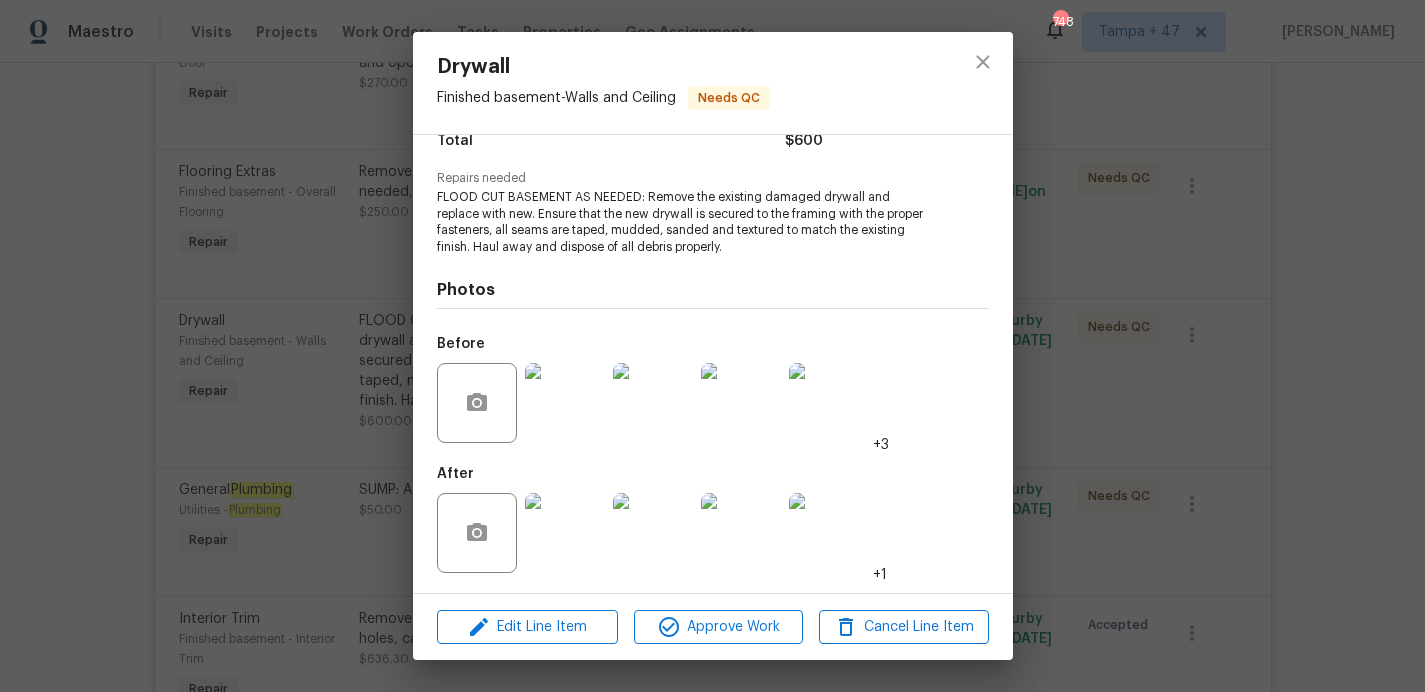 click at bounding box center [565, 403] 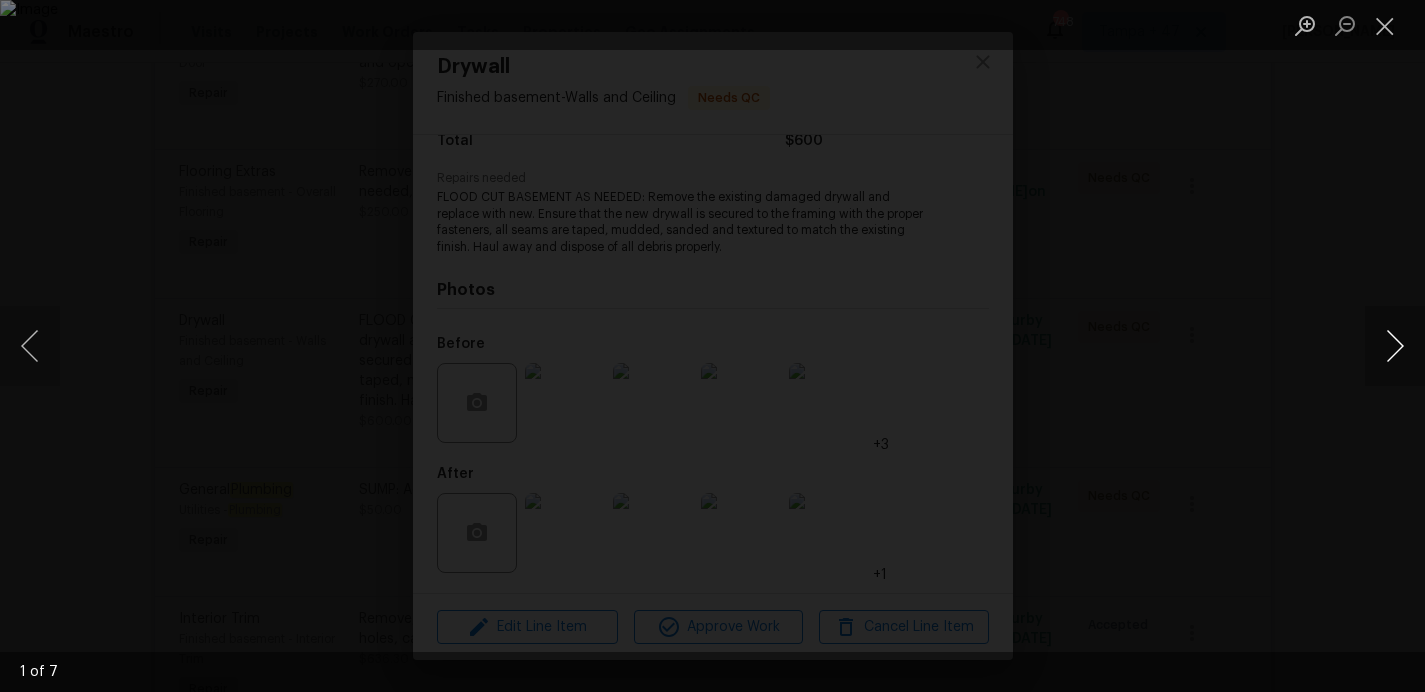 click at bounding box center (1395, 346) 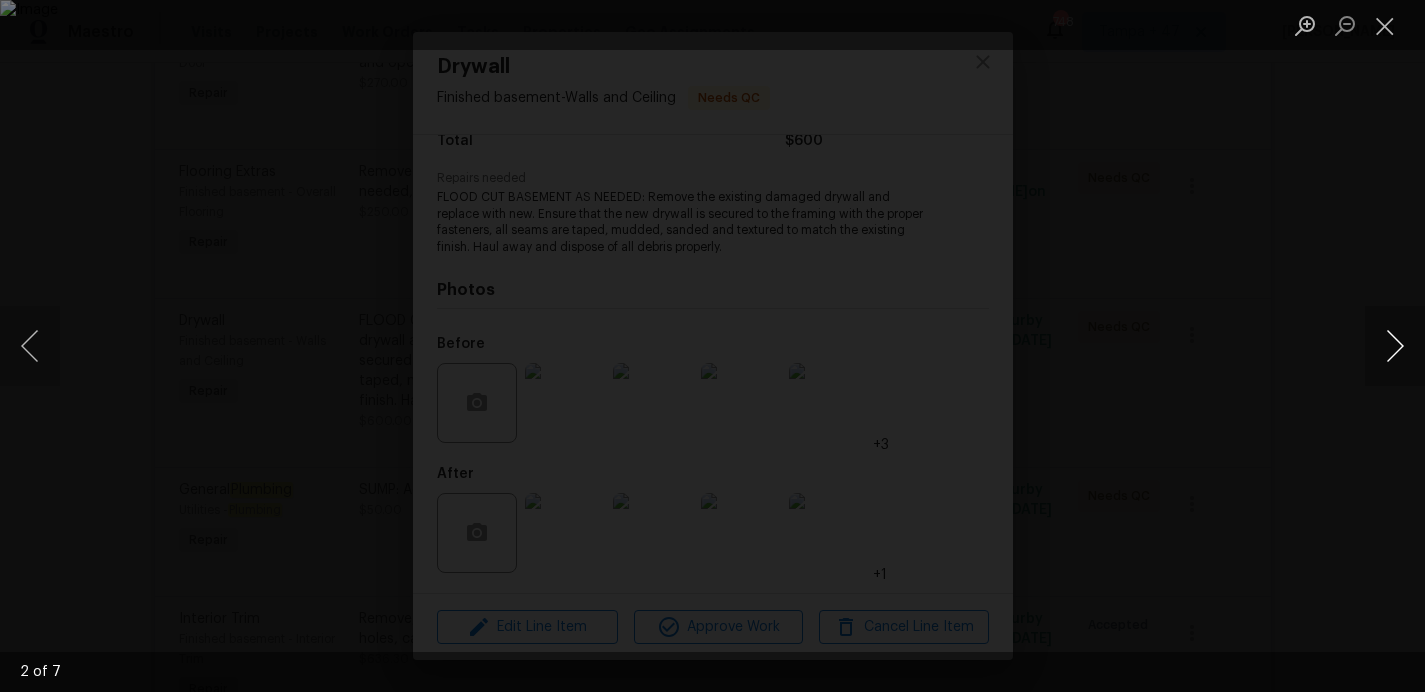 click at bounding box center (1395, 346) 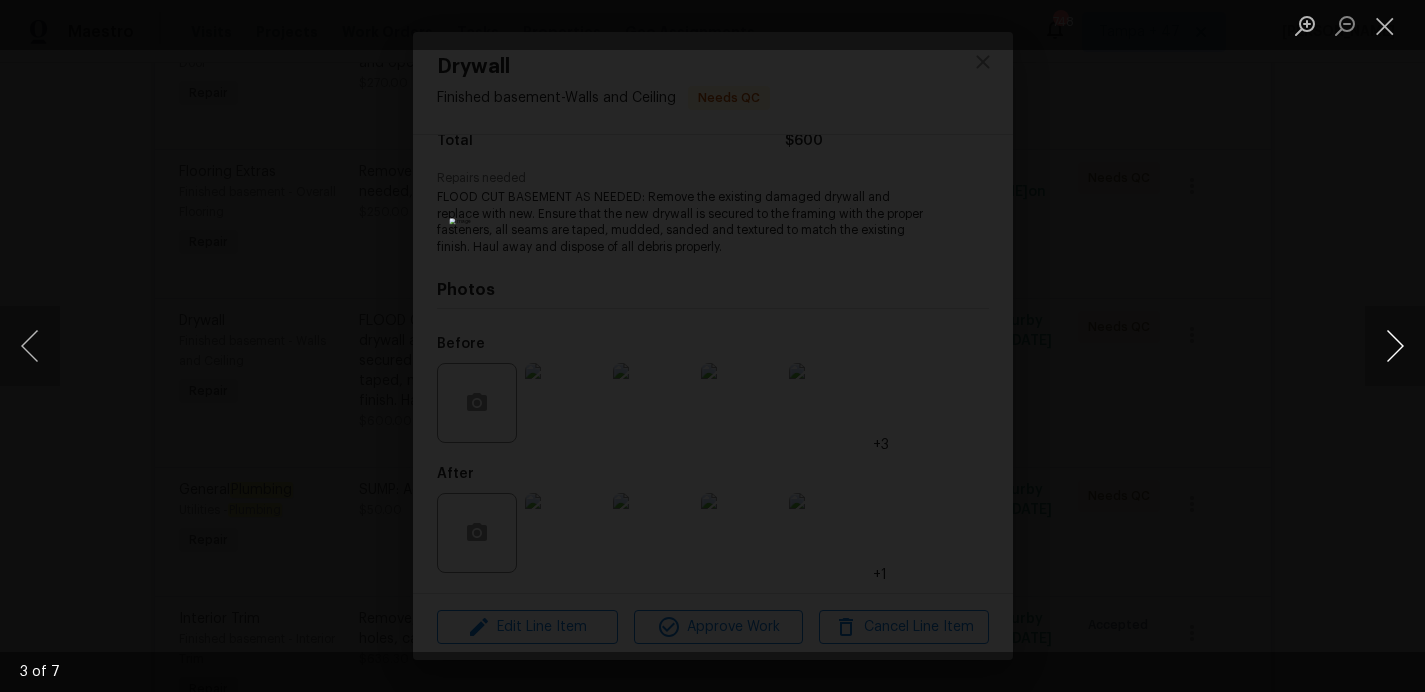 click at bounding box center (1395, 346) 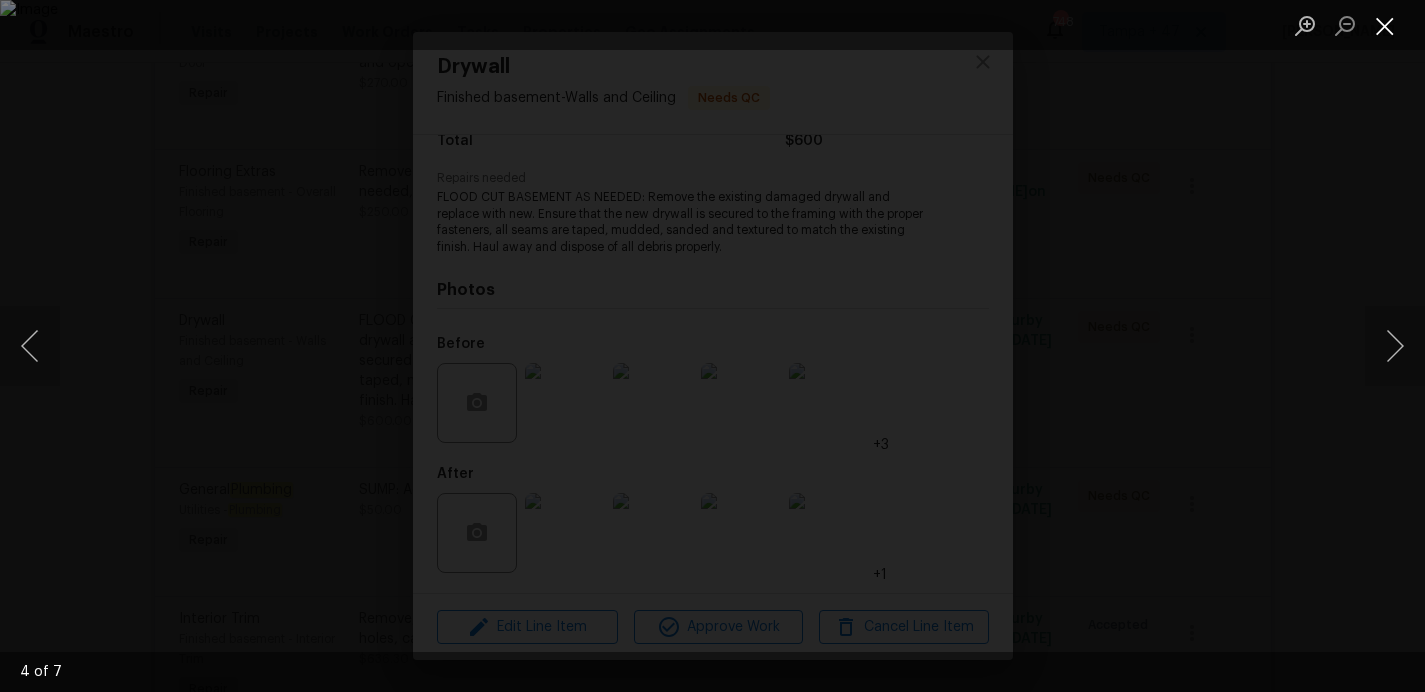 click at bounding box center [1385, 25] 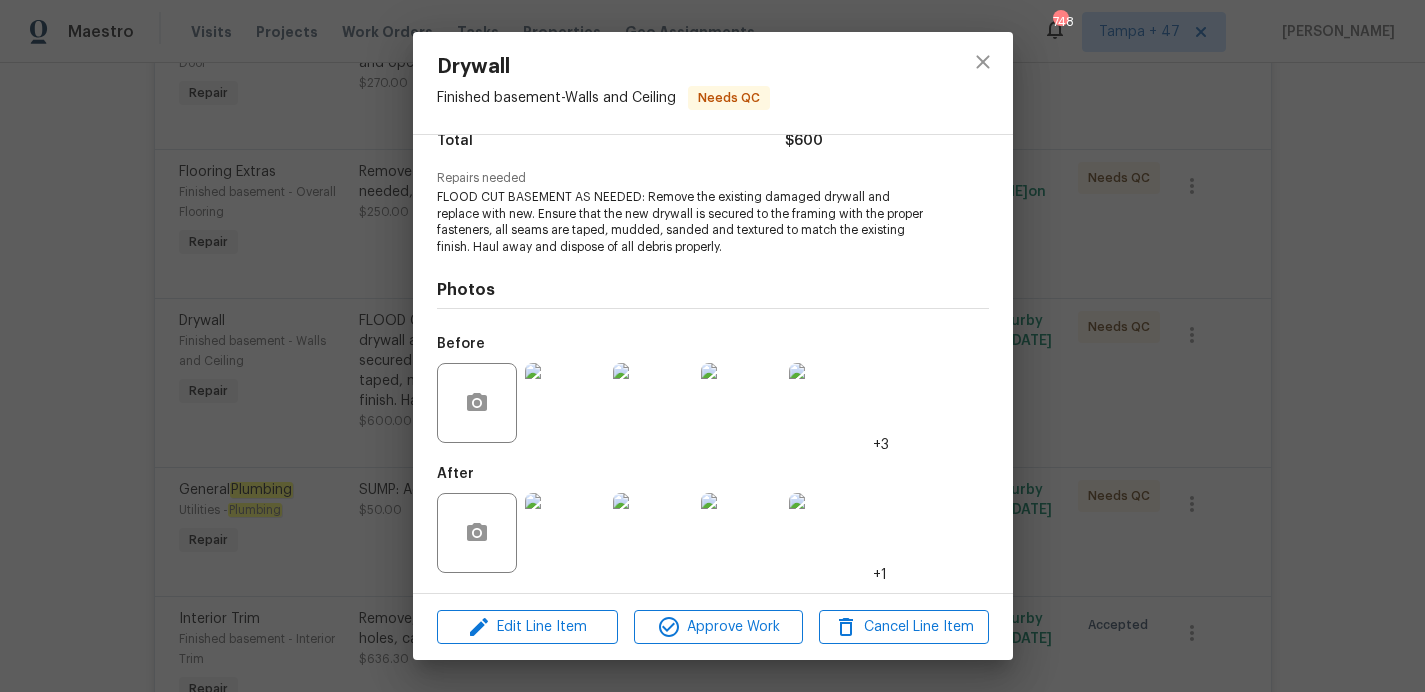 click on "Drywall Finished basement  -  Walls and Ceiling Needs QC Vendor A-Z Masters Account Category Repairs Cost $600 x 1 count $600 Labor $0 Total $600 Repairs needed FLOOD CUT BASEMENT AS NEEDED: Remove the existing damaged drywall and replace with new. Ensure that the new drywall is secured to the framing with the proper fasteners, all seams are taped, mudded, sanded and textured to match the existing finish. Haul away and dispose of all debris properly. Photos Before  +3 After  +1  Edit Line Item  Approve Work  Cancel Line Item" at bounding box center (712, 346) 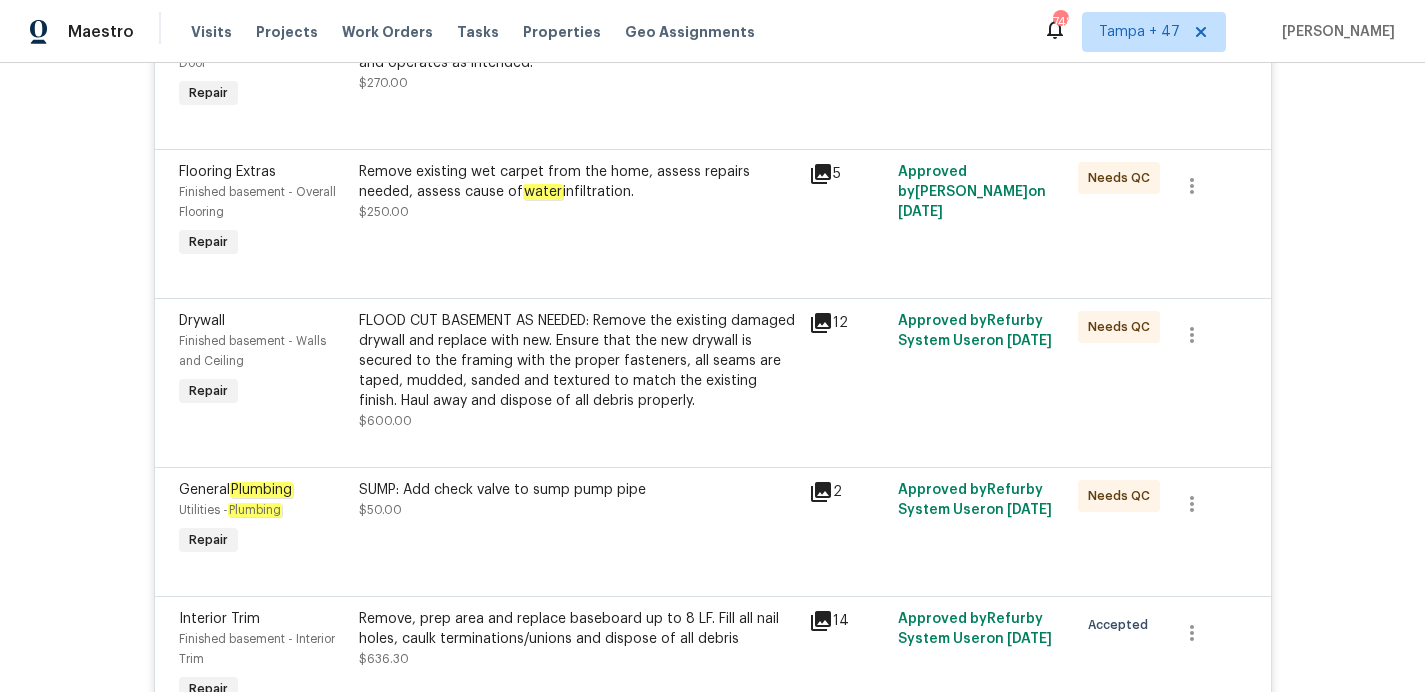click on "FLOOD CUT BASEMENT AS NEEDED: Remove the existing damaged drywall and replace with new. Ensure that the new drywall is secured to the framing with the proper fasteners, all seams are taped, mudded, sanded and textured to match the existing finish. Haul away and dispose of all debris properly." at bounding box center (578, 361) 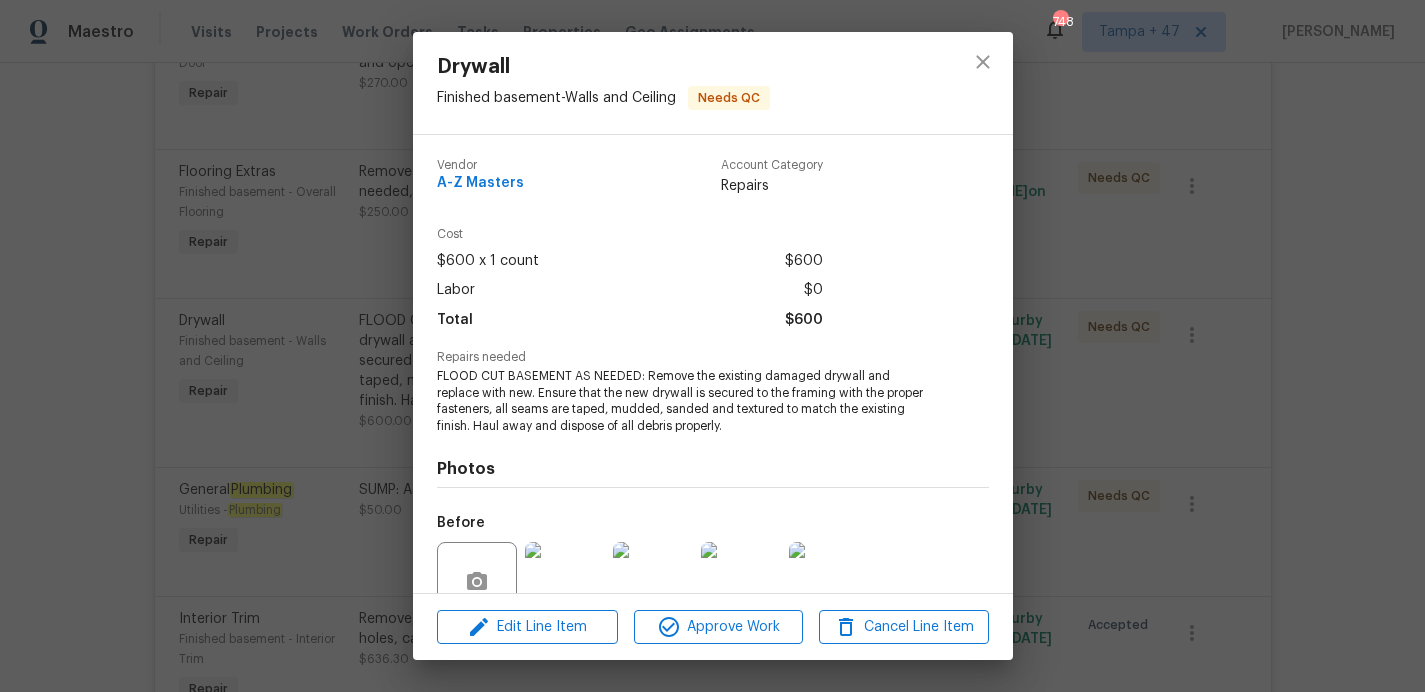 scroll, scrollTop: 179, scrollLeft: 0, axis: vertical 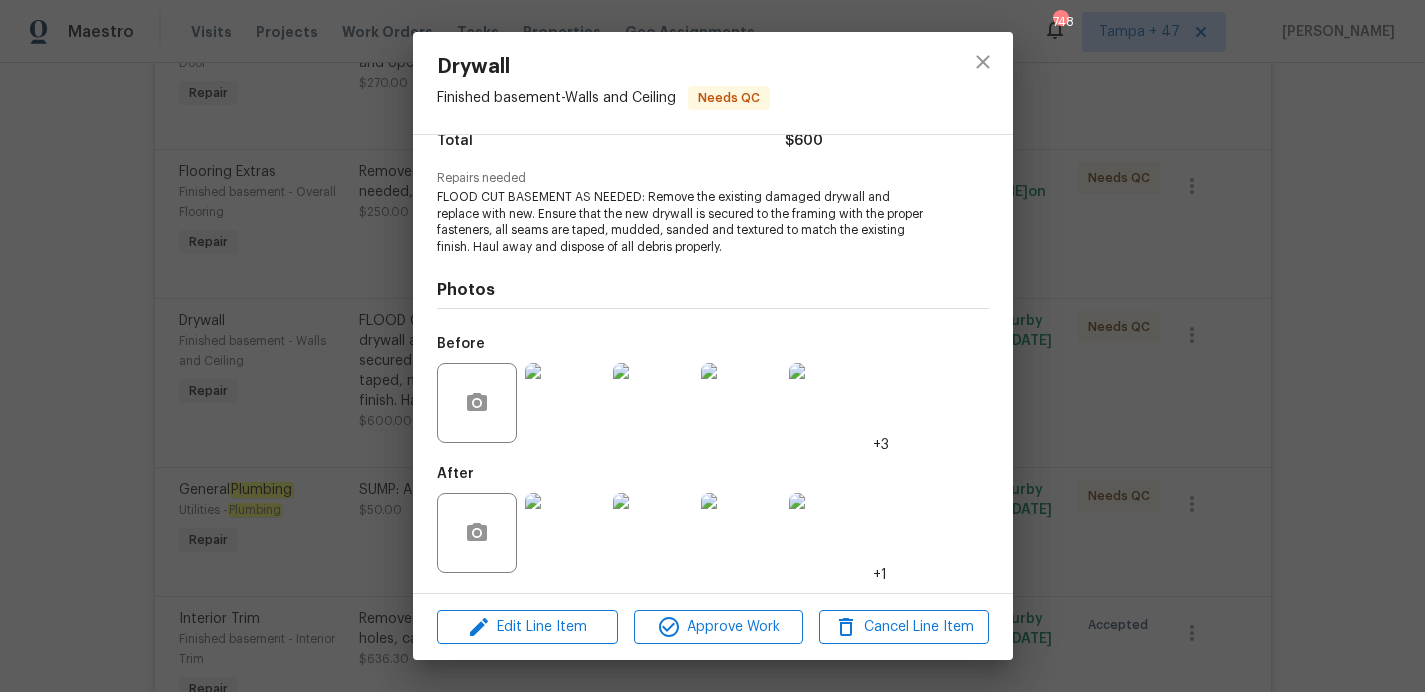 click at bounding box center (565, 403) 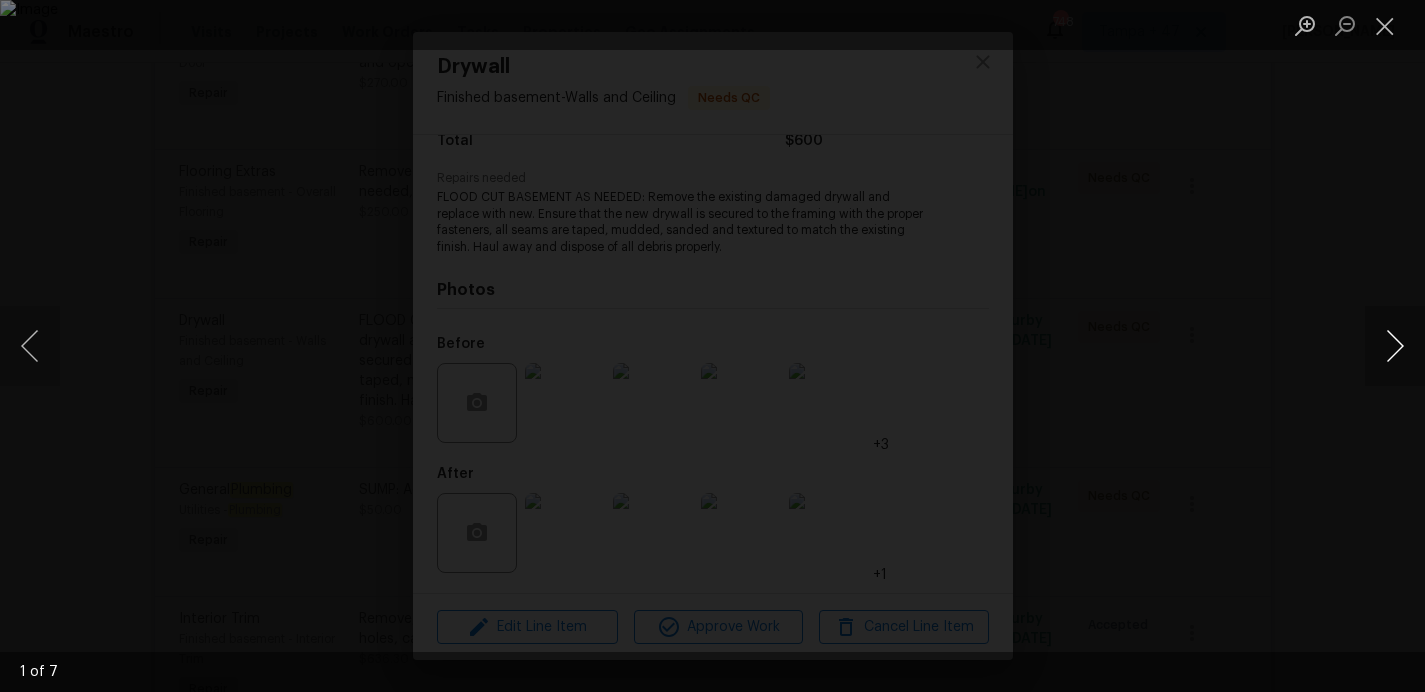 click at bounding box center [1395, 346] 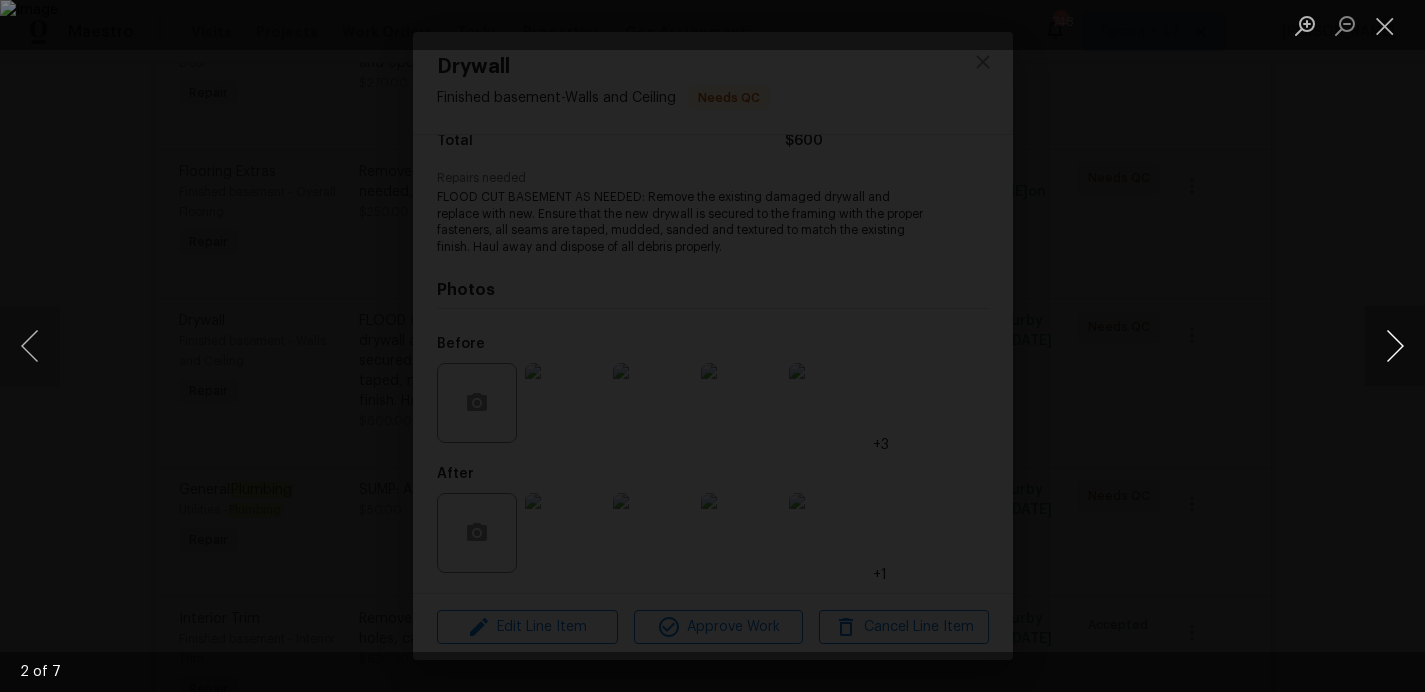 click at bounding box center (1395, 346) 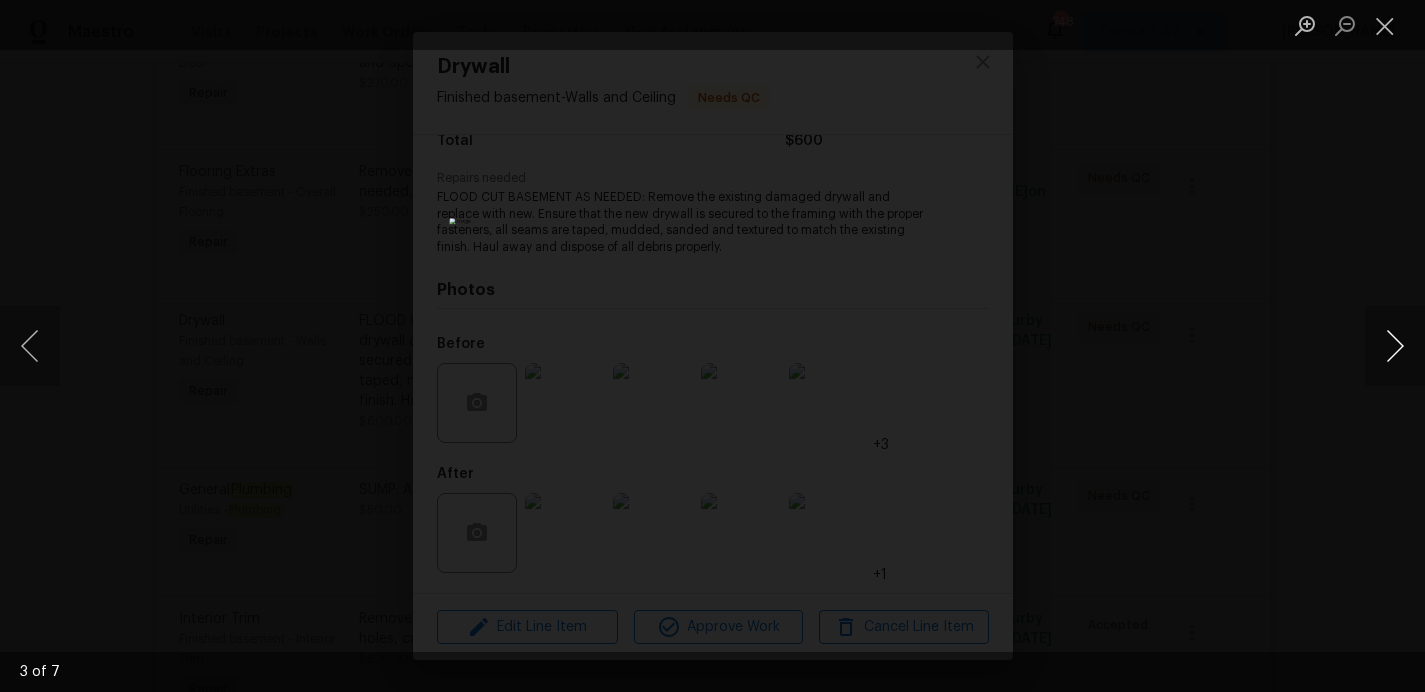 click at bounding box center (1395, 346) 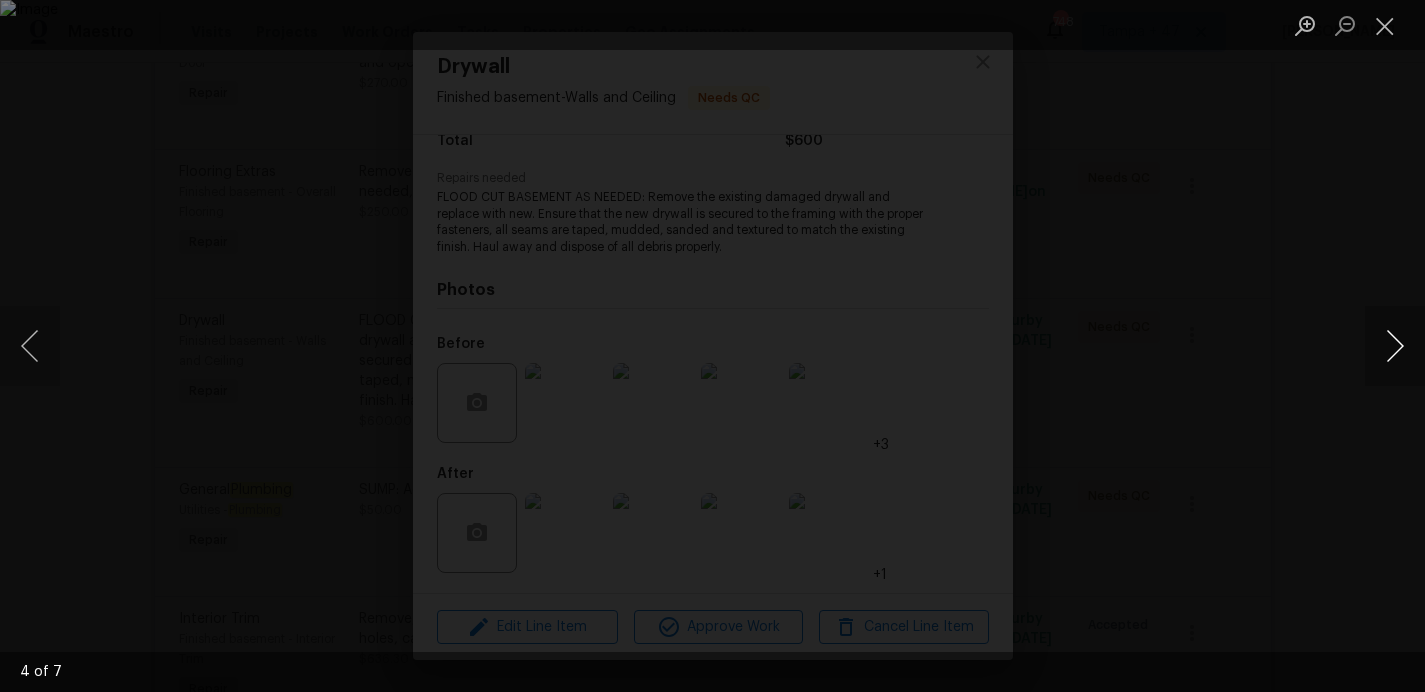 click at bounding box center [1395, 346] 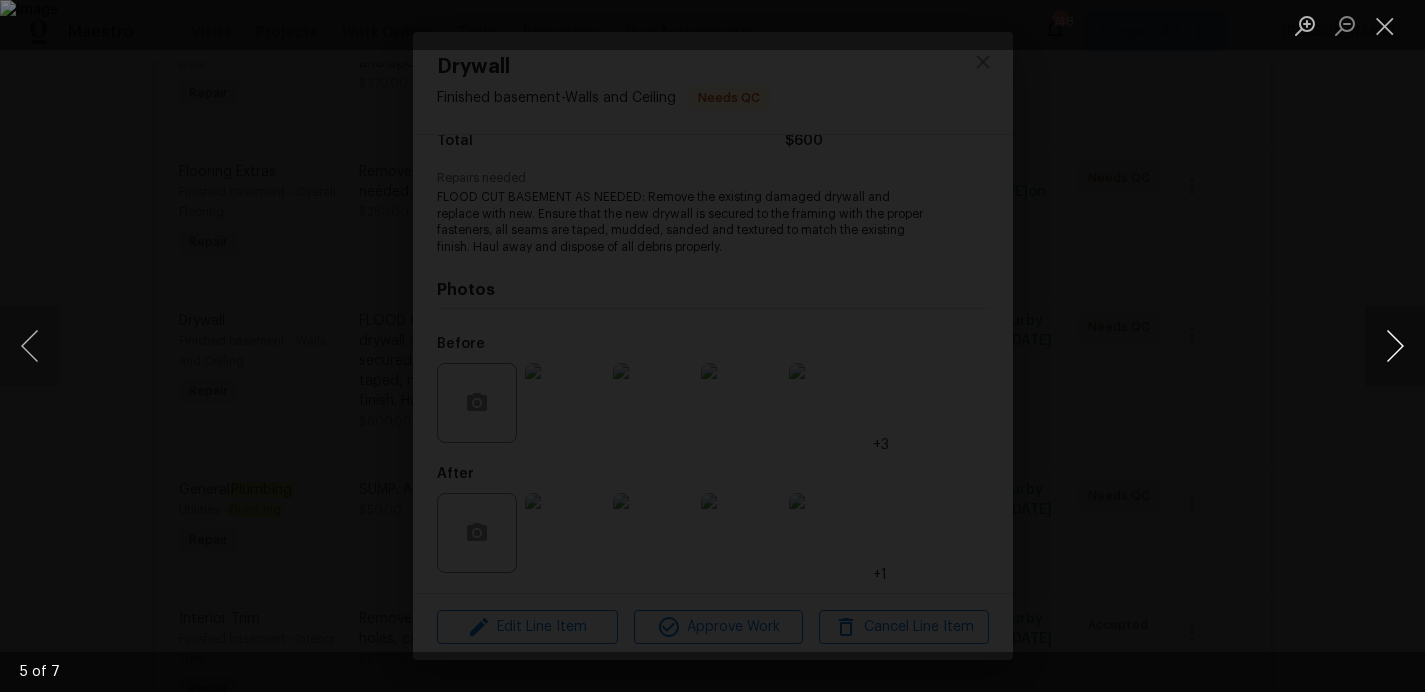 click at bounding box center [1395, 346] 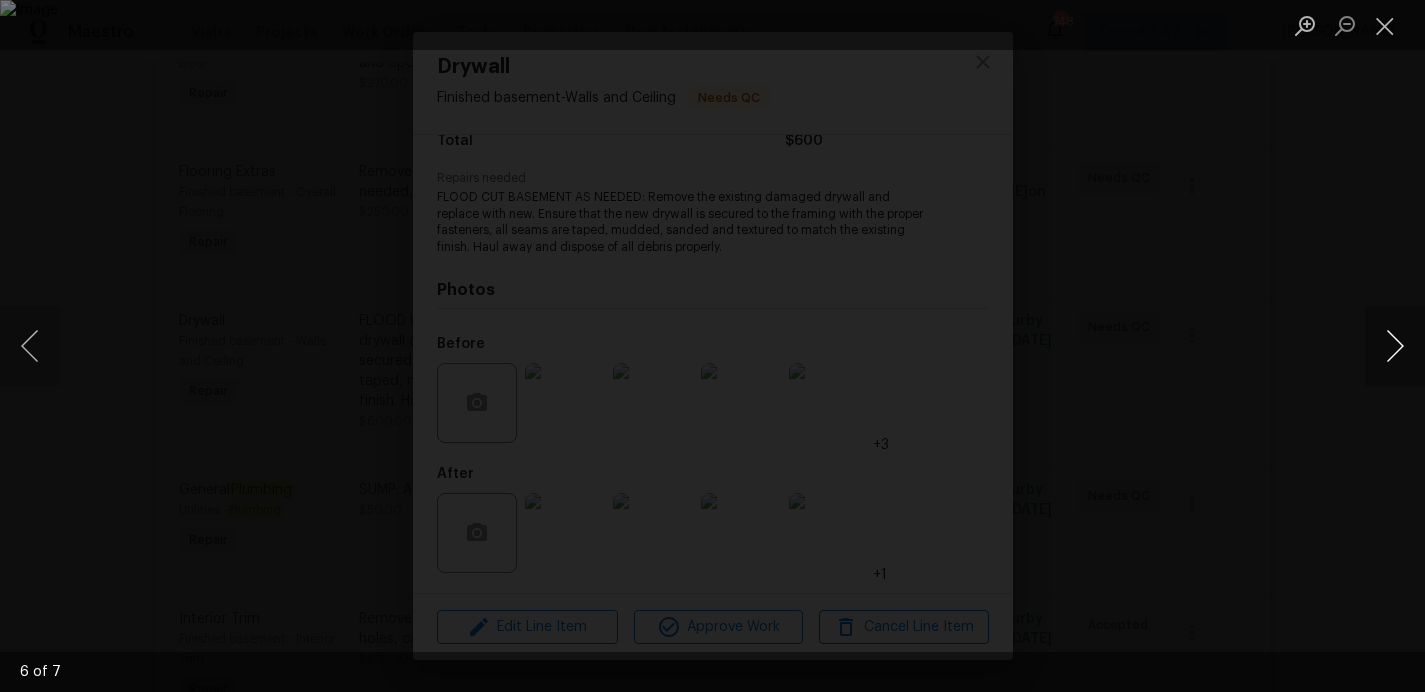 click at bounding box center (1395, 346) 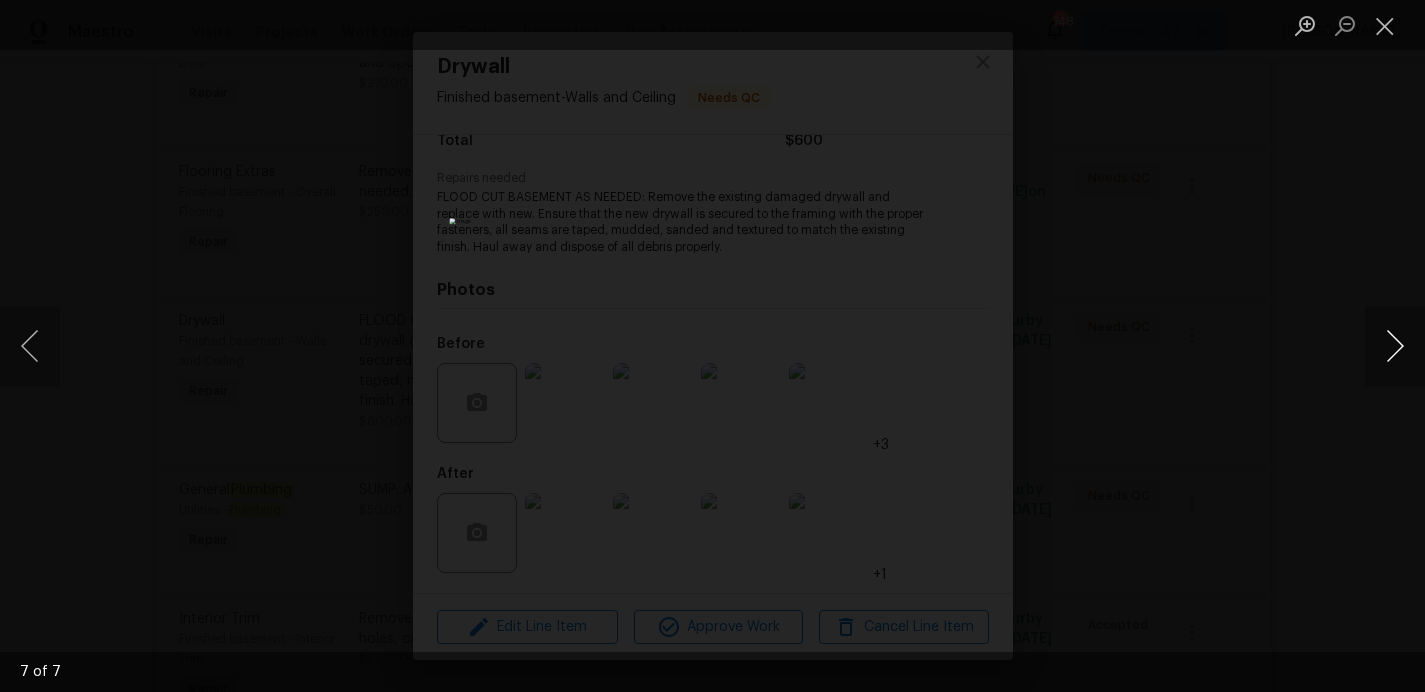 click at bounding box center [1395, 346] 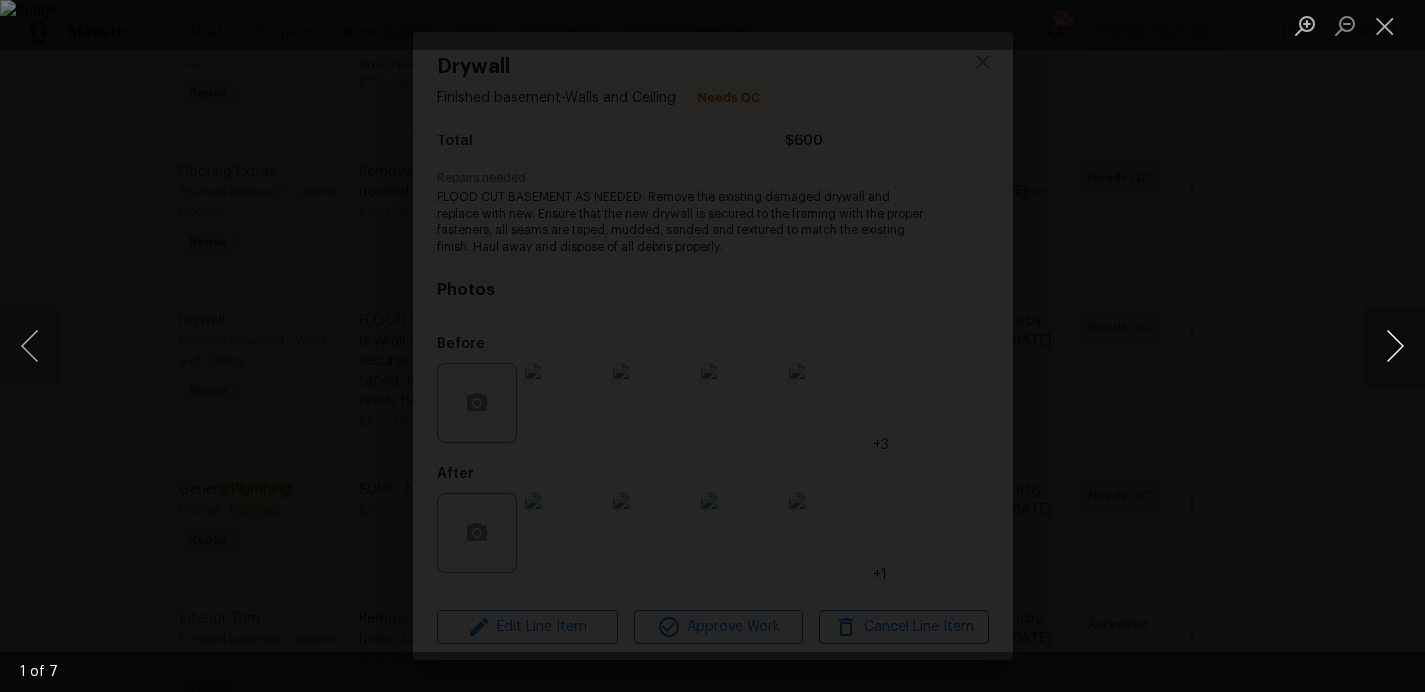 click at bounding box center (1395, 346) 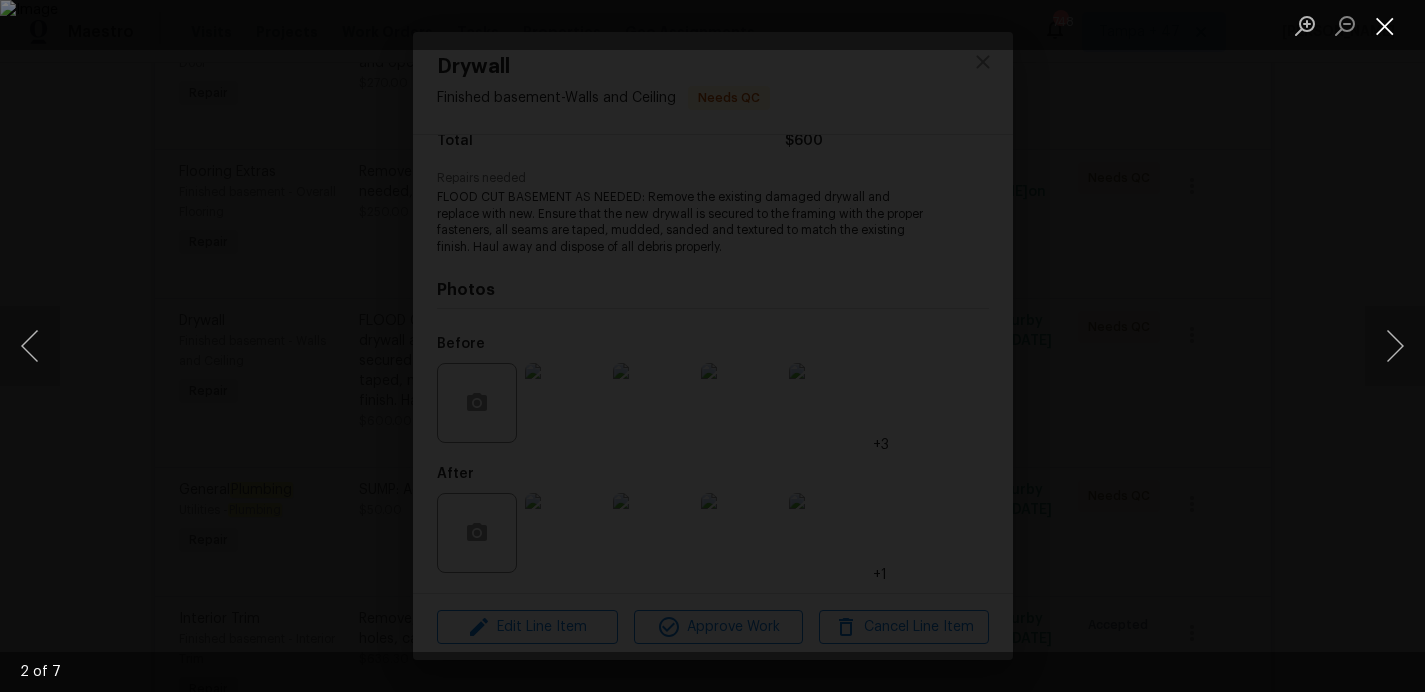 click at bounding box center (1385, 25) 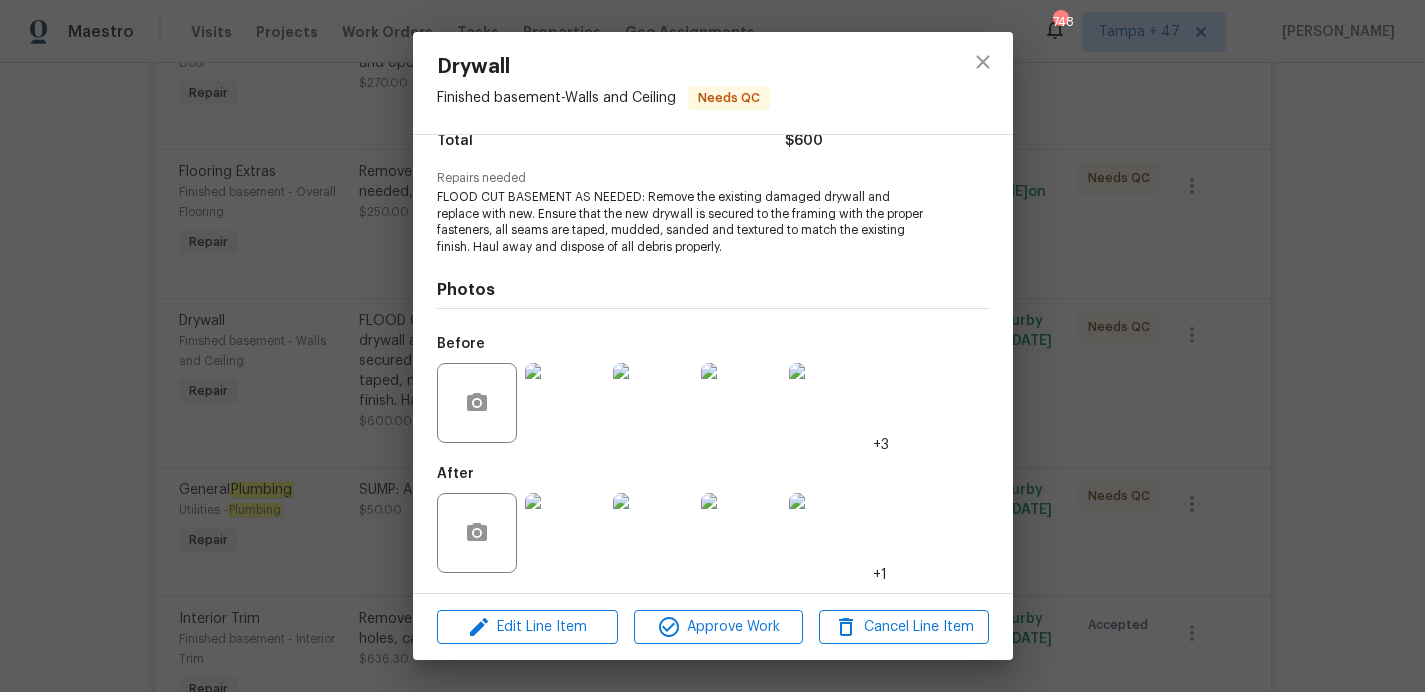 click on "Drywall Finished basement  -  Walls and Ceiling Needs QC Vendor A-Z Masters Account Category Repairs Cost $600 x 1 count $600 Labor $0 Total $600 Repairs needed FLOOD CUT BASEMENT AS NEEDED: Remove the existing damaged drywall and replace with new. Ensure that the new drywall is secured to the framing with the proper fasteners, all seams are taped, mudded, sanded and textured to match the existing finish. Haul away and dispose of all debris properly. Photos Before  +3 After  +1  Edit Line Item  Approve Work  Cancel Line Item" at bounding box center [712, 346] 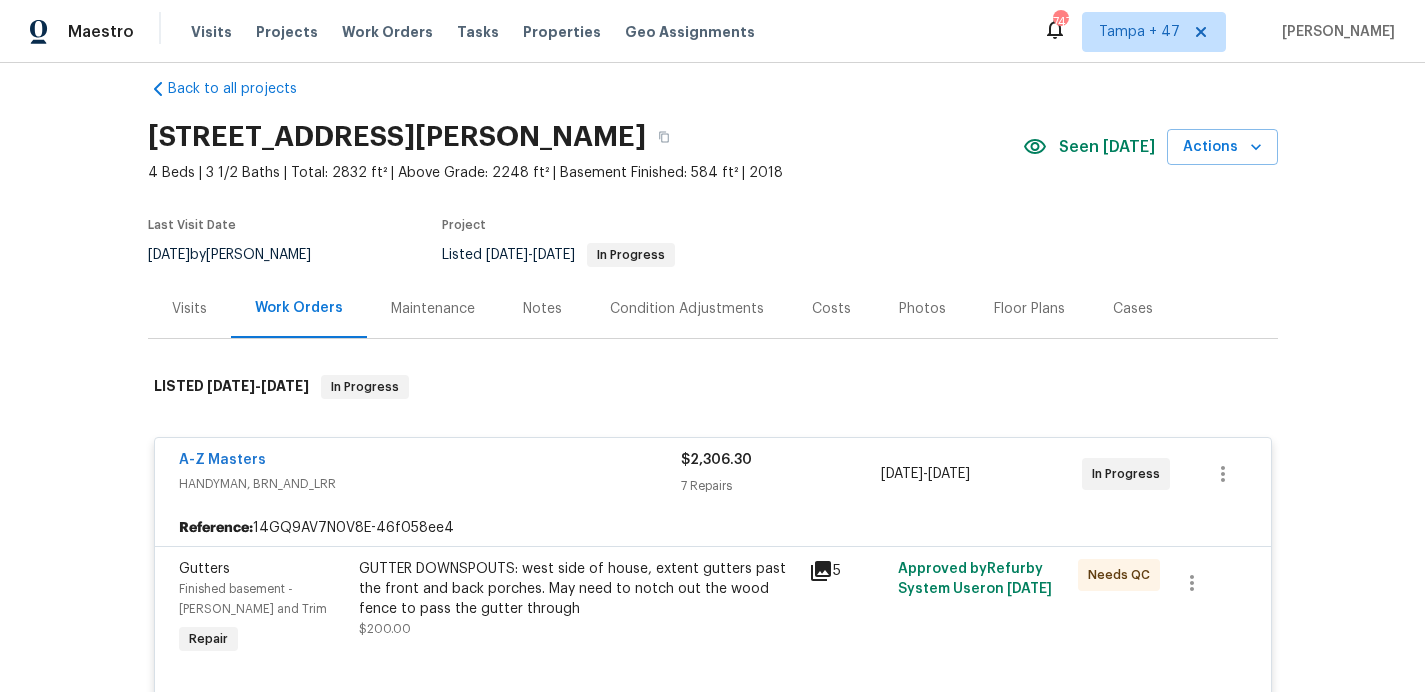 scroll, scrollTop: 46, scrollLeft: 0, axis: vertical 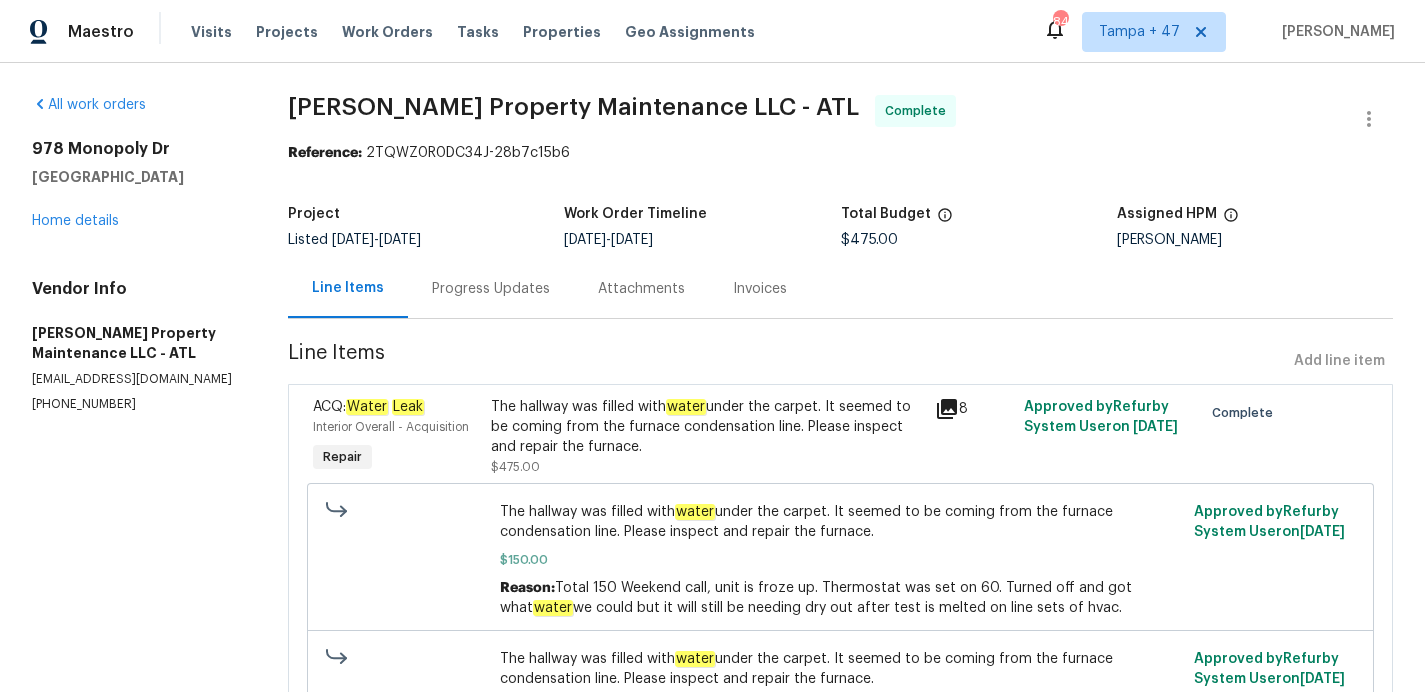 click on "Progress Updates" at bounding box center (491, 288) 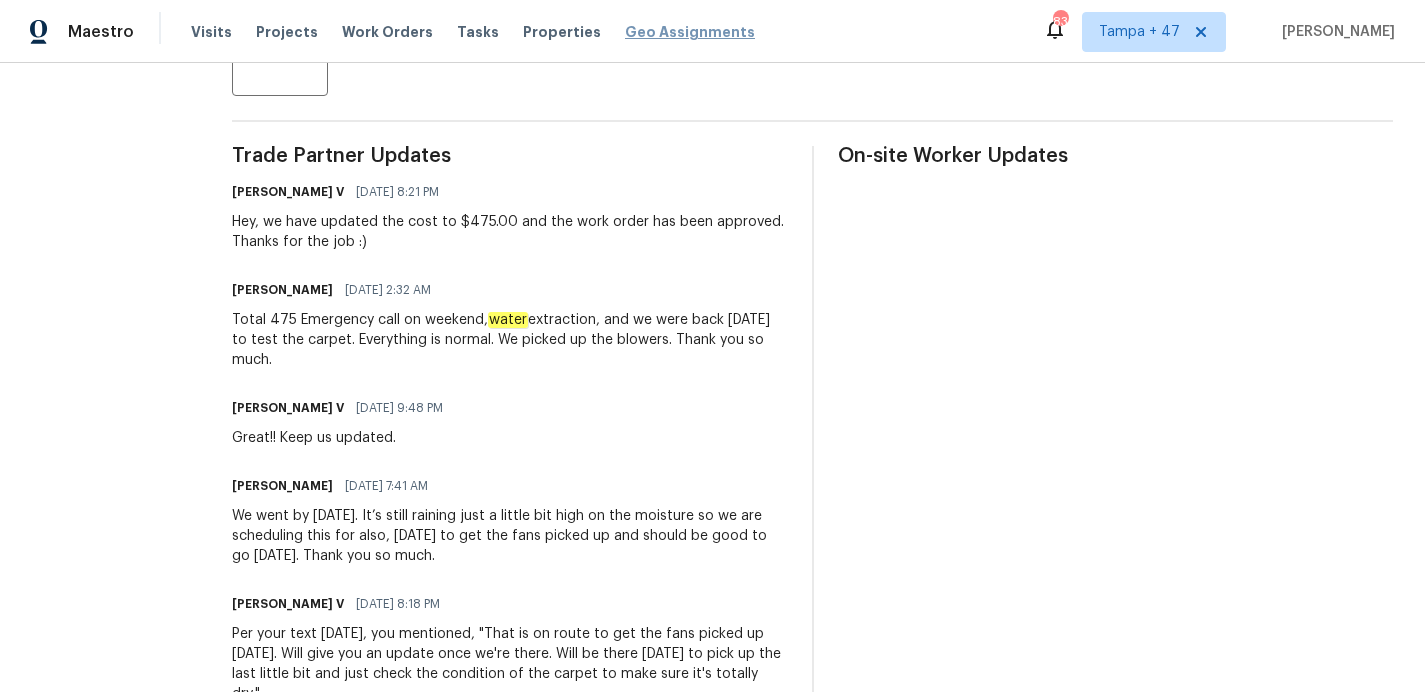 scroll, scrollTop: 452, scrollLeft: 0, axis: vertical 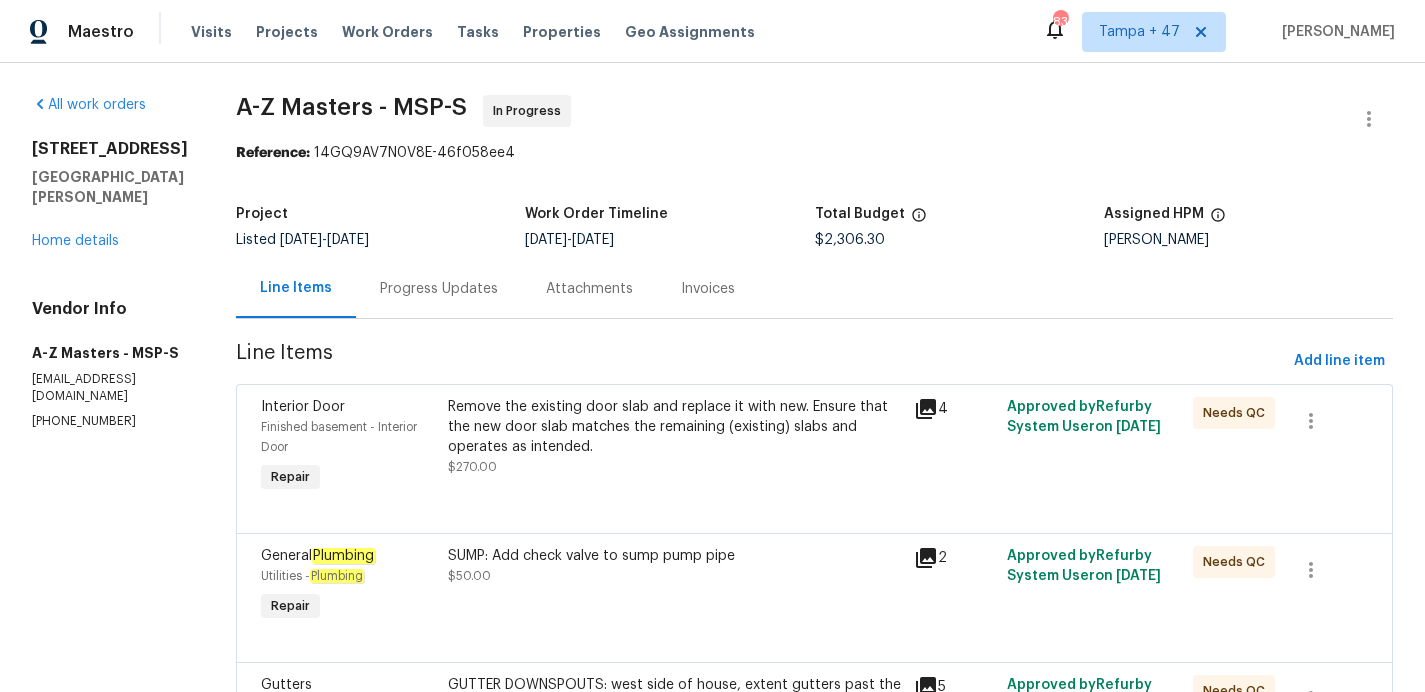 click on "Progress Updates" at bounding box center [439, 289] 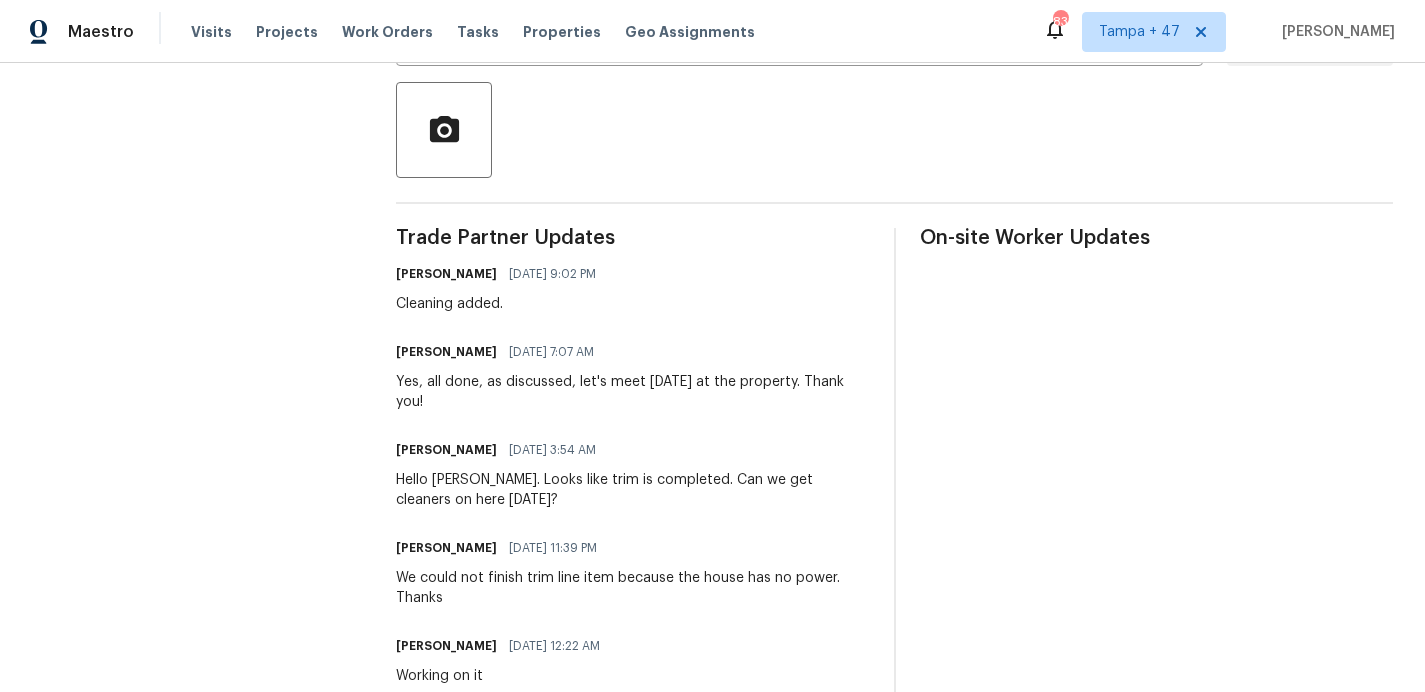scroll, scrollTop: 0, scrollLeft: 0, axis: both 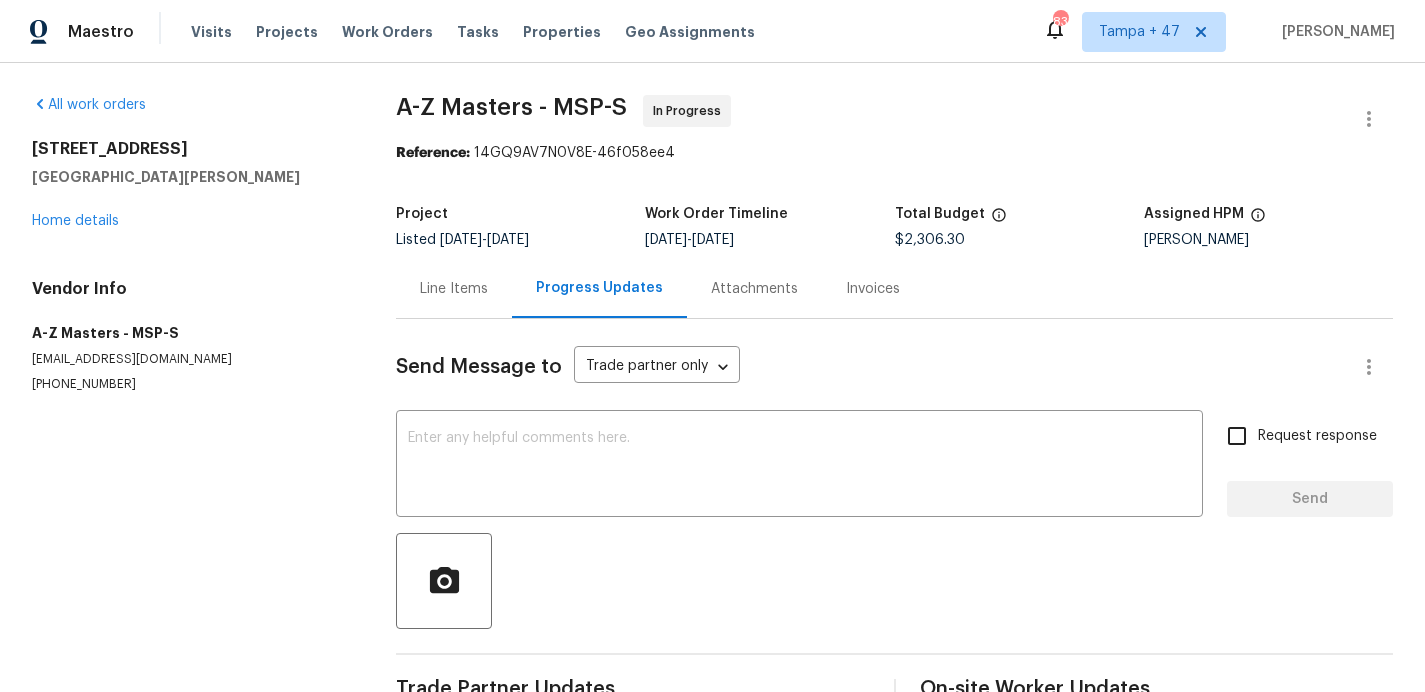click on "Invoices" at bounding box center (873, 289) 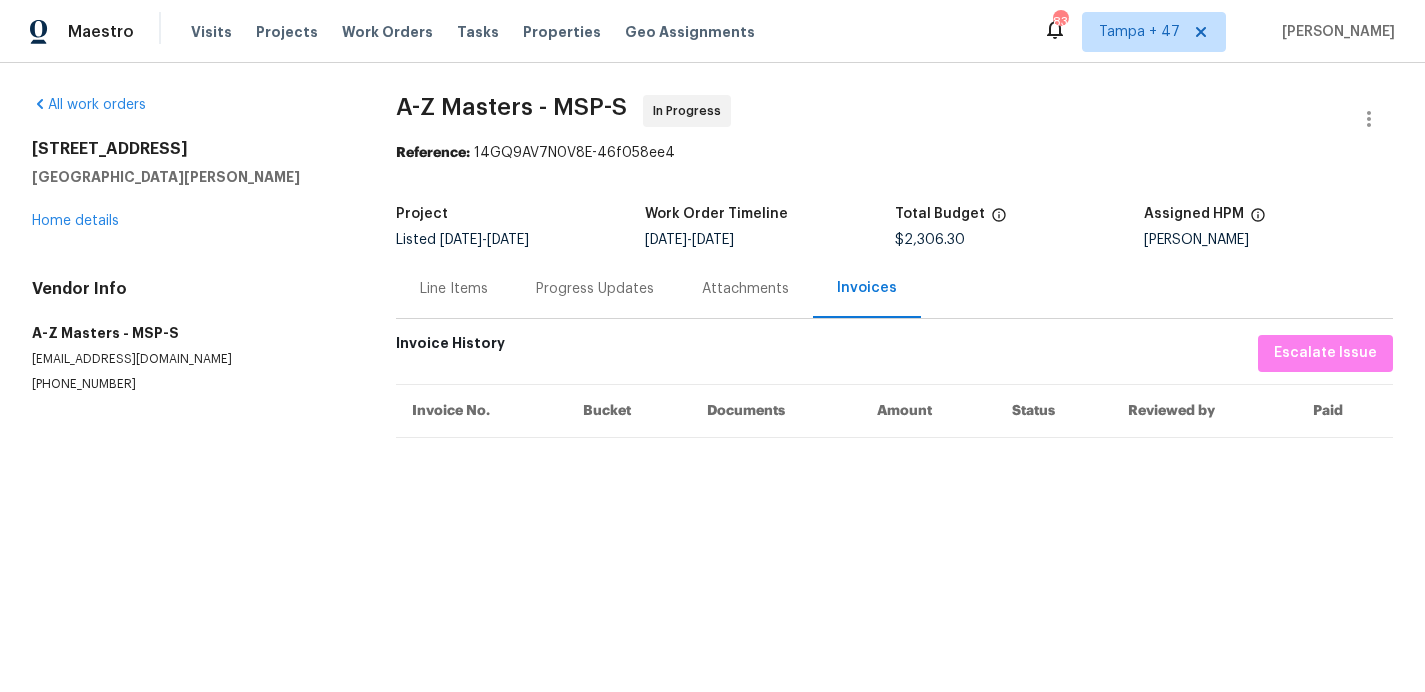 click on "Line Items" at bounding box center [454, 288] 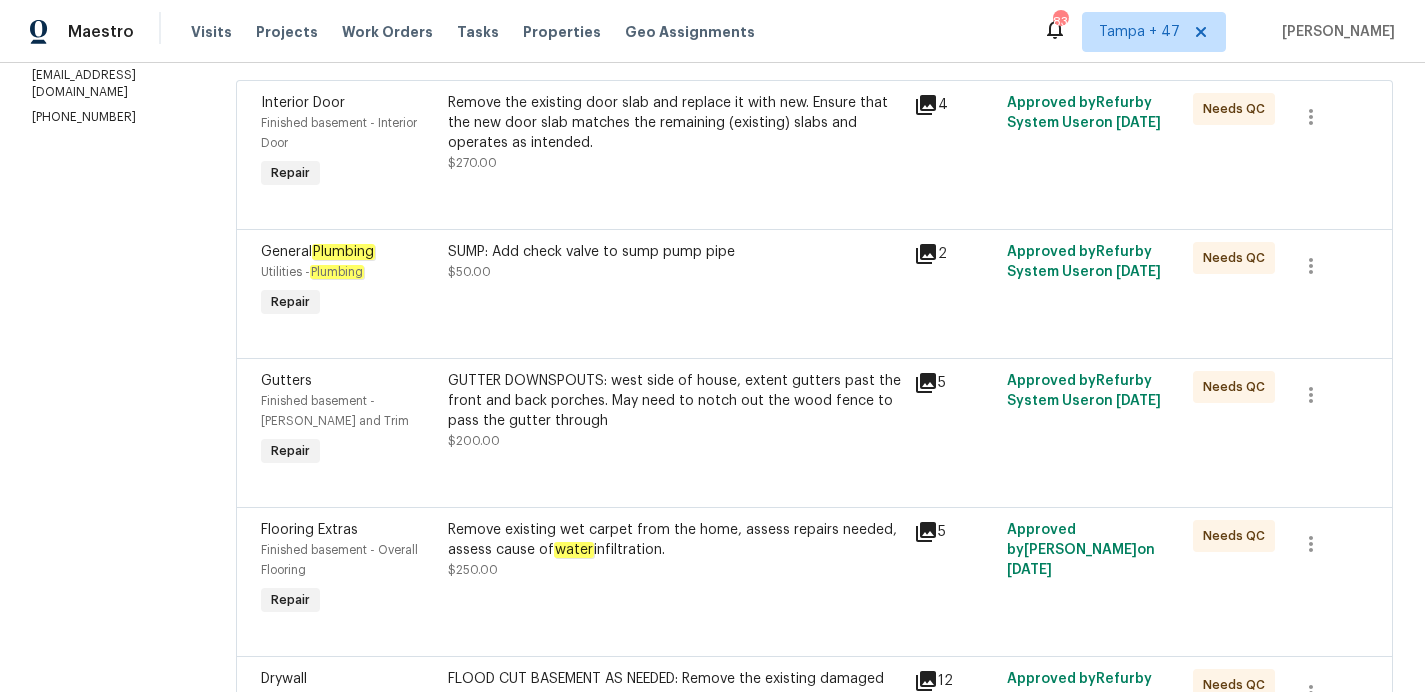 scroll, scrollTop: 0, scrollLeft: 0, axis: both 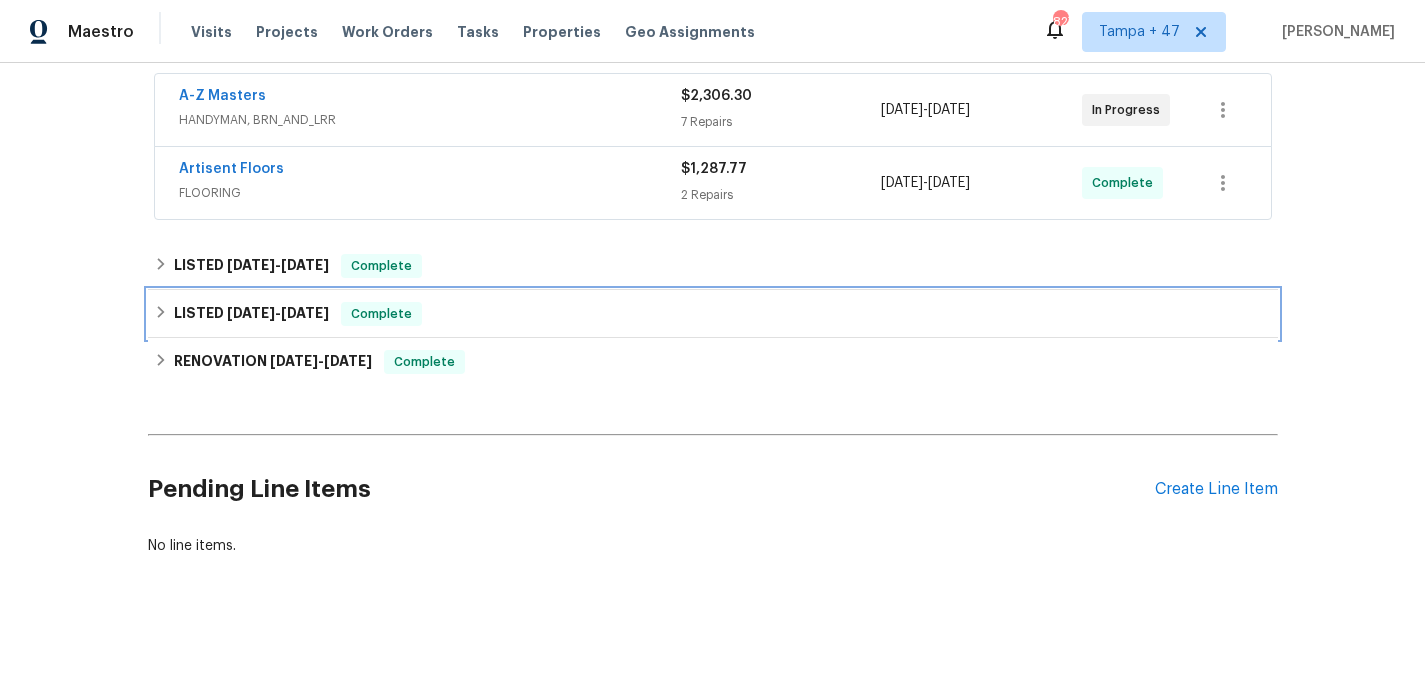 click on "LISTED   [DATE]  -  [DATE] Complete" at bounding box center [713, 314] 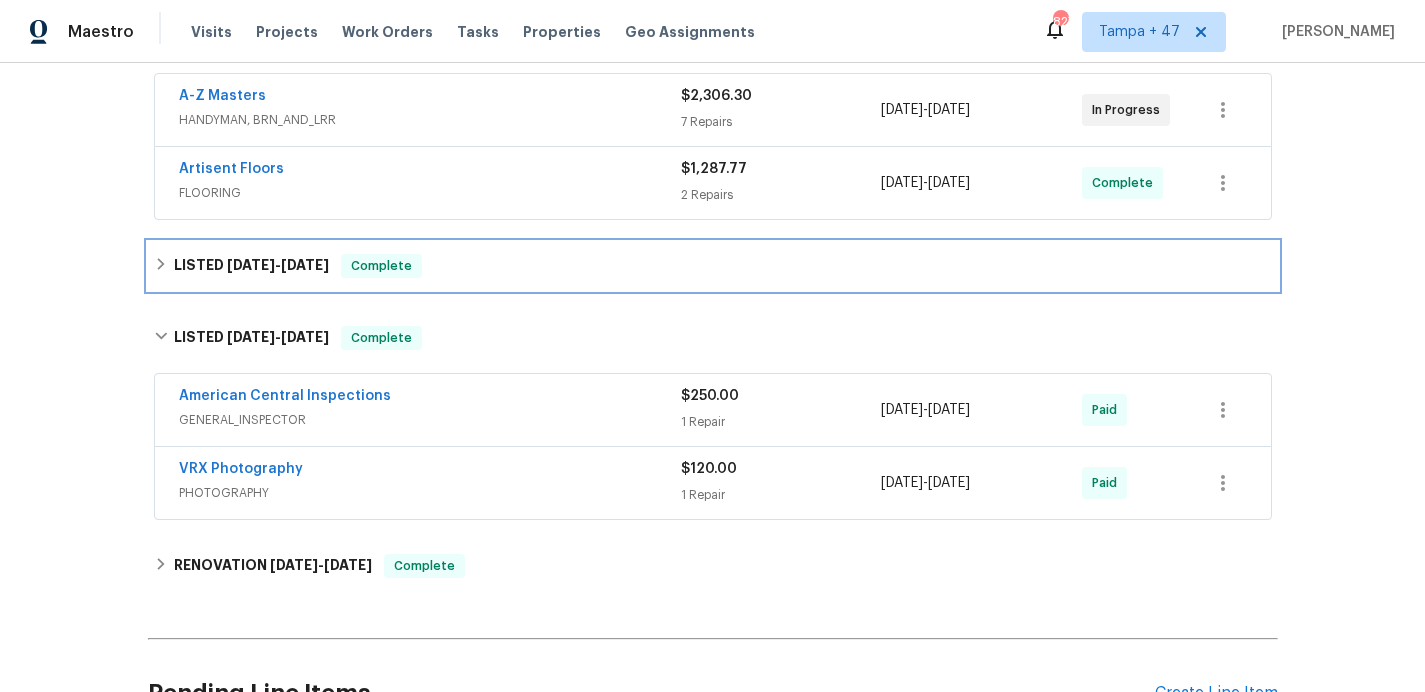 click on "LISTED   [DATE]  -  [DATE] Complete" at bounding box center (713, 266) 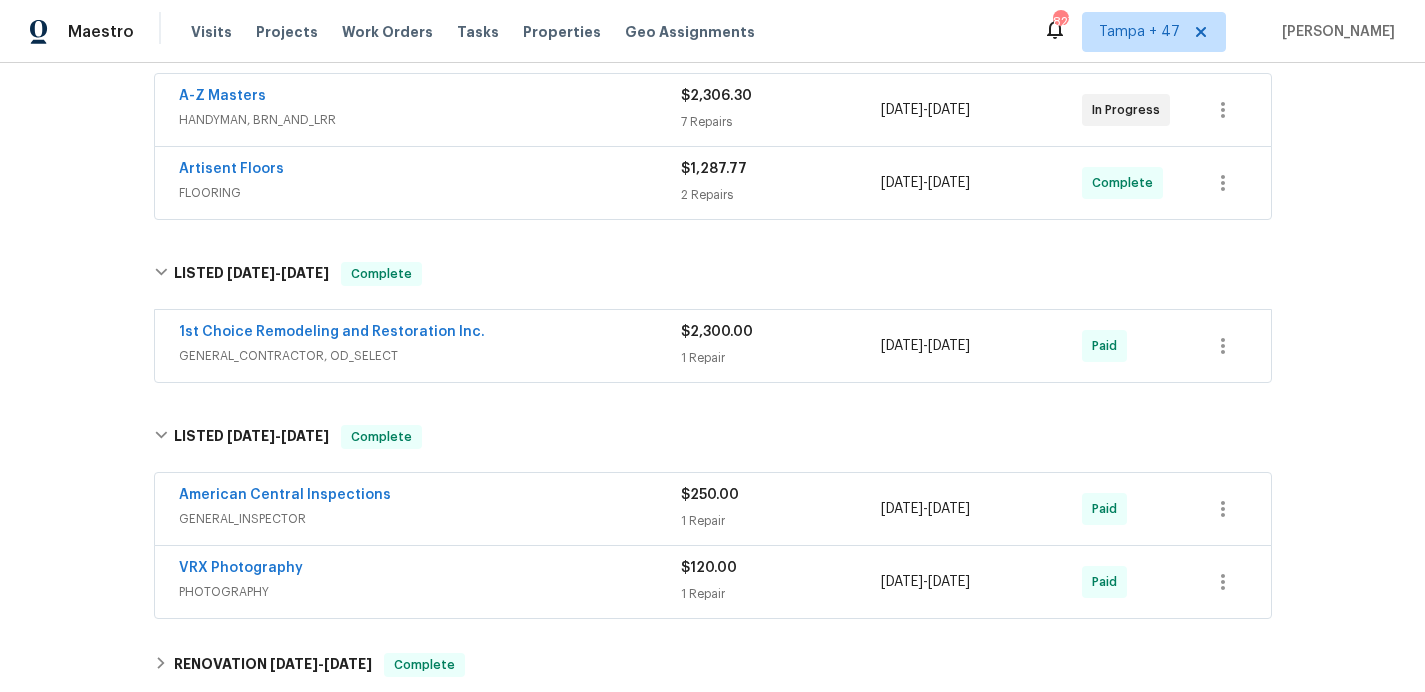 click on "GENERAL_CONTRACTOR, OD_SELECT" at bounding box center (430, 356) 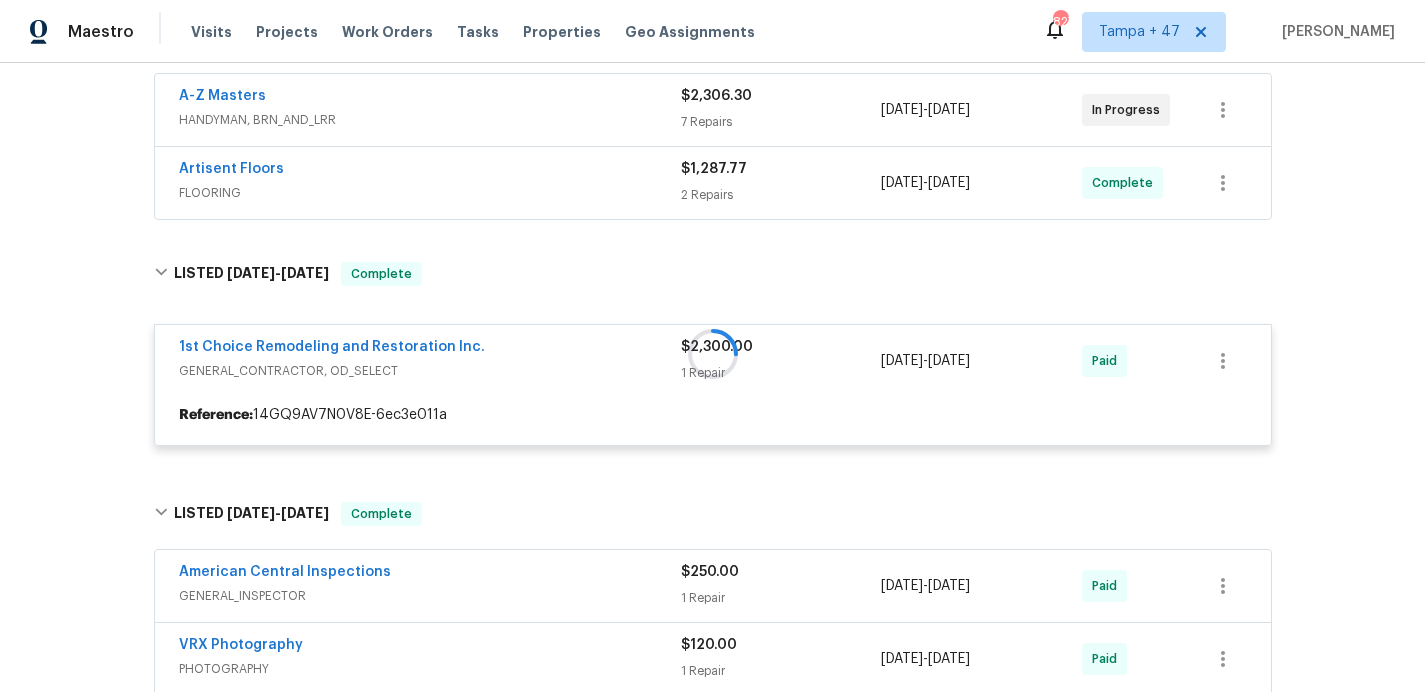 click on "Artisent Floors" at bounding box center (430, 171) 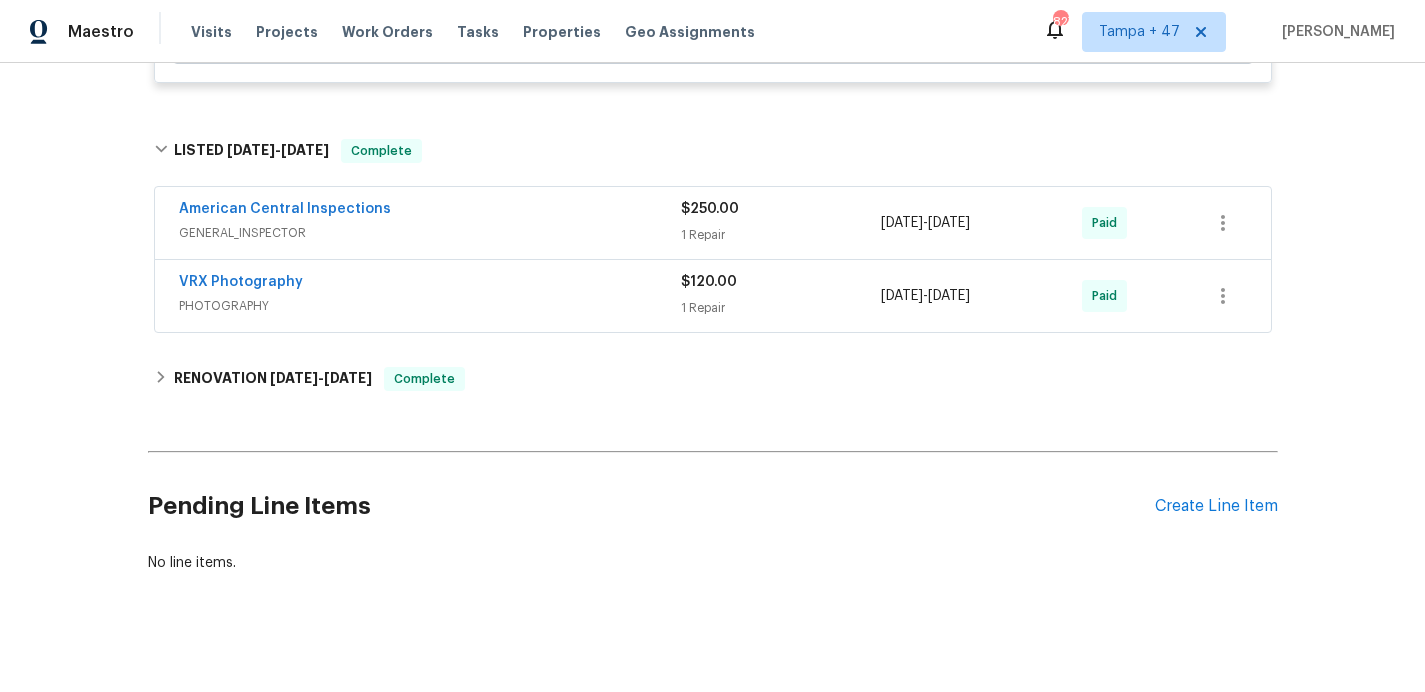 scroll, scrollTop: 1540, scrollLeft: 0, axis: vertical 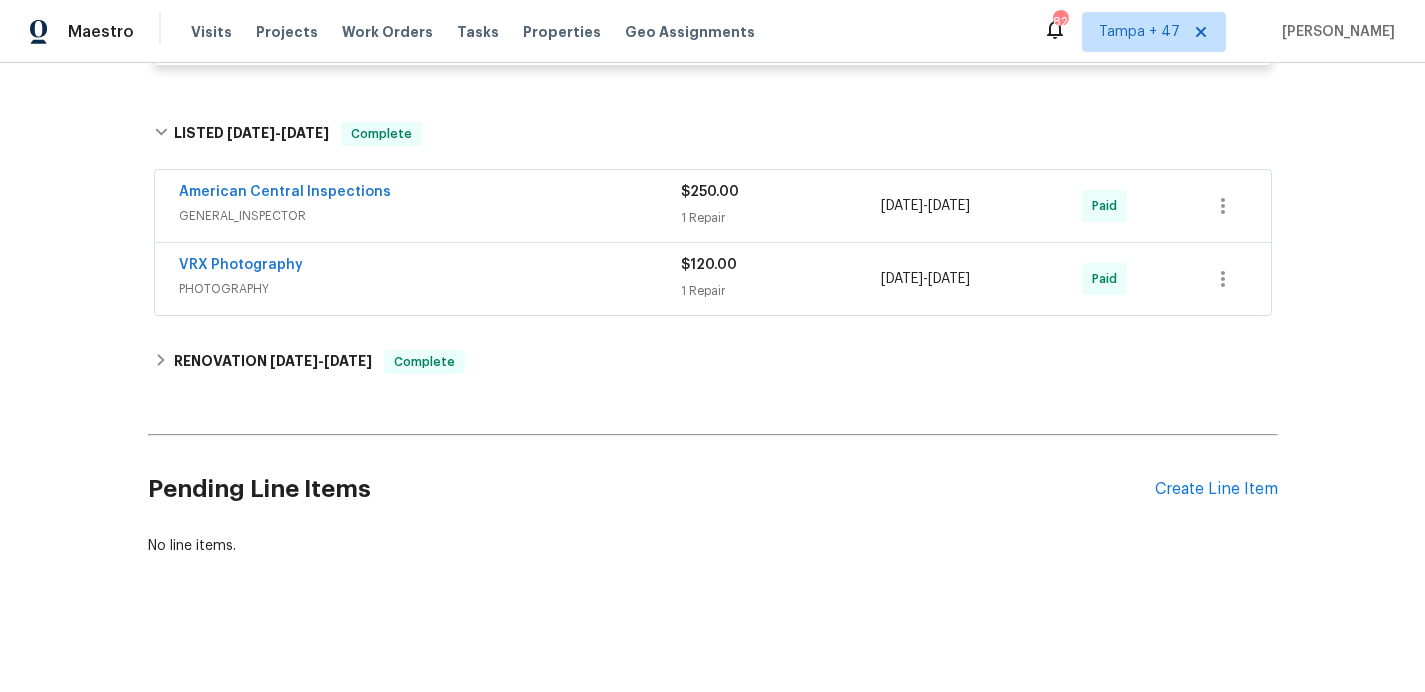 click on "GENERAL_INSPECTOR" at bounding box center (430, 216) 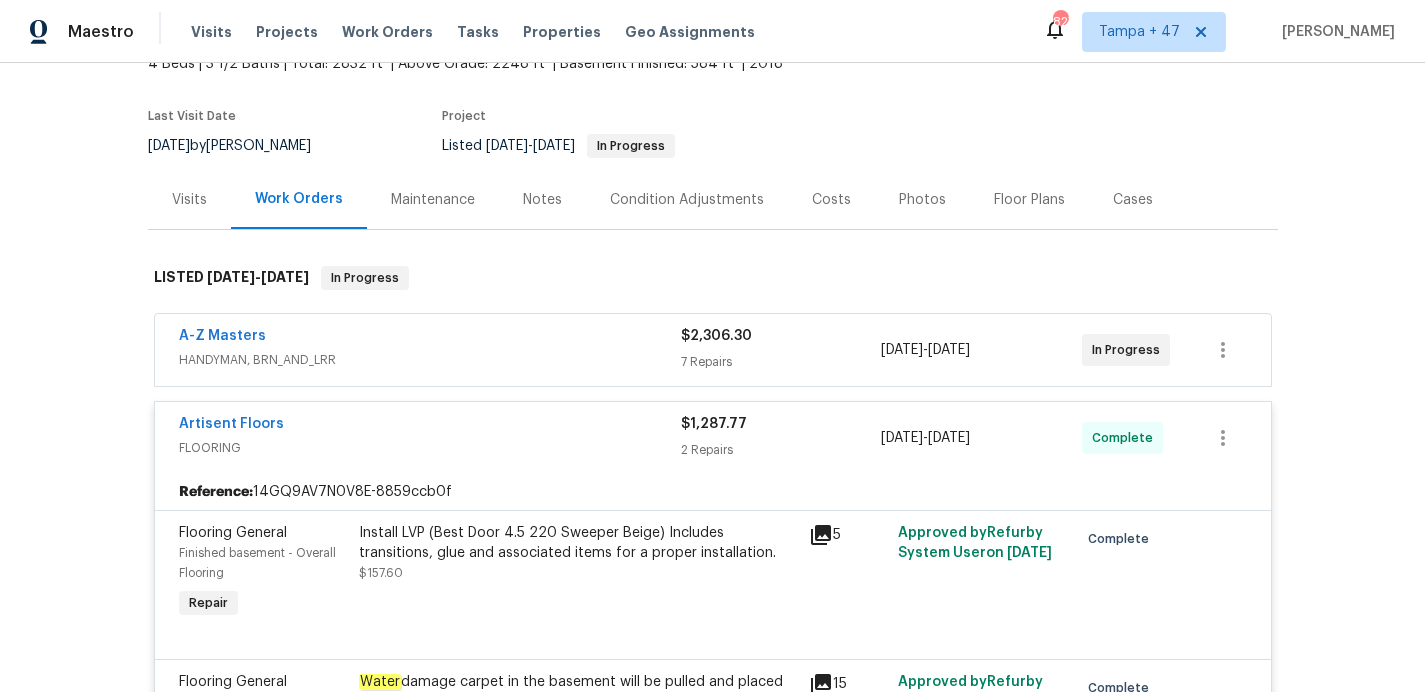 scroll, scrollTop: 94, scrollLeft: 0, axis: vertical 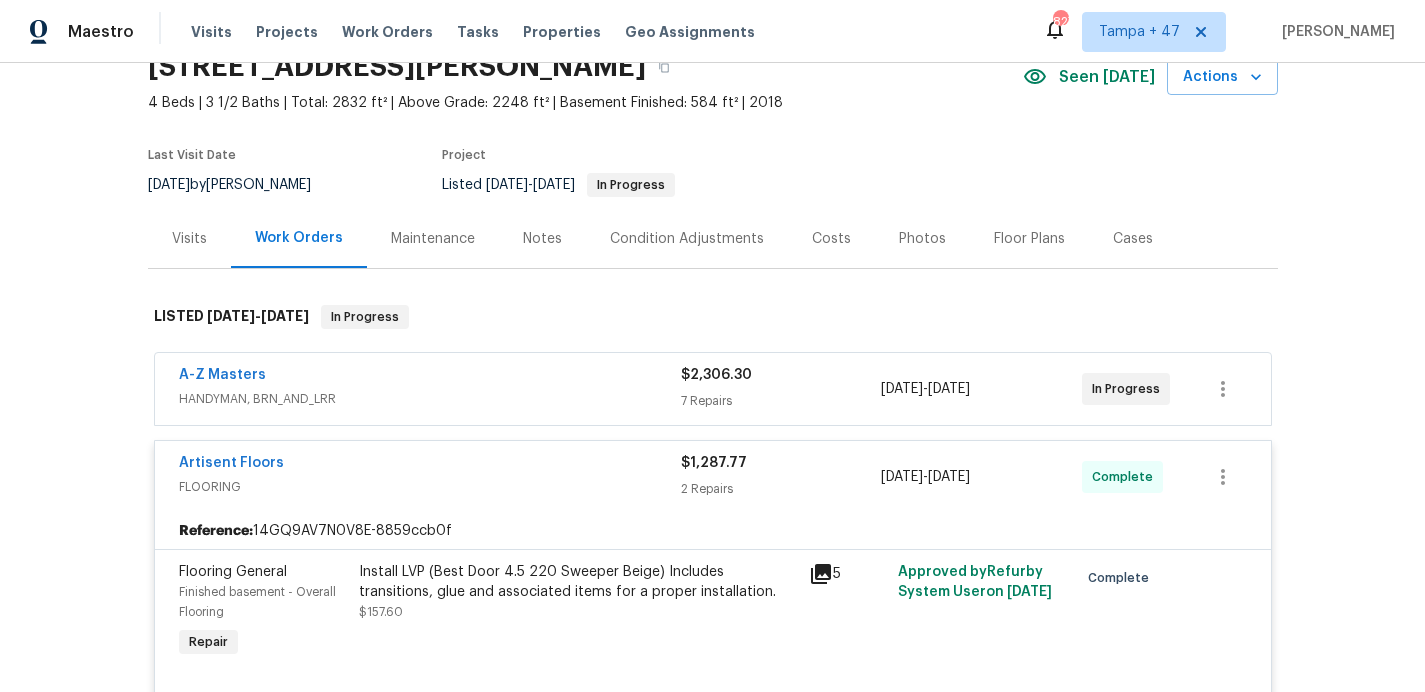 click on "HANDYMAN, BRN_AND_LRR" at bounding box center [430, 399] 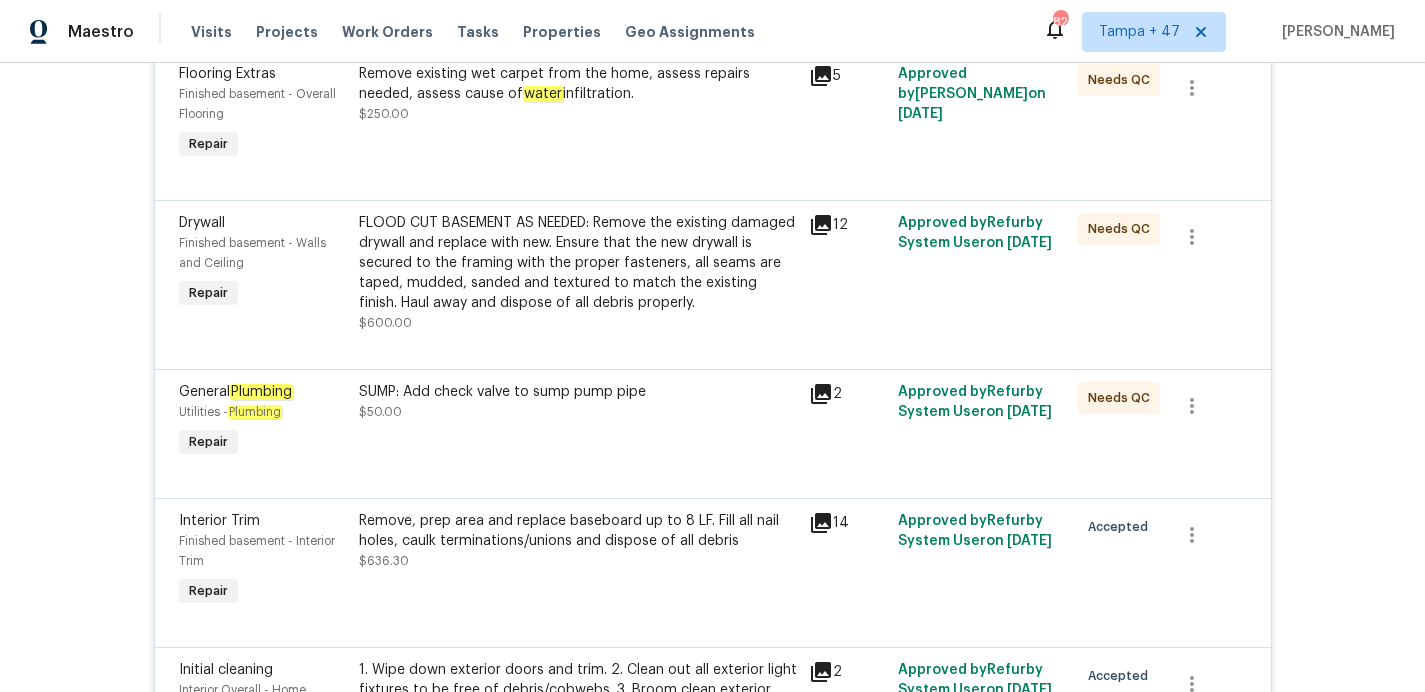 scroll, scrollTop: 834, scrollLeft: 0, axis: vertical 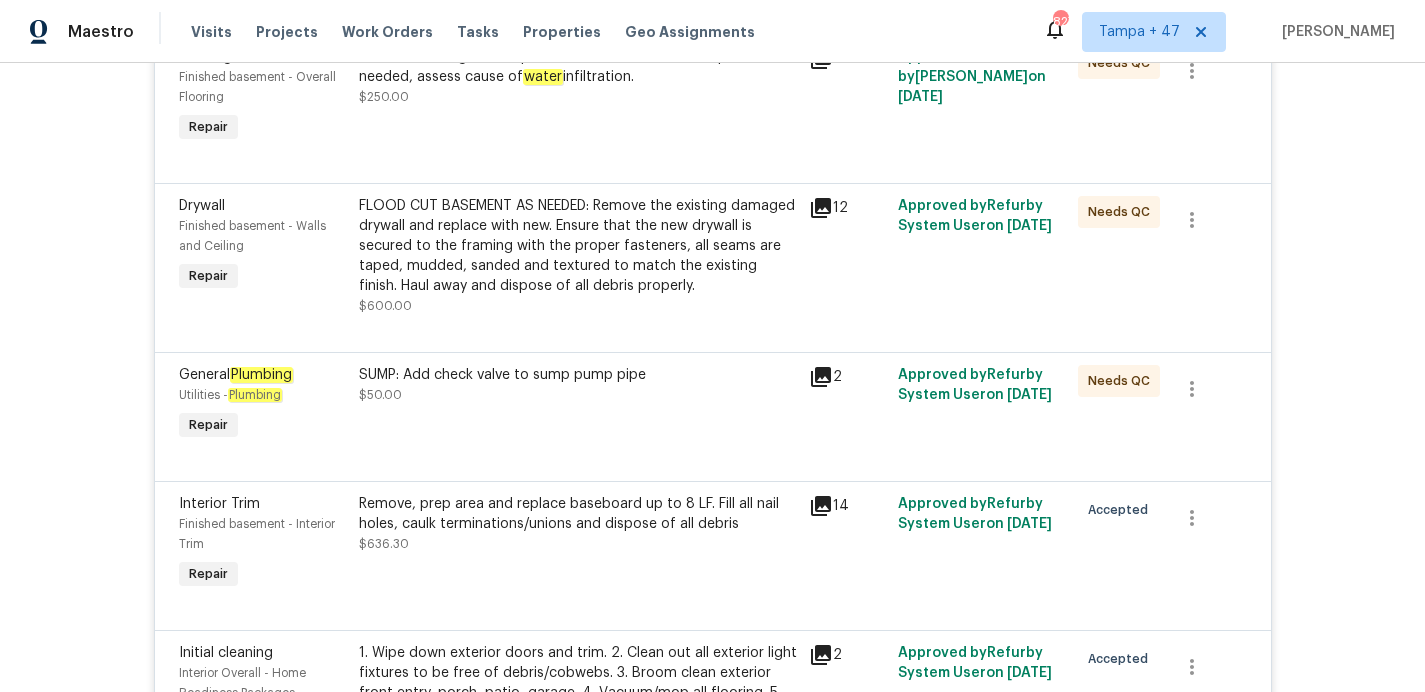 click on "FLOOD CUT BASEMENT AS NEEDED: Remove the existing damaged drywall and replace with new. Ensure that the new drywall is secured to the framing with the proper fasteners, all seams are taped, mudded, sanded and textured to match the existing finish. Haul away and dispose of all debris properly." at bounding box center (578, 246) 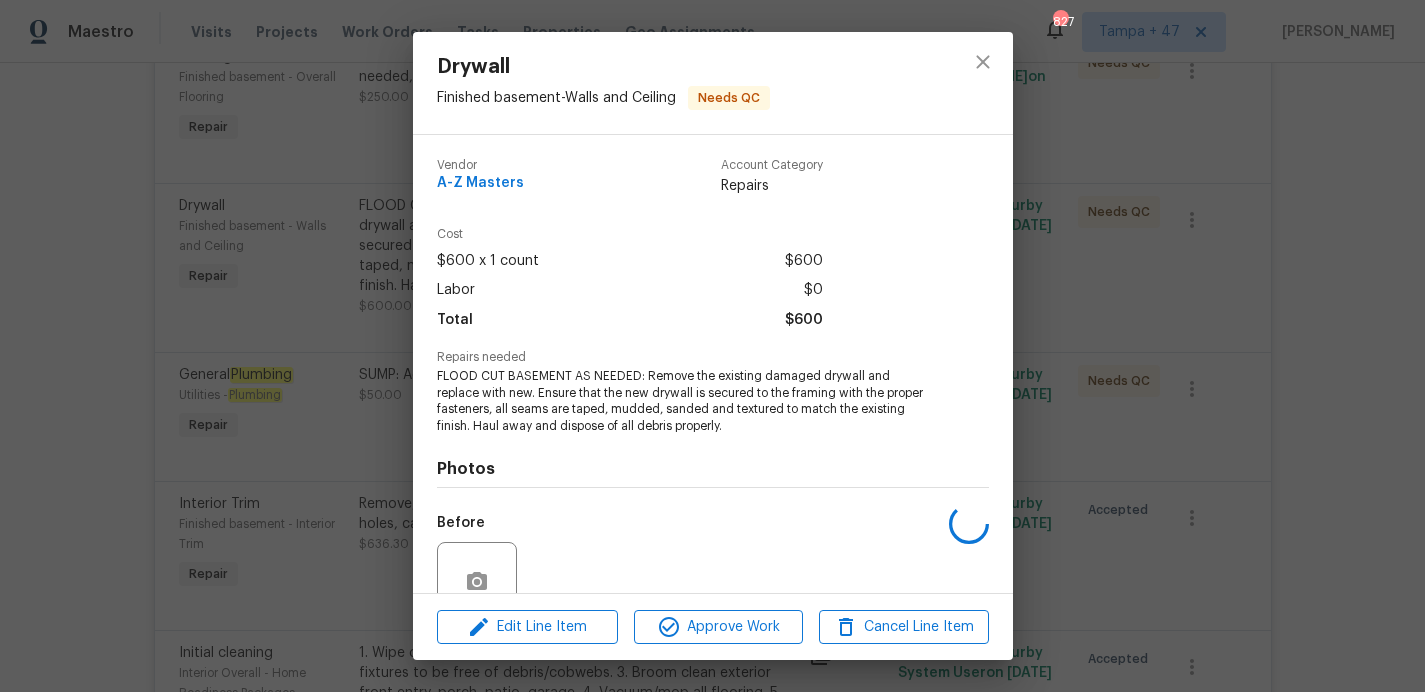 scroll, scrollTop: 179, scrollLeft: 0, axis: vertical 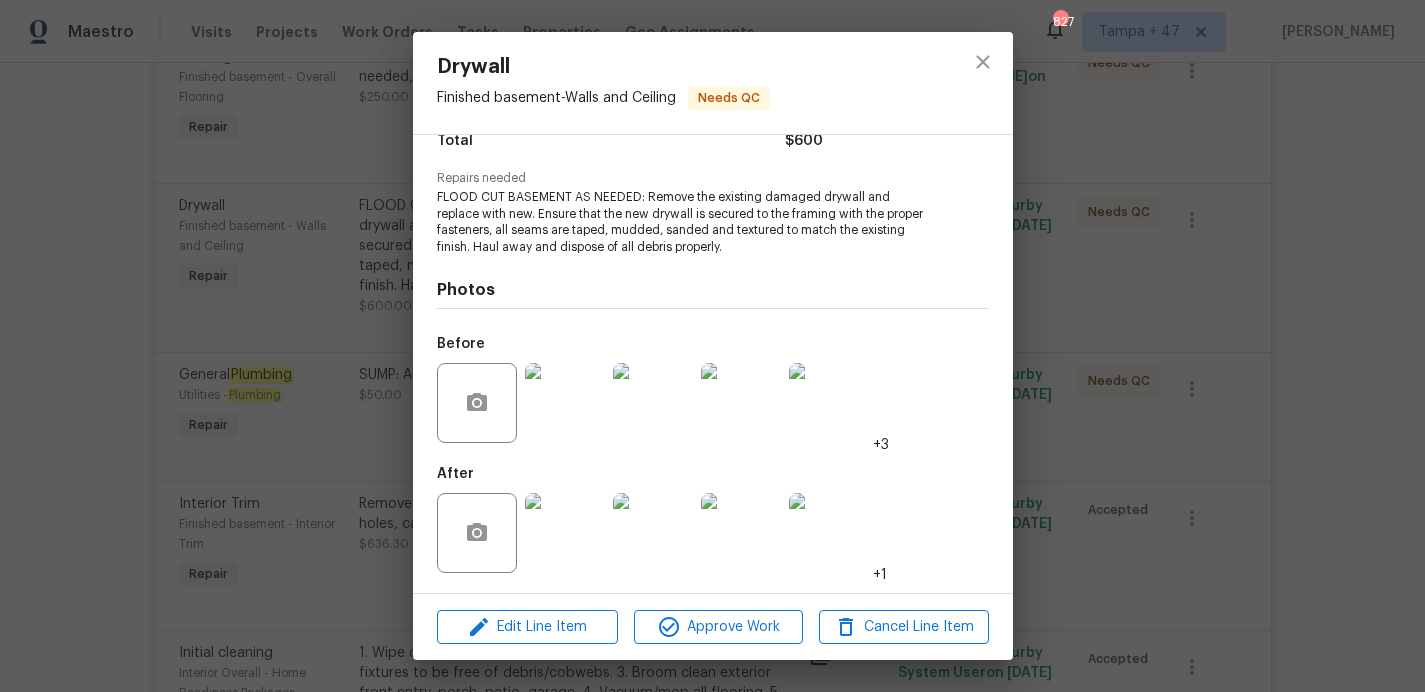 click at bounding box center [565, 403] 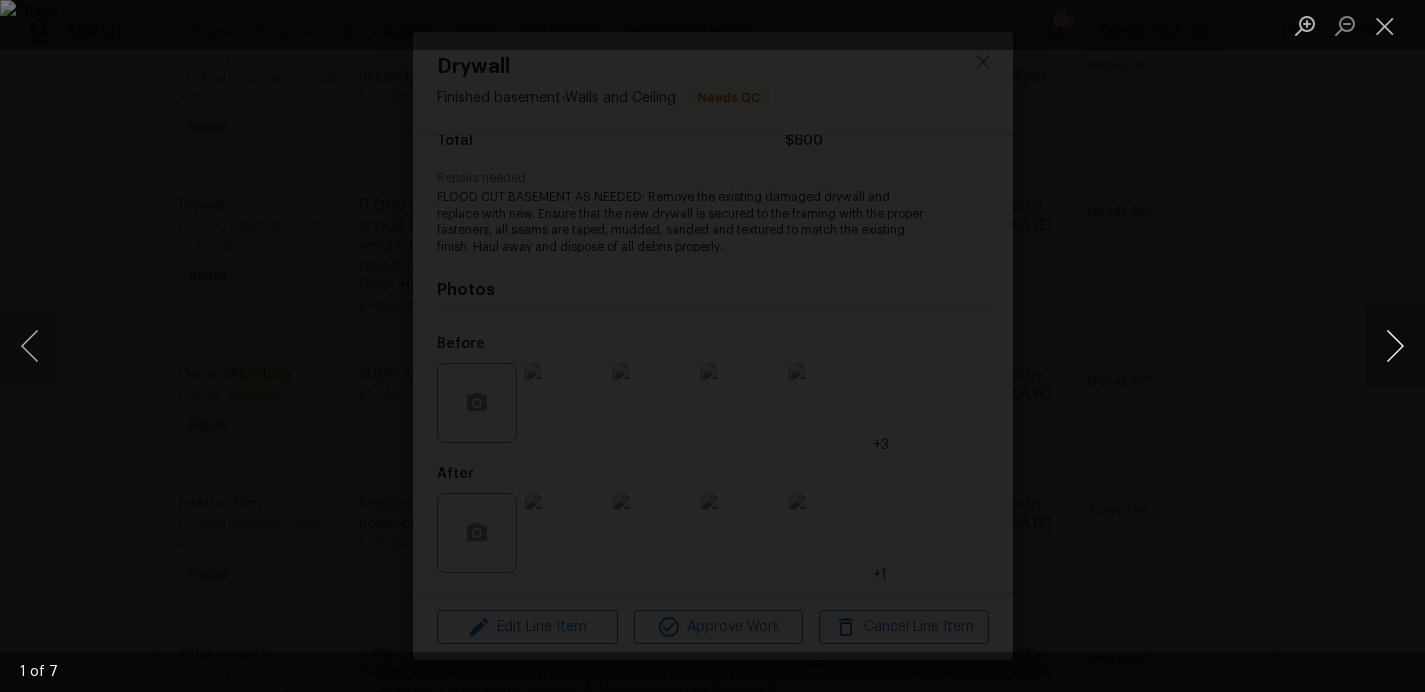 click at bounding box center [1395, 346] 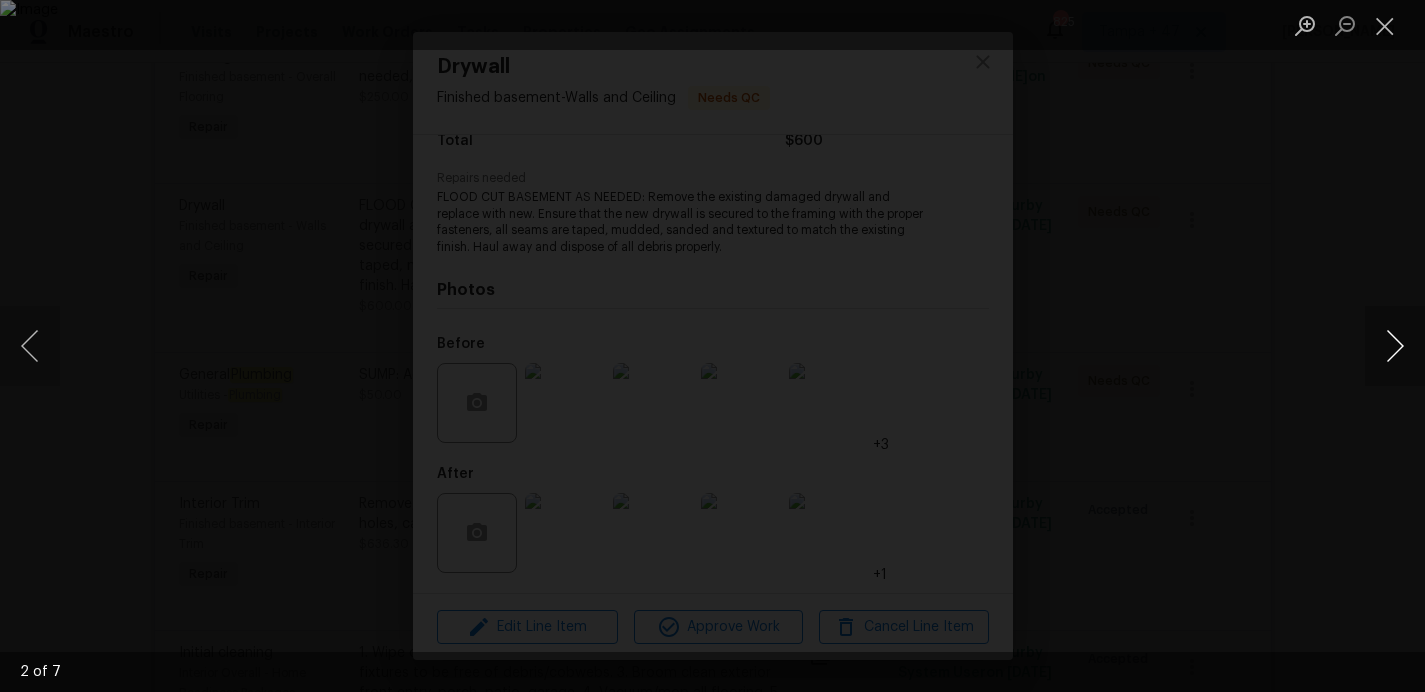 click at bounding box center (1395, 346) 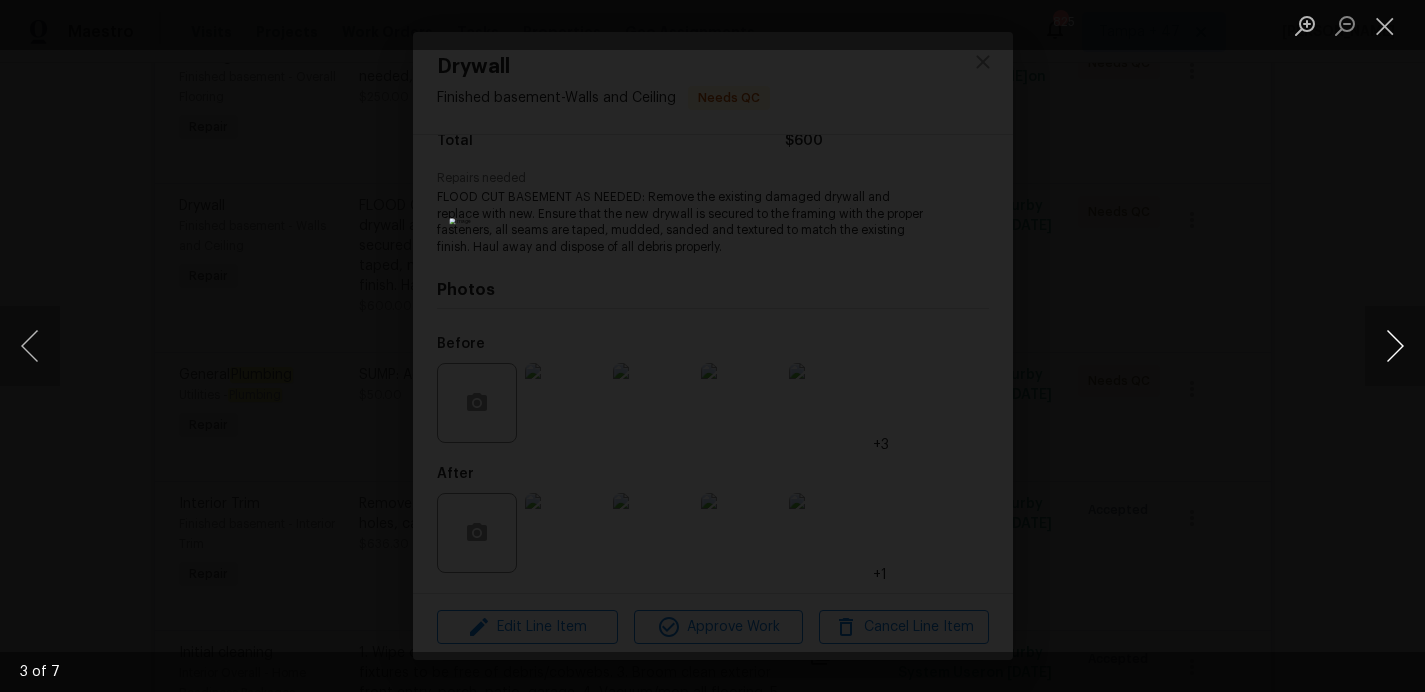 click at bounding box center (1395, 346) 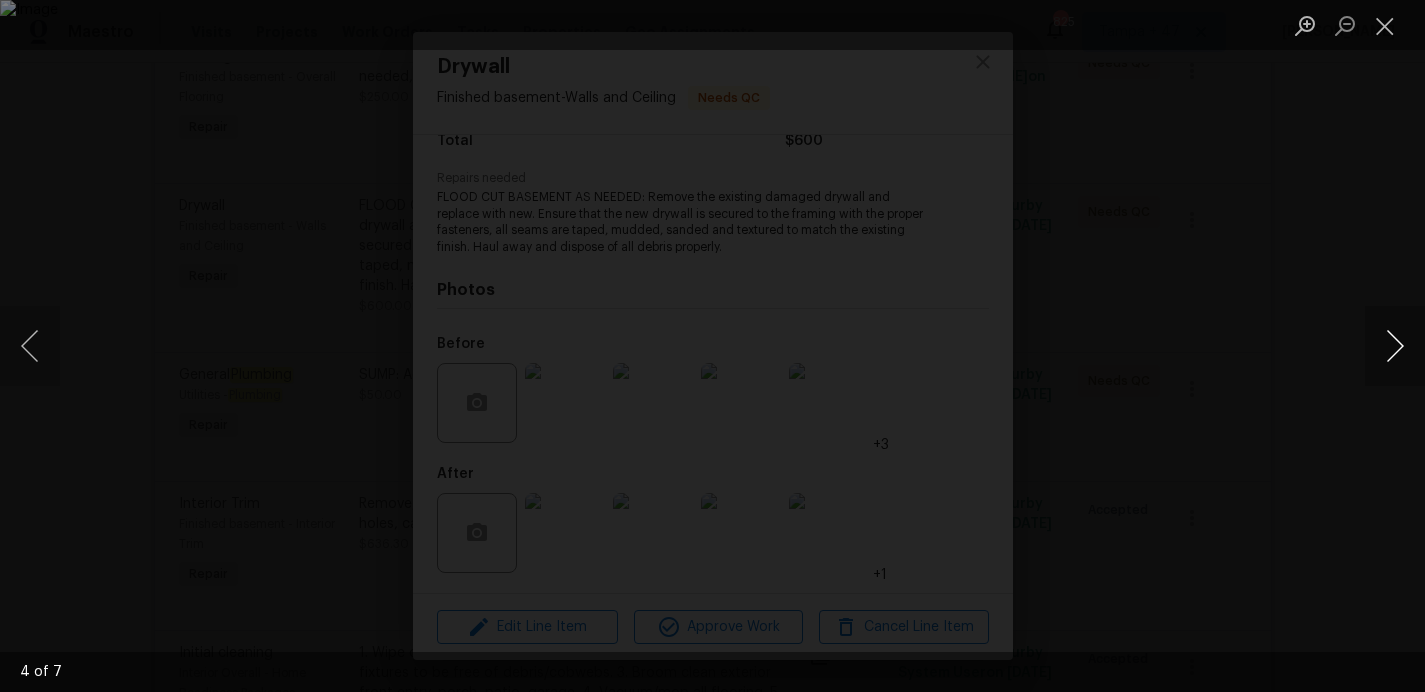 click at bounding box center [1395, 346] 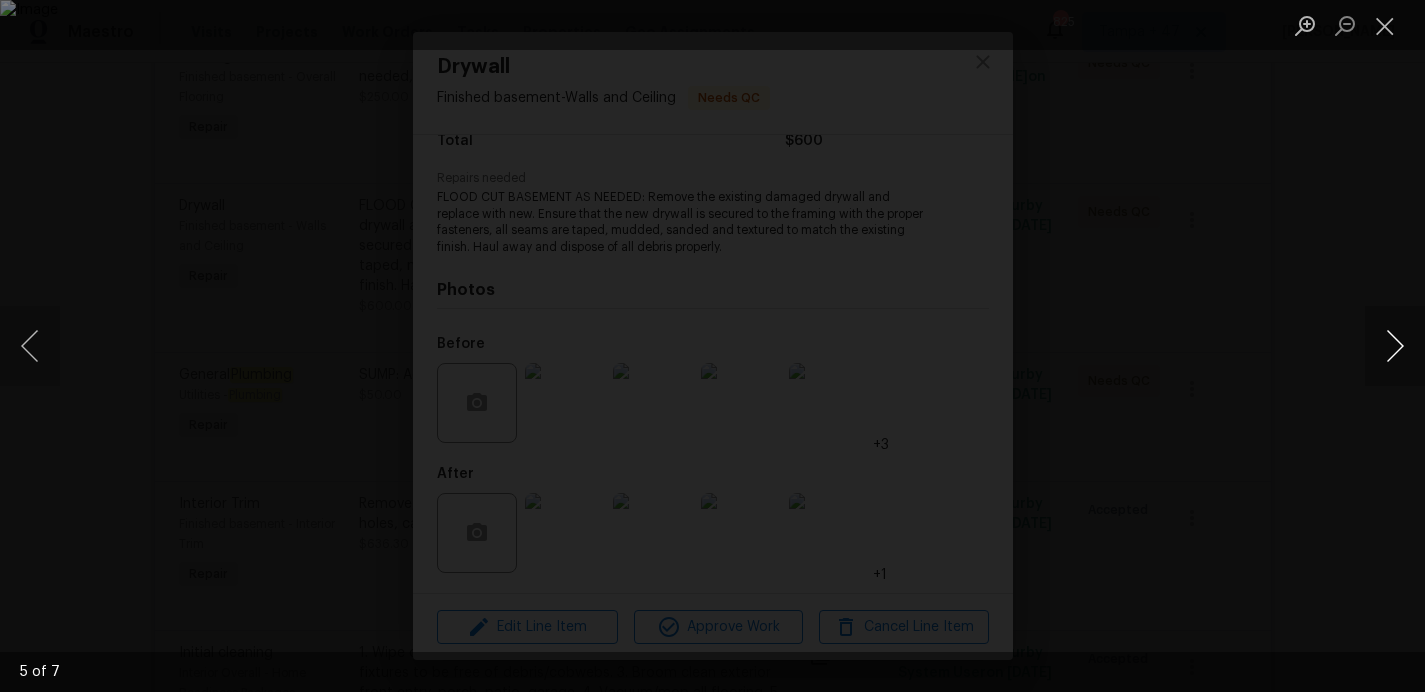 click at bounding box center [1395, 346] 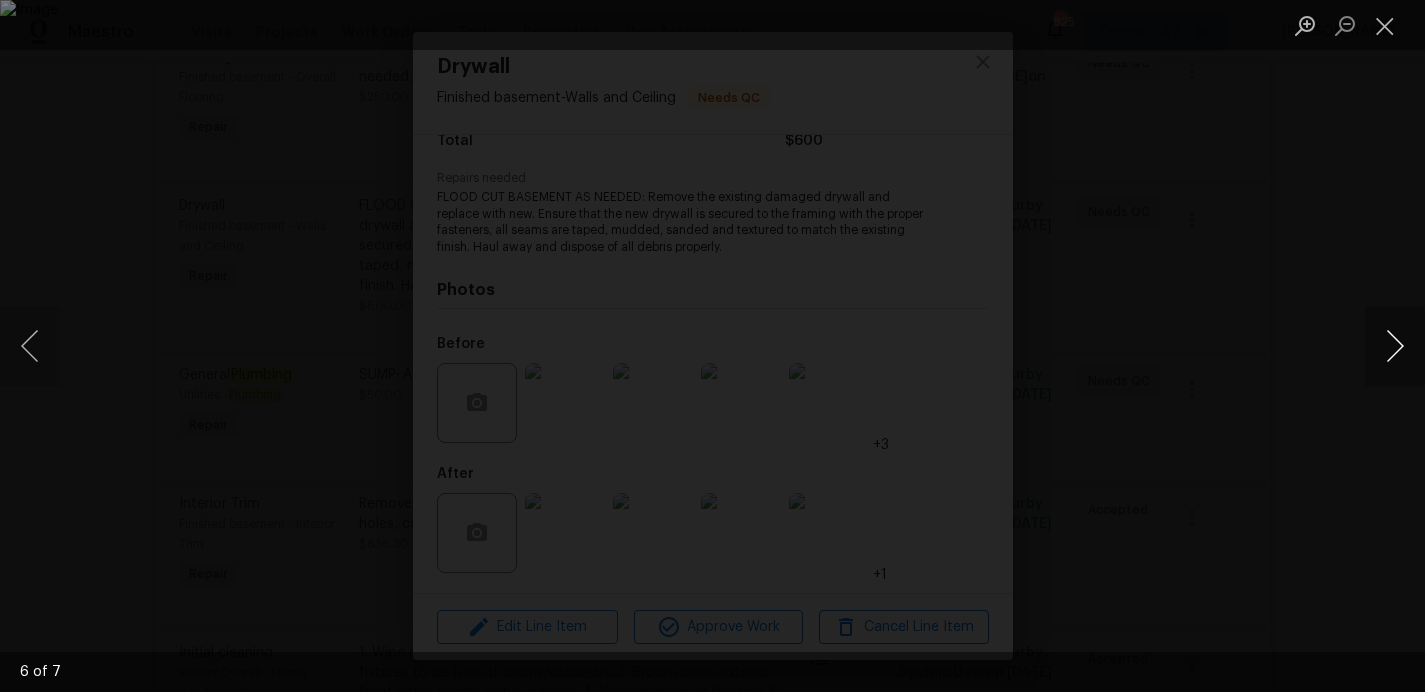 click at bounding box center [1395, 346] 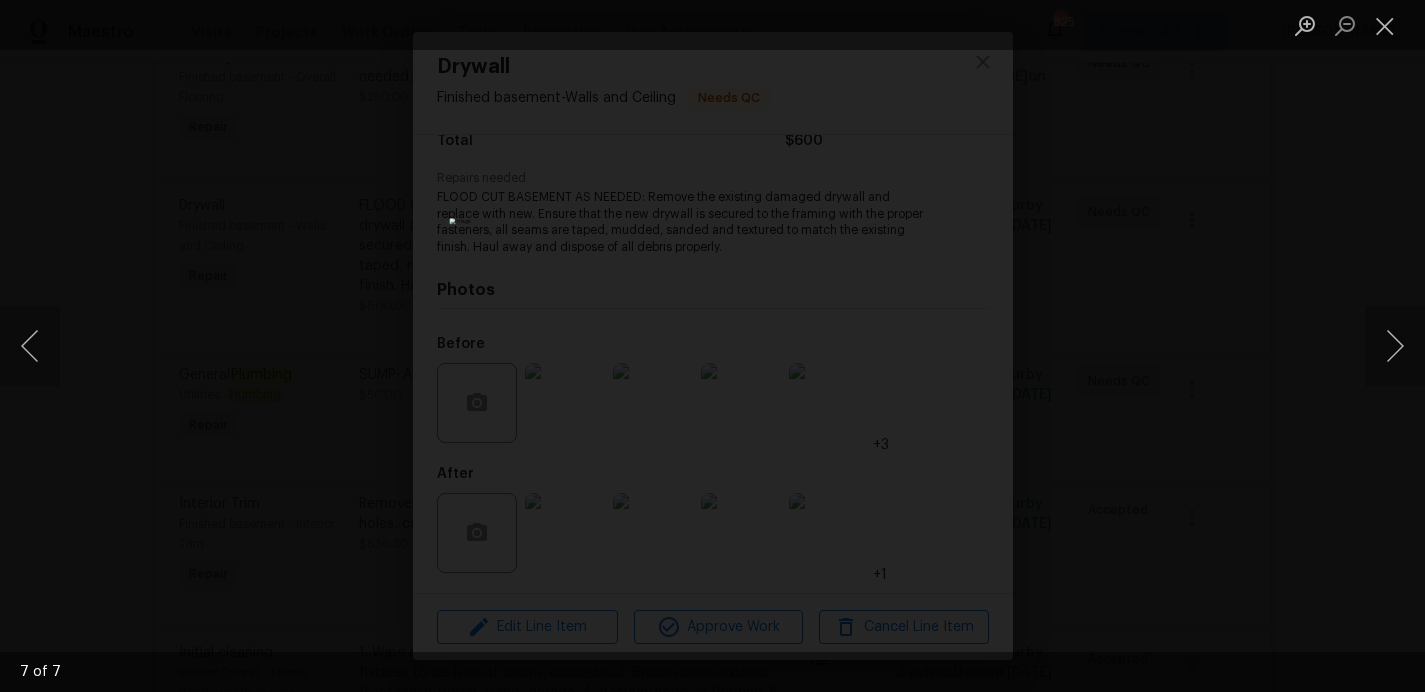 click at bounding box center (712, 346) 